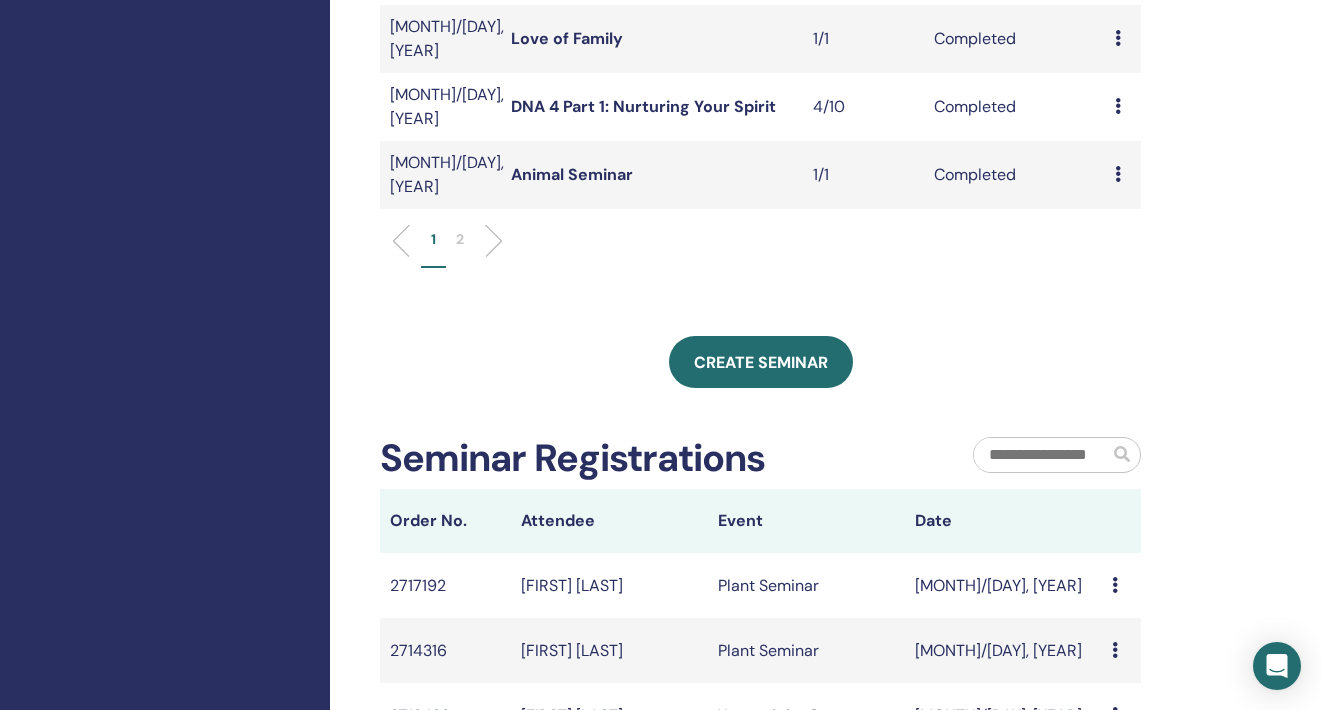 scroll, scrollTop: 846, scrollLeft: 0, axis: vertical 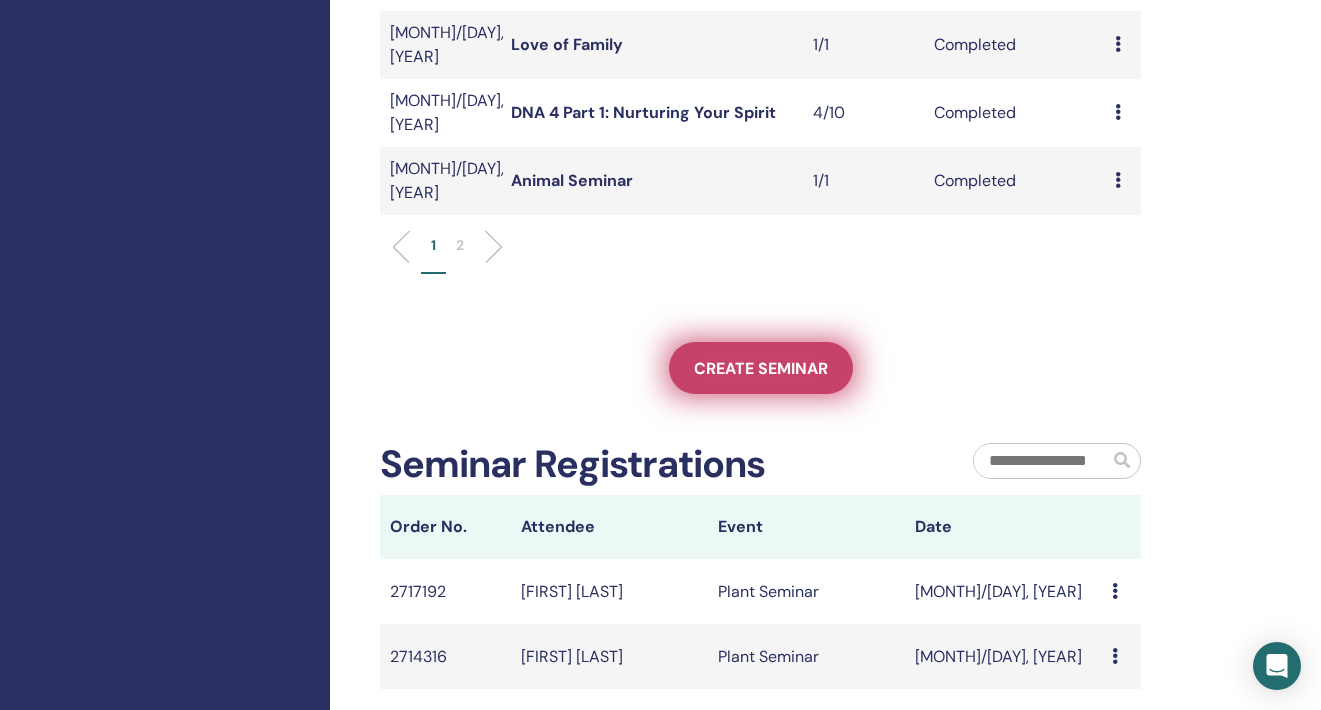 click on "Create seminar" at bounding box center [761, 368] 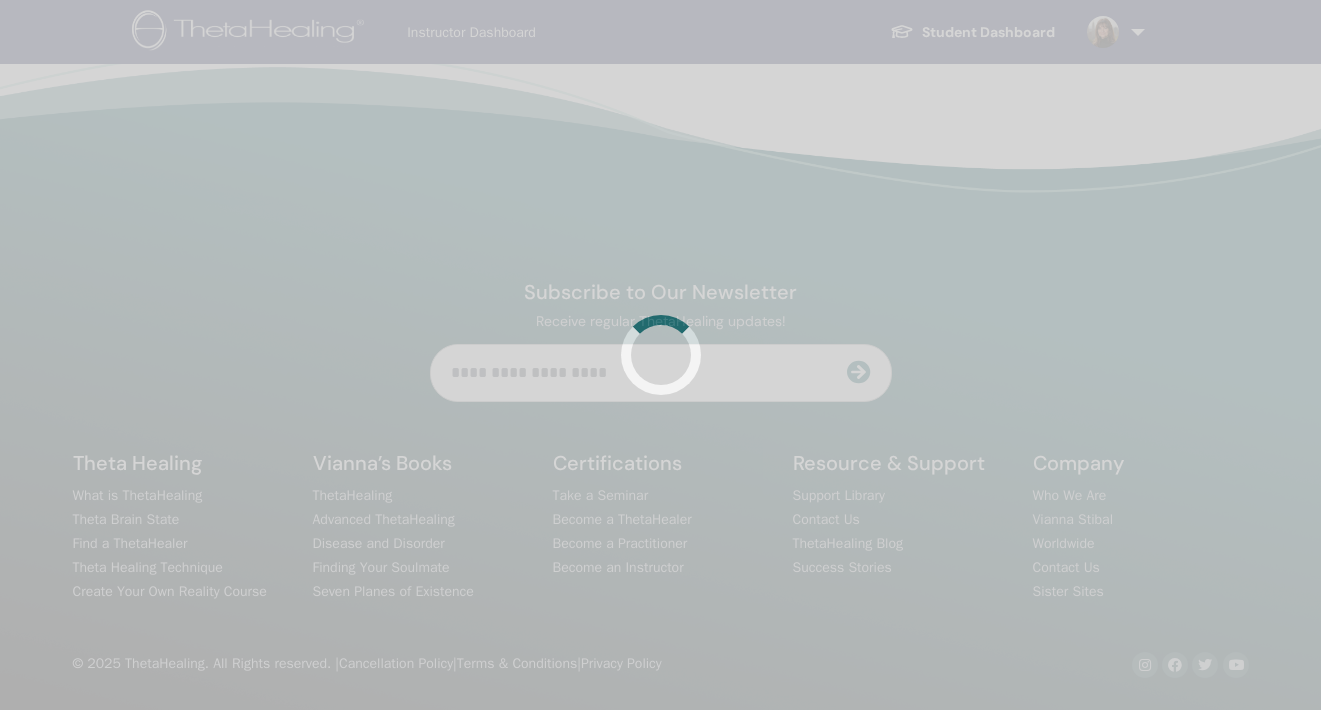 scroll, scrollTop: 0, scrollLeft: 0, axis: both 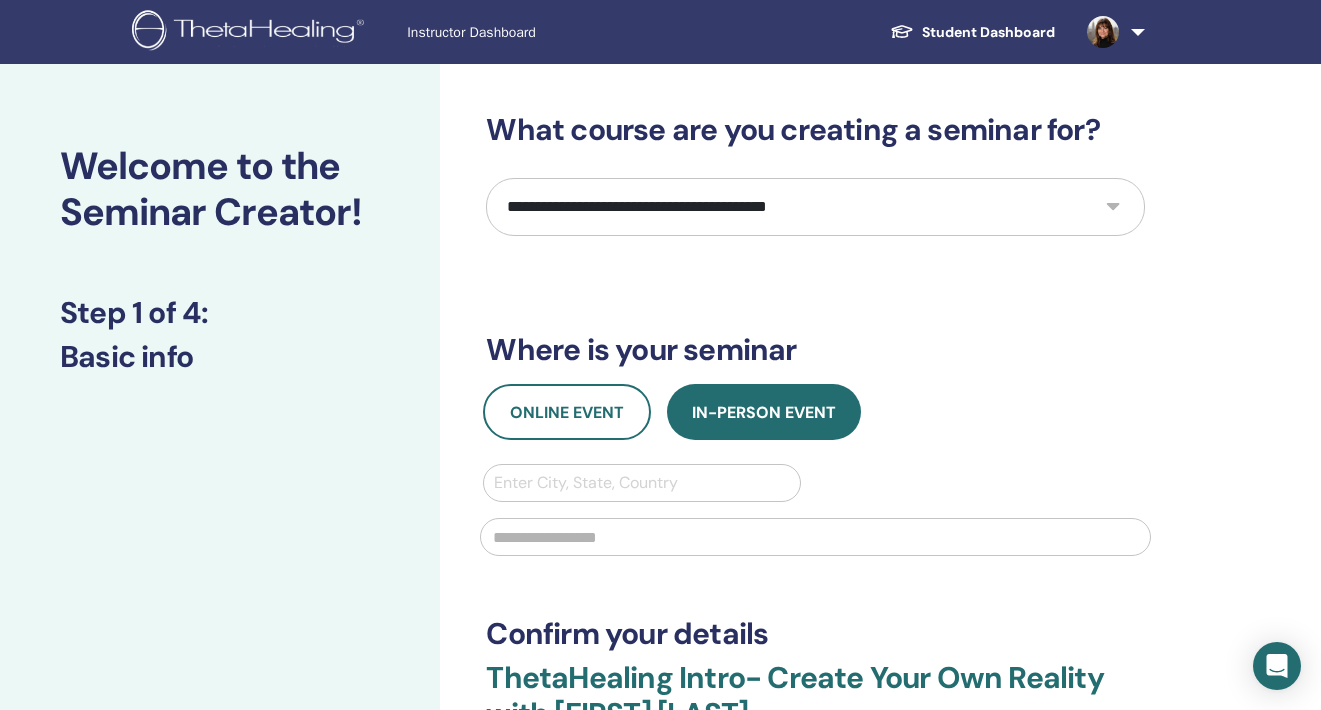 select on "*" 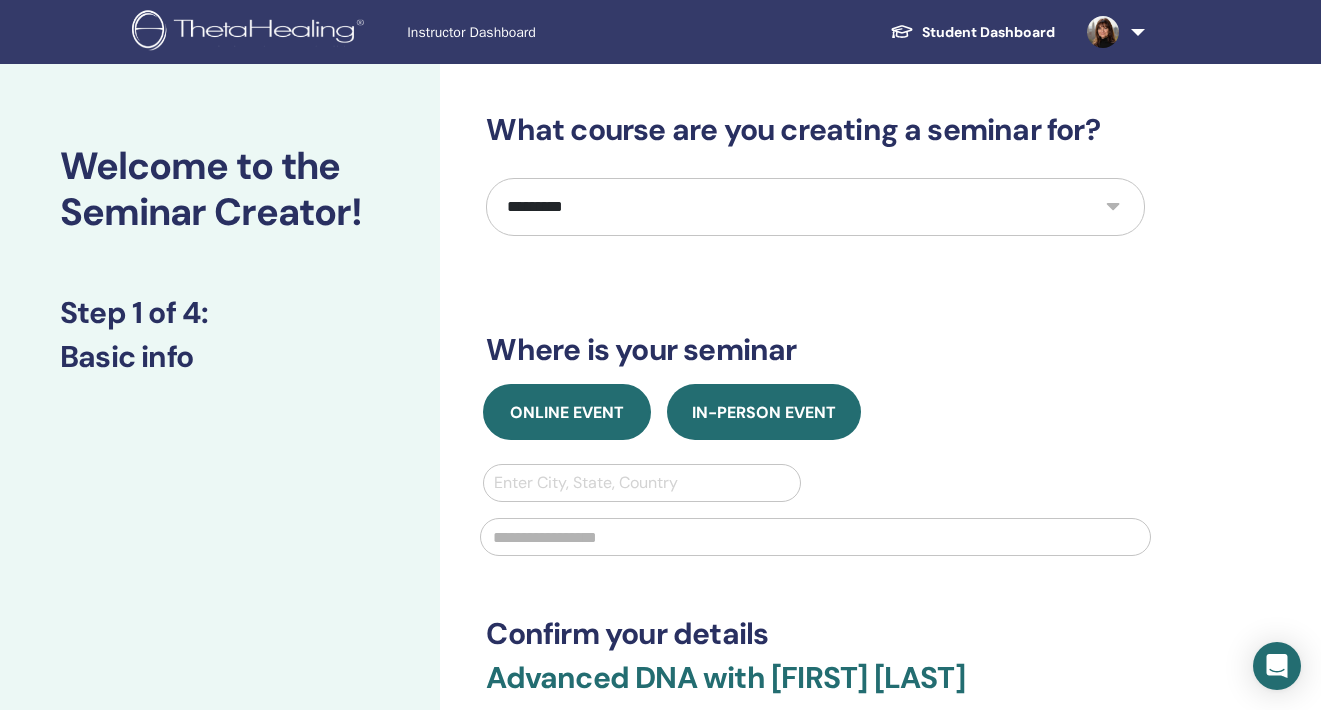 click on "Online Event" at bounding box center (567, 412) 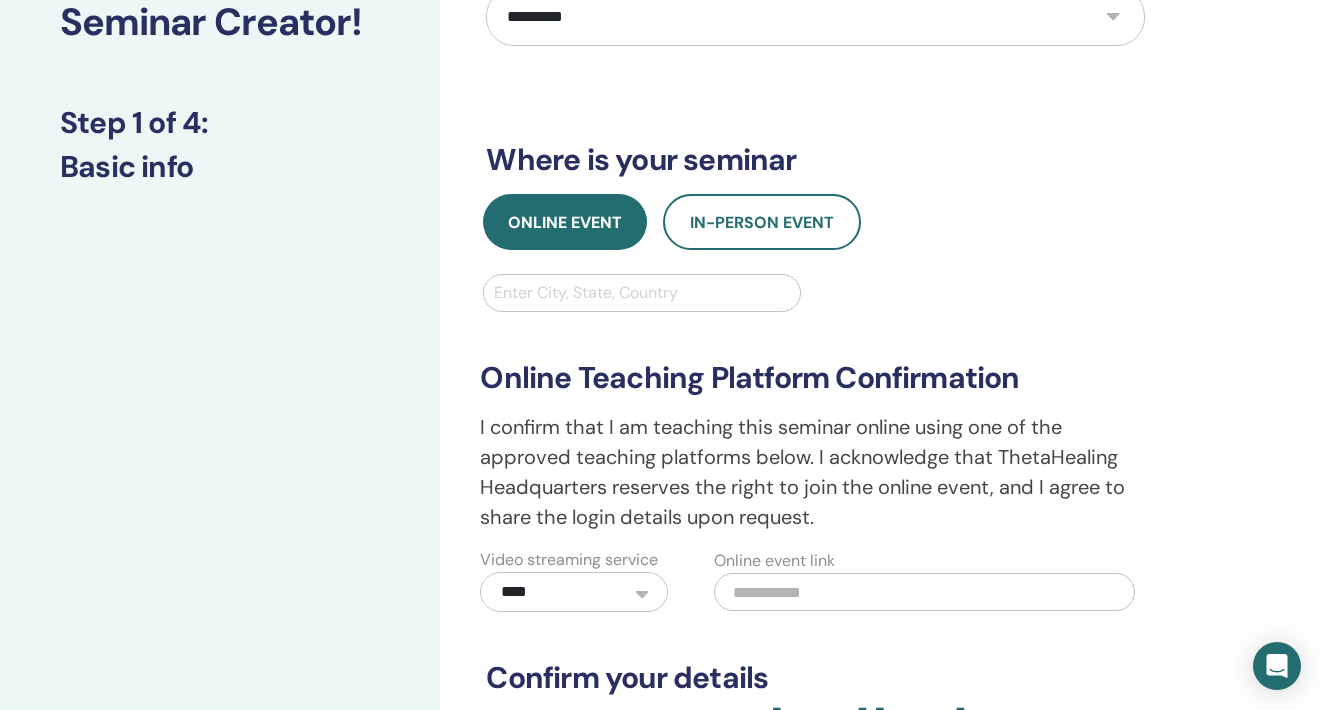 scroll, scrollTop: 208, scrollLeft: 0, axis: vertical 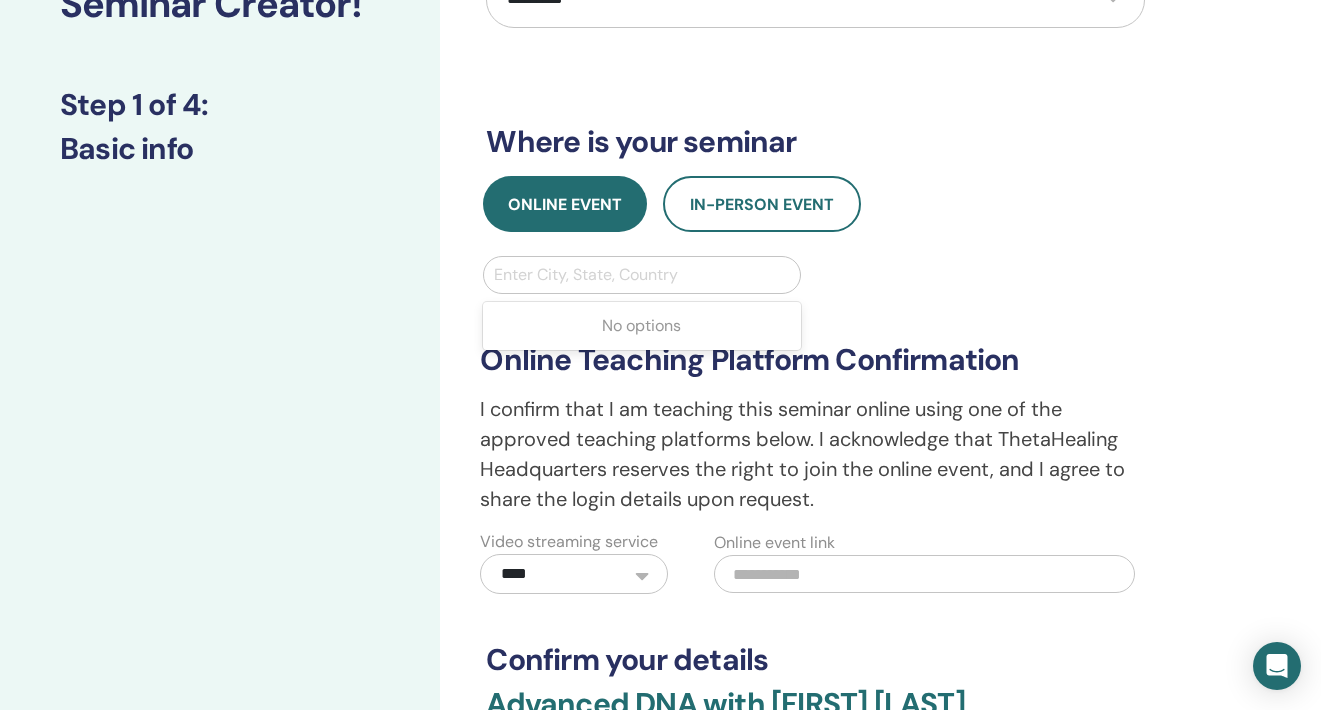 click on "Enter City, State, Country" at bounding box center [641, 275] 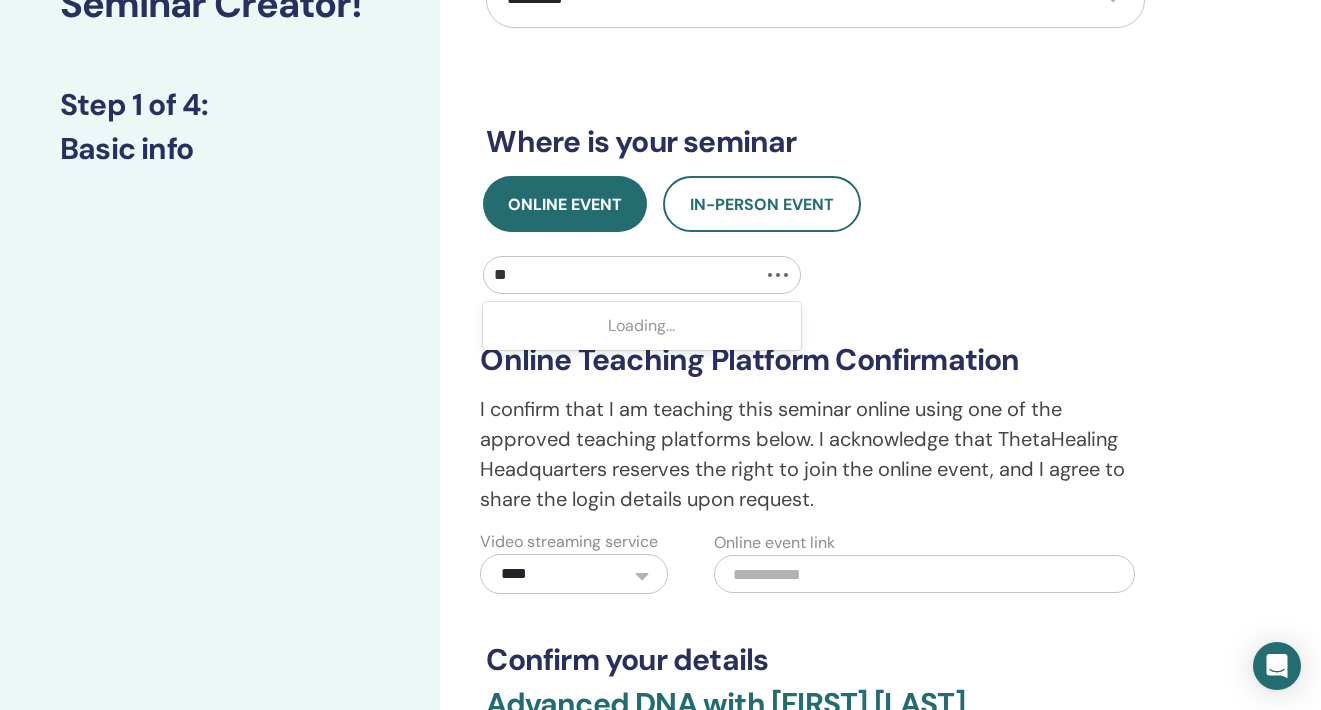type on "***" 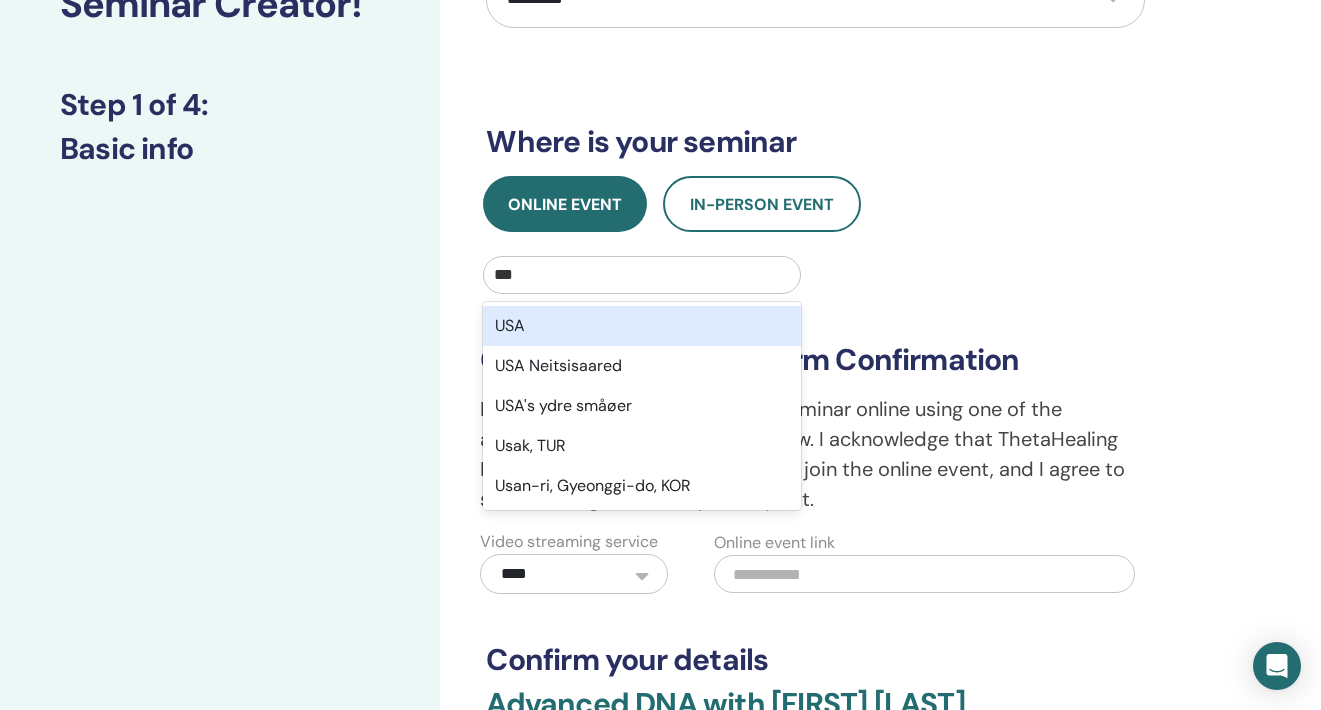 click on "USA" at bounding box center (641, 326) 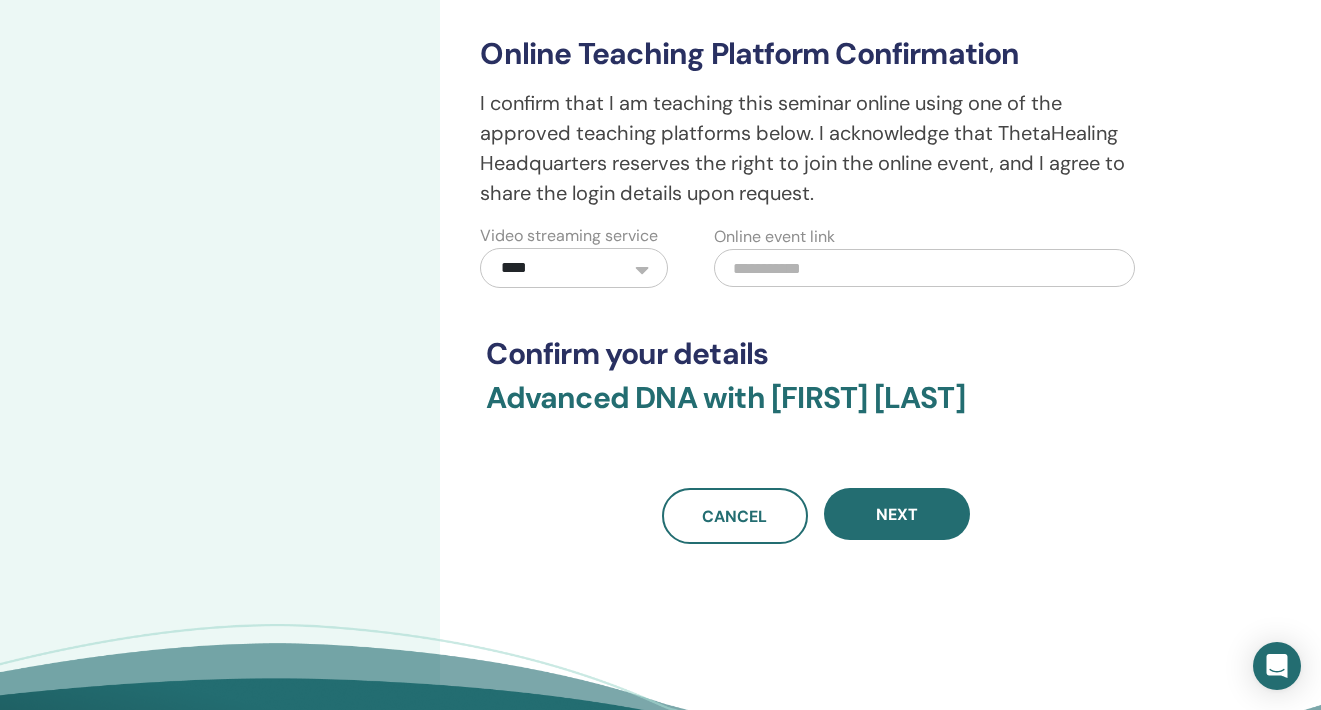 scroll, scrollTop: 519, scrollLeft: 0, axis: vertical 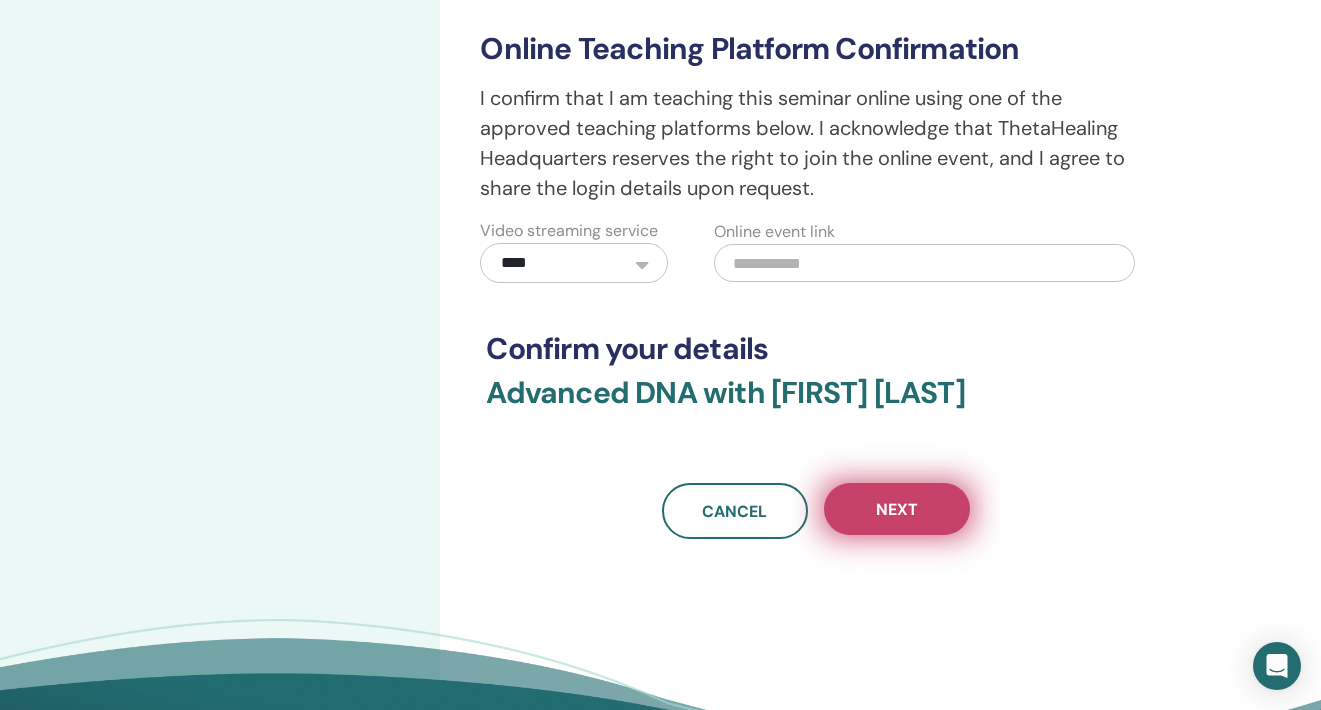click on "Next" at bounding box center (897, 509) 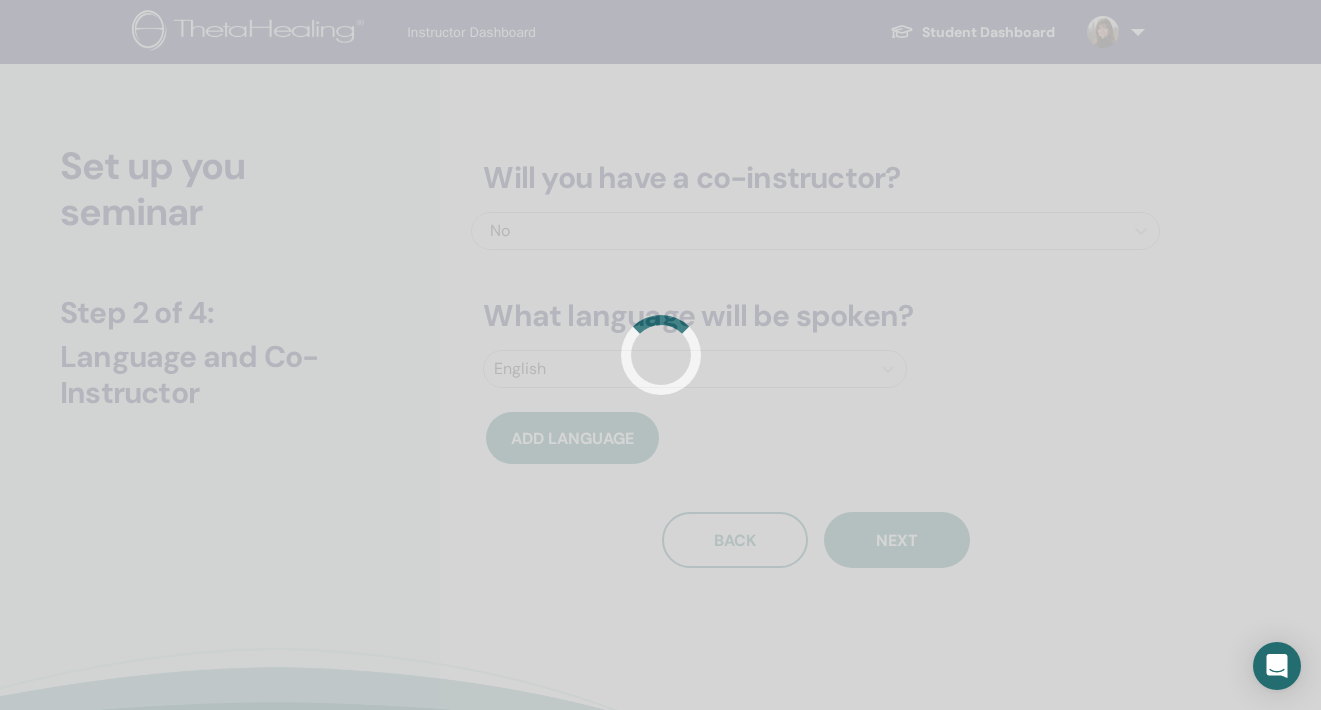 scroll, scrollTop: 0, scrollLeft: 0, axis: both 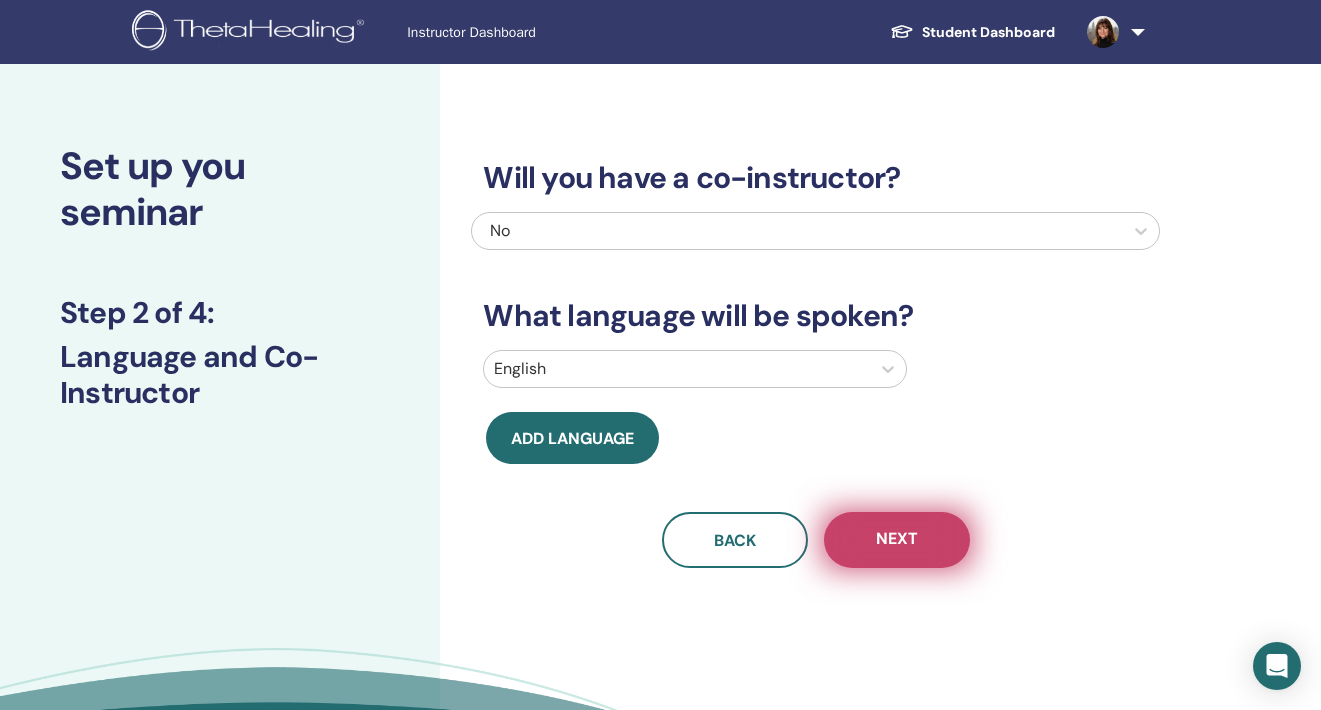 click on "Next" at bounding box center (897, 540) 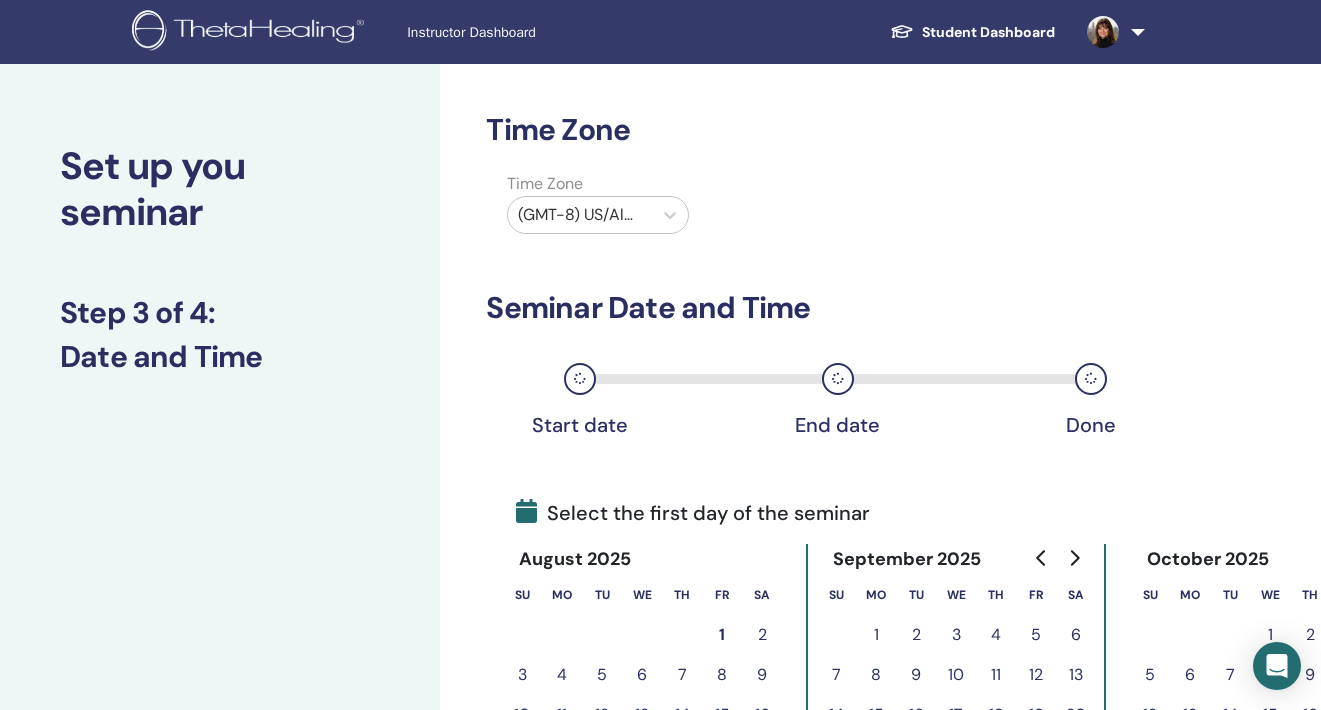 click on "(GMT-8) US/Alaska" at bounding box center (580, 215) 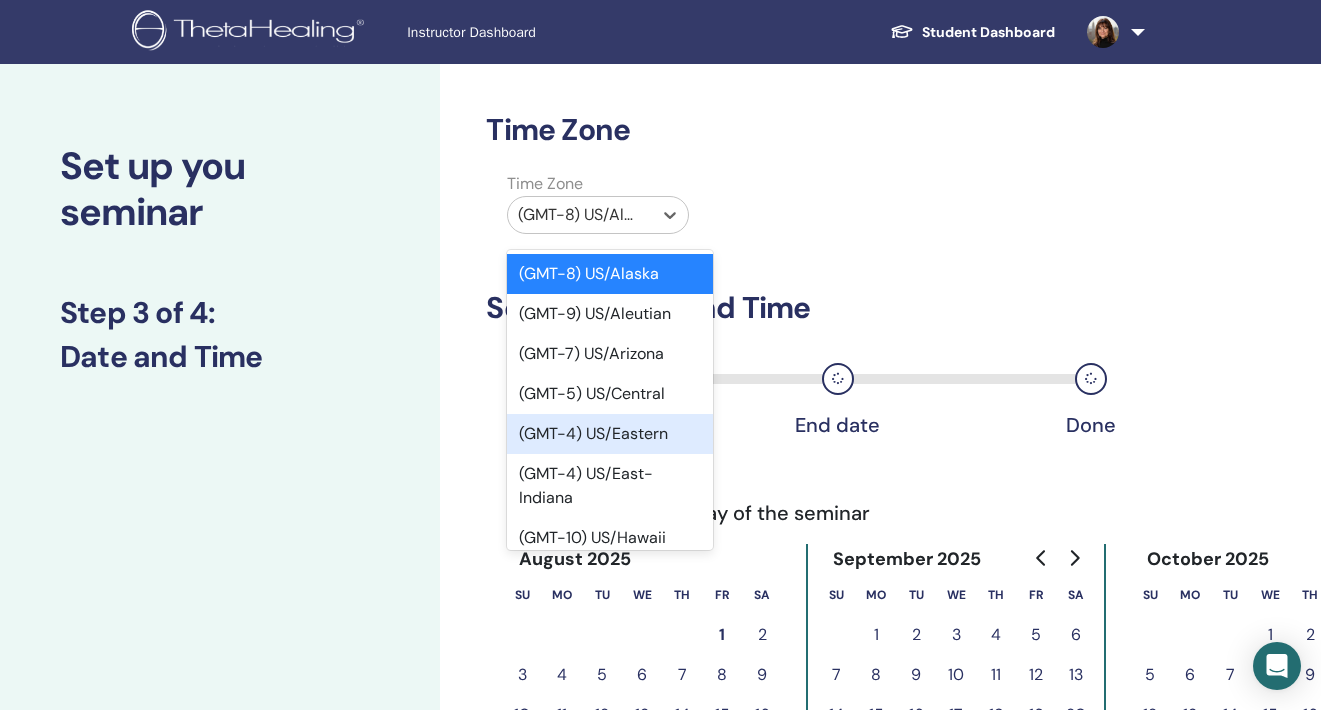 click on "(GMT-4) US/Eastern" at bounding box center (610, 434) 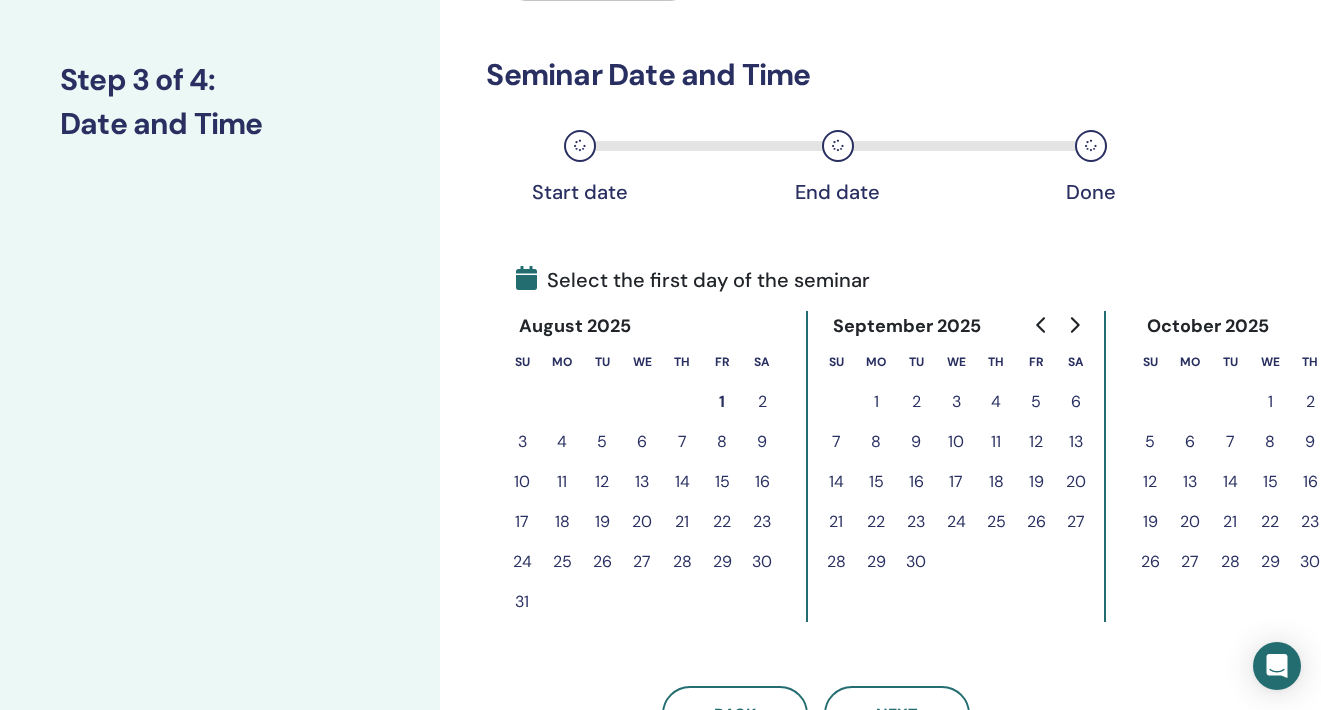 scroll, scrollTop: 246, scrollLeft: 0, axis: vertical 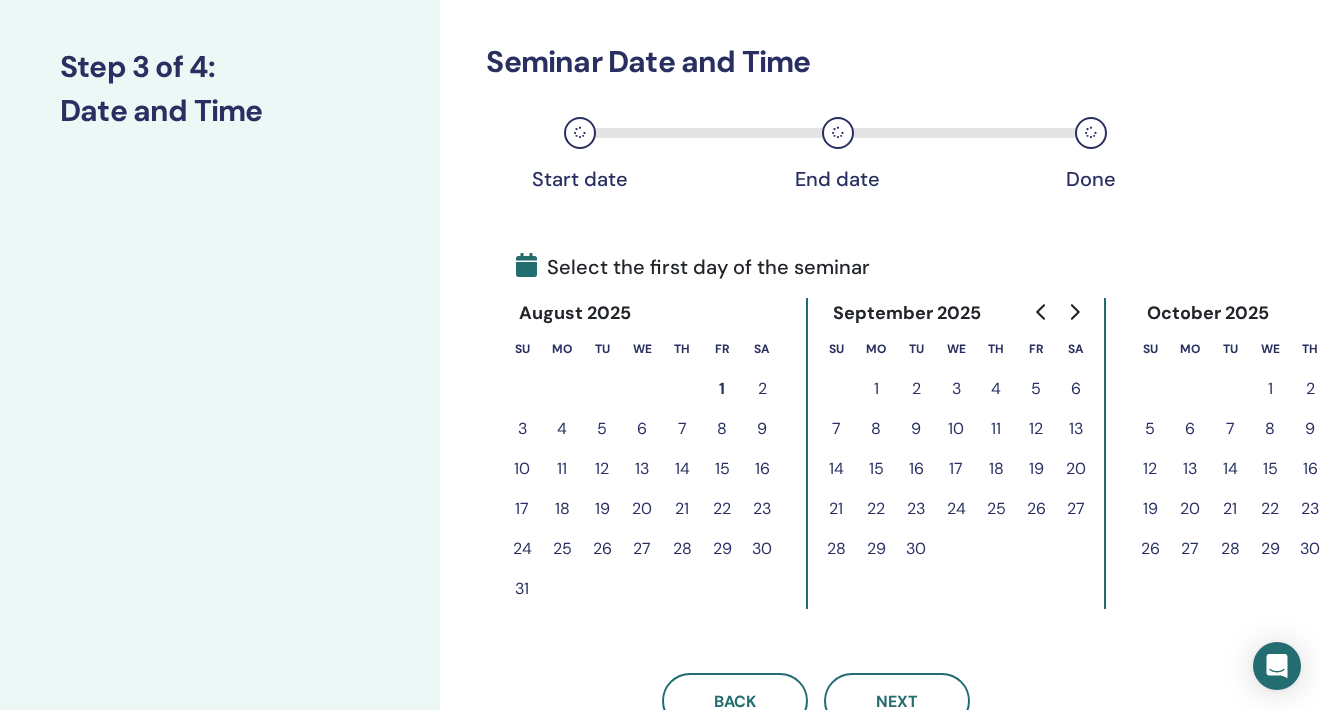 click on "24" at bounding box center [522, 549] 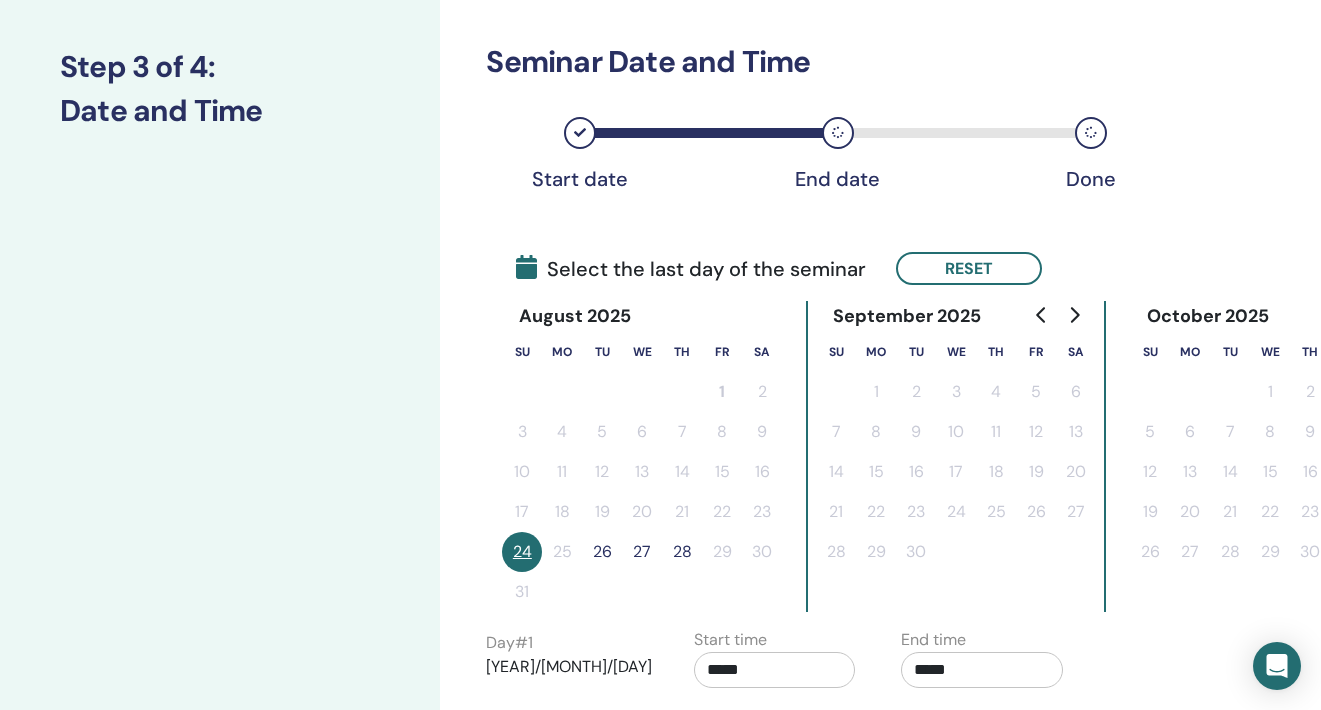 click on "27" at bounding box center [642, 552] 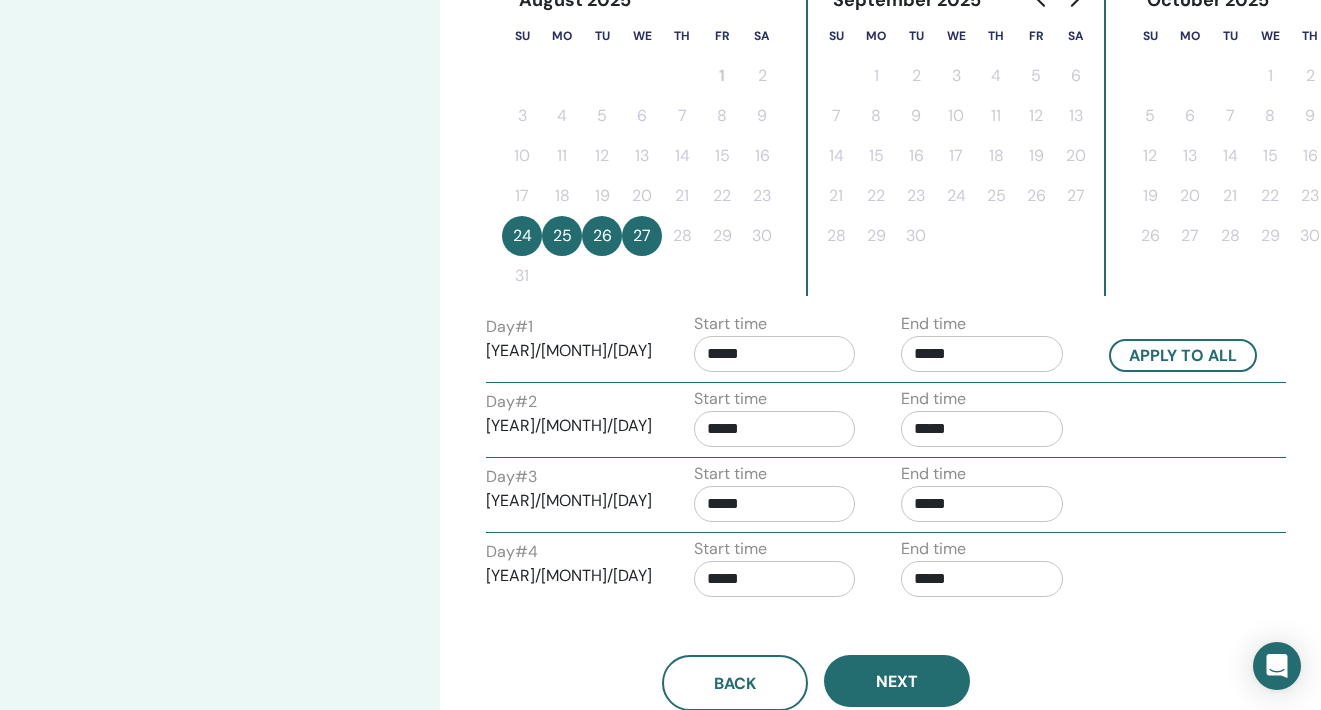 scroll, scrollTop: 594, scrollLeft: 0, axis: vertical 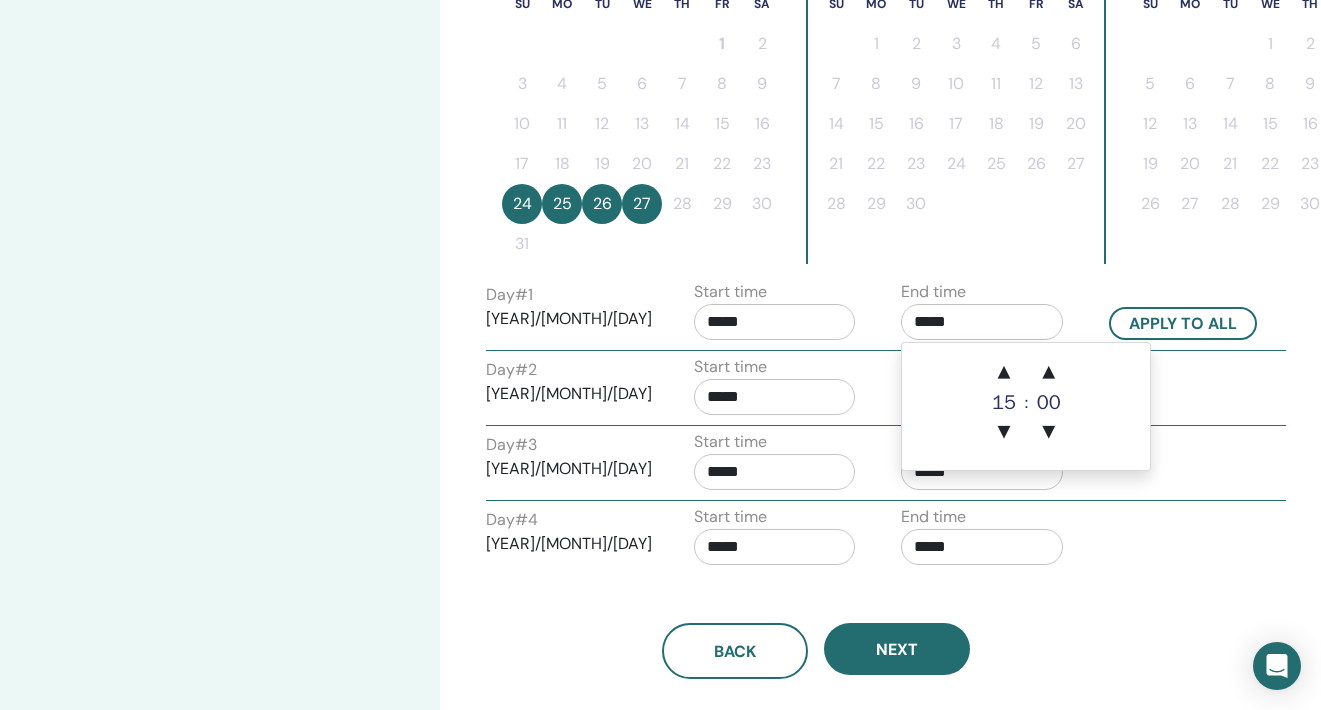 click on "*****" at bounding box center [982, 322] 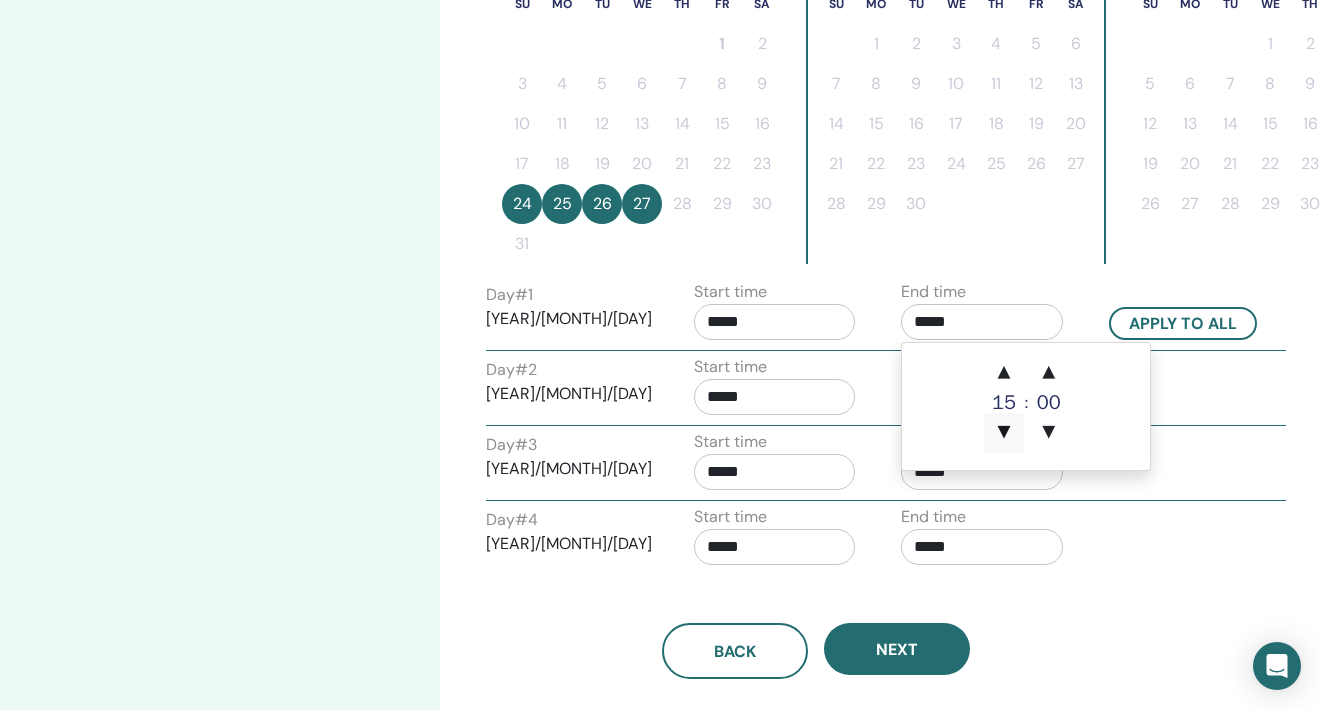 click on "▼" at bounding box center [1004, 433] 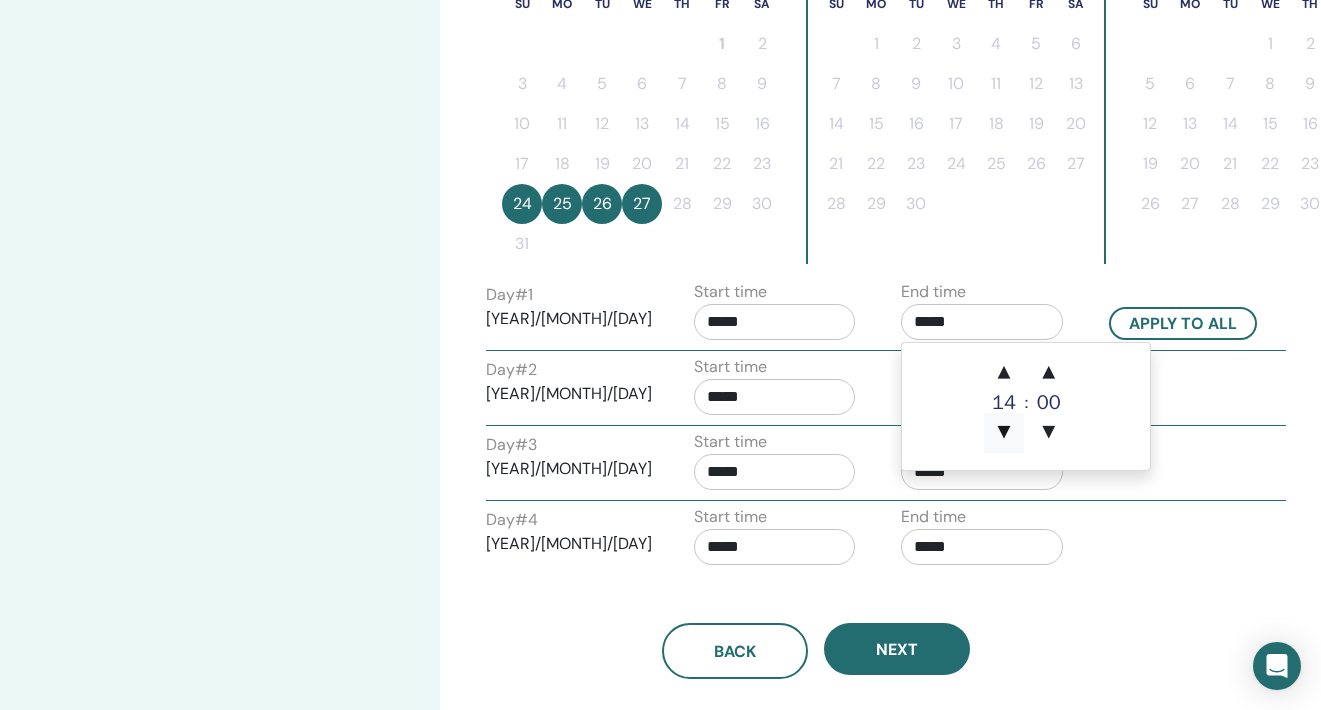 click on "▼" at bounding box center (1004, 433) 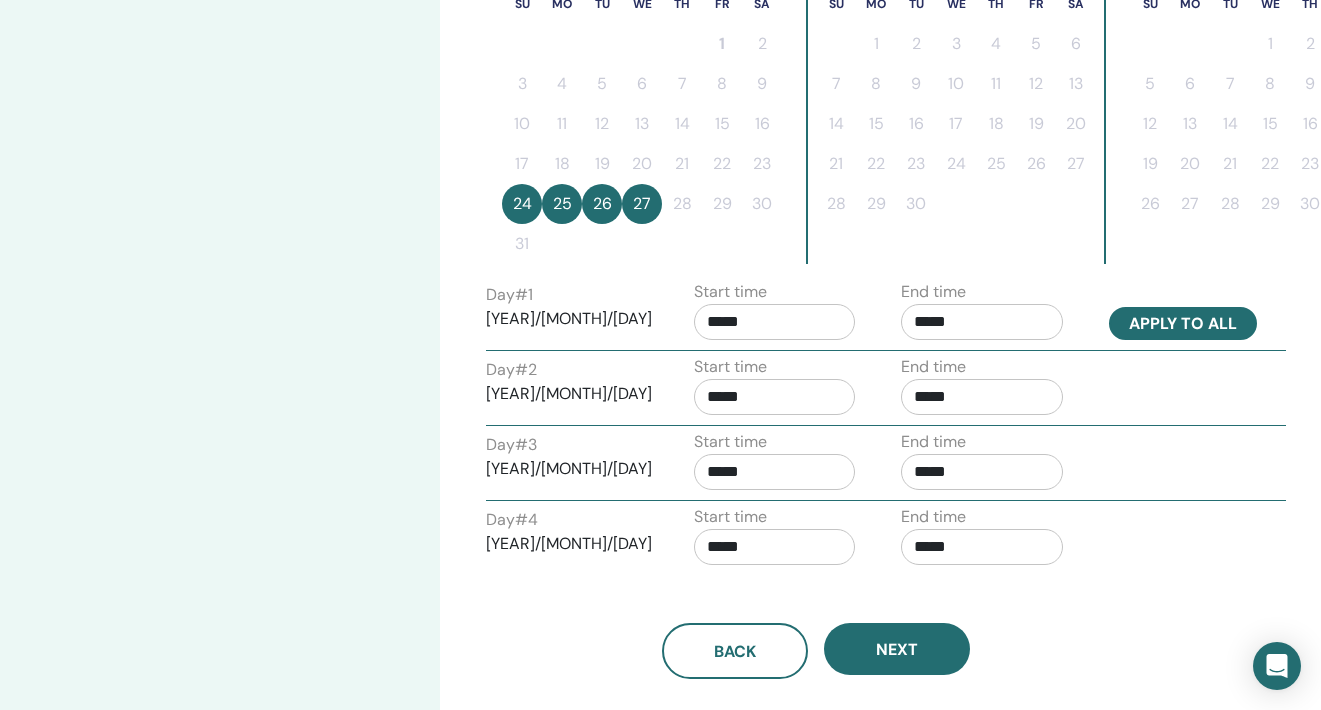 click on "Apply to all" at bounding box center [1183, 323] 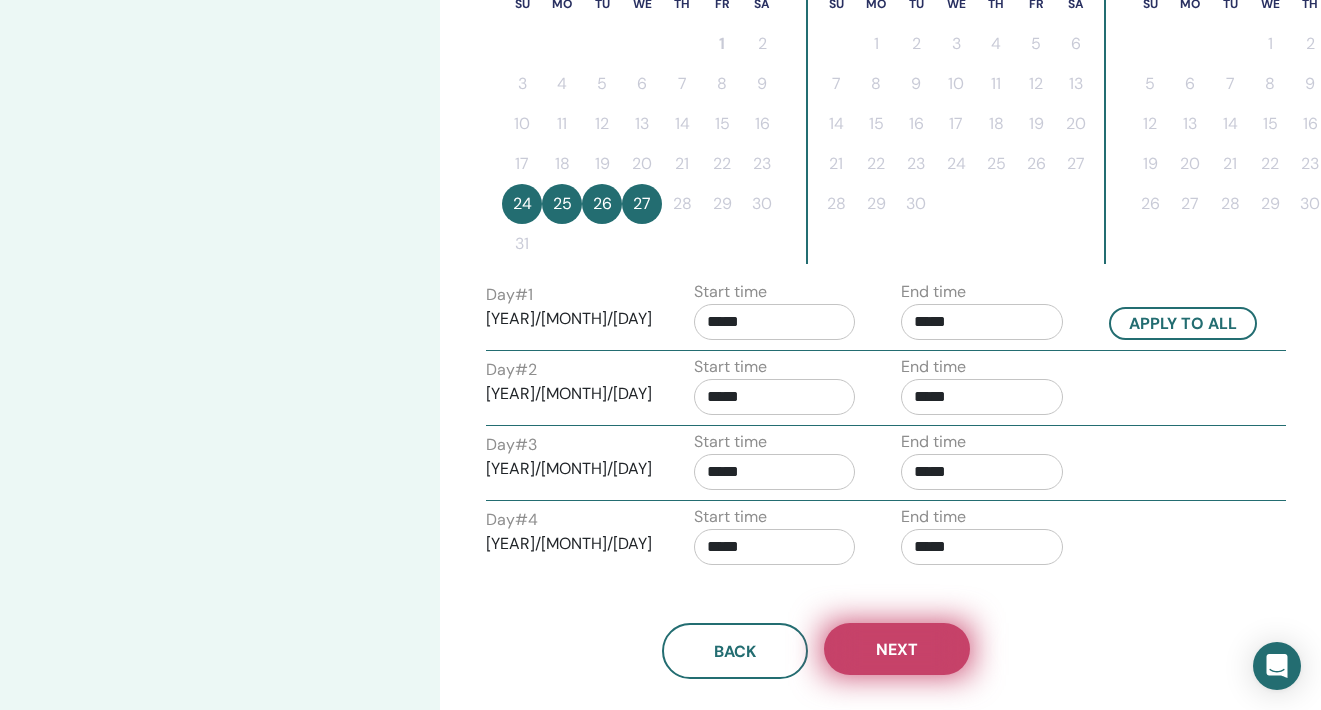 click on "Next" at bounding box center [897, 649] 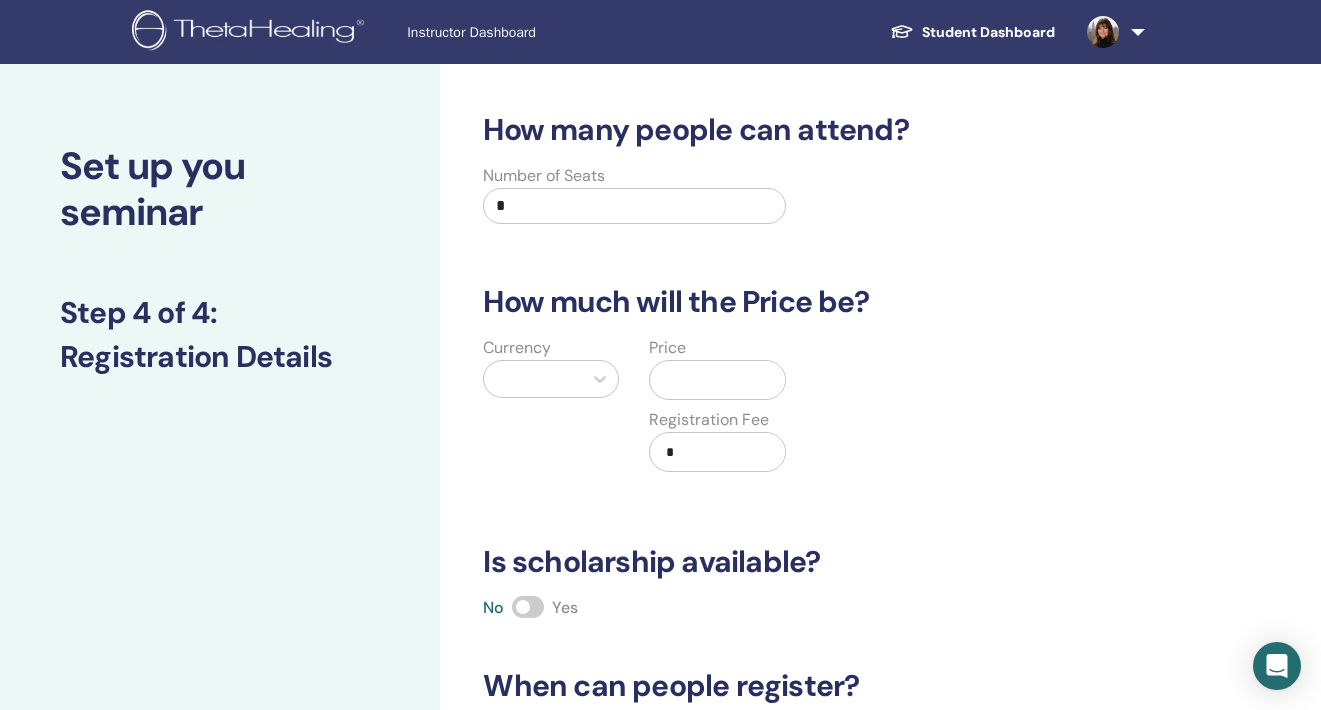 scroll, scrollTop: 0, scrollLeft: 0, axis: both 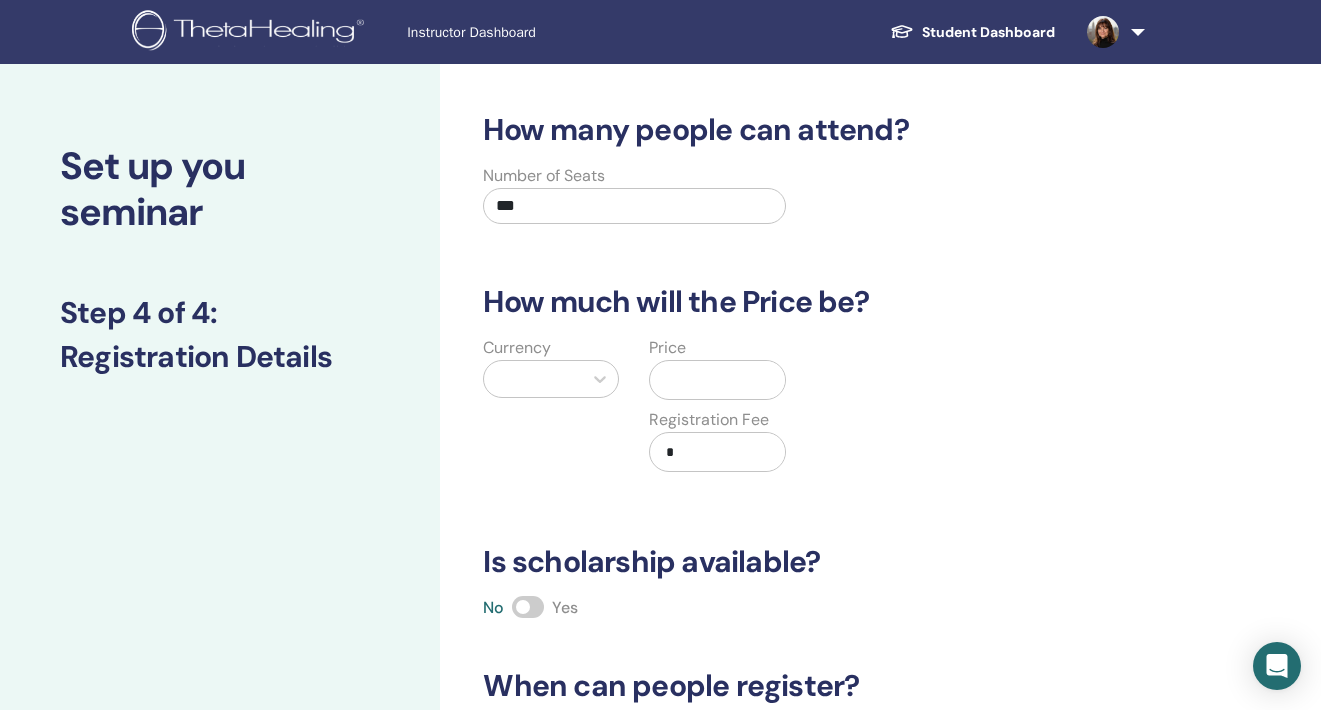 type on "***" 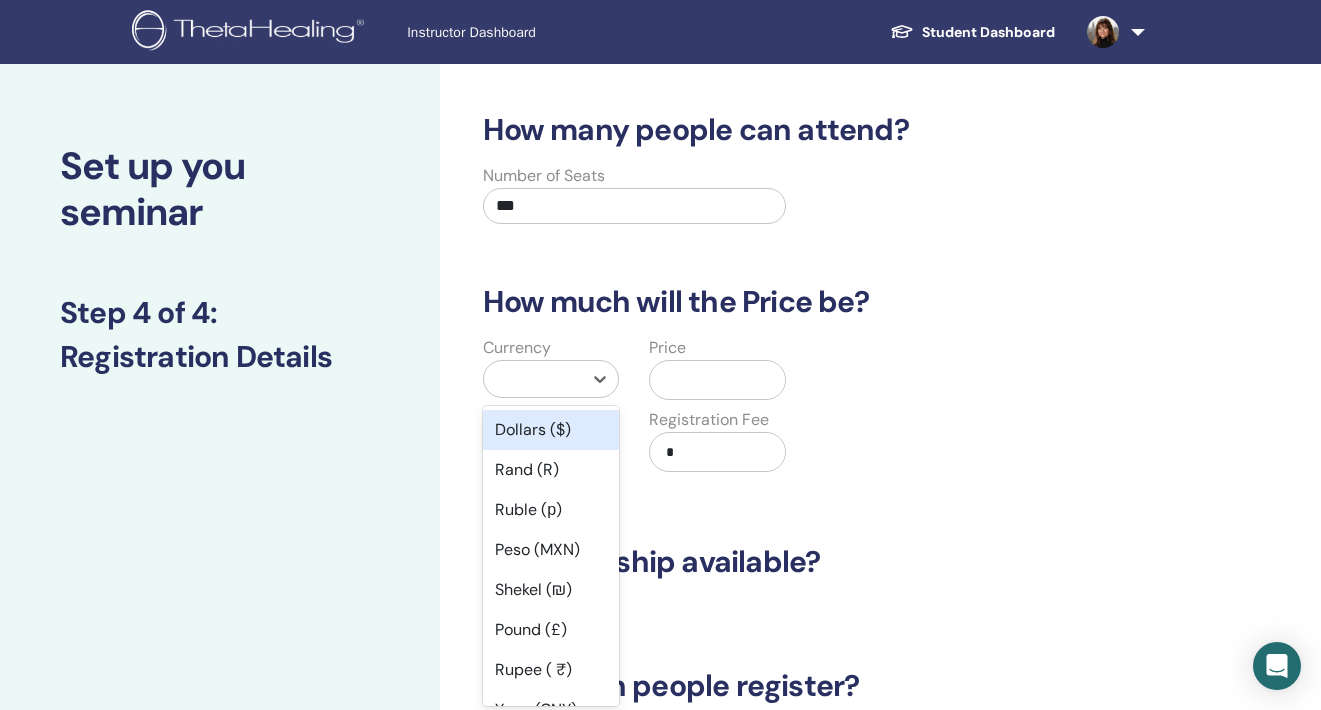 click at bounding box center (533, 379) 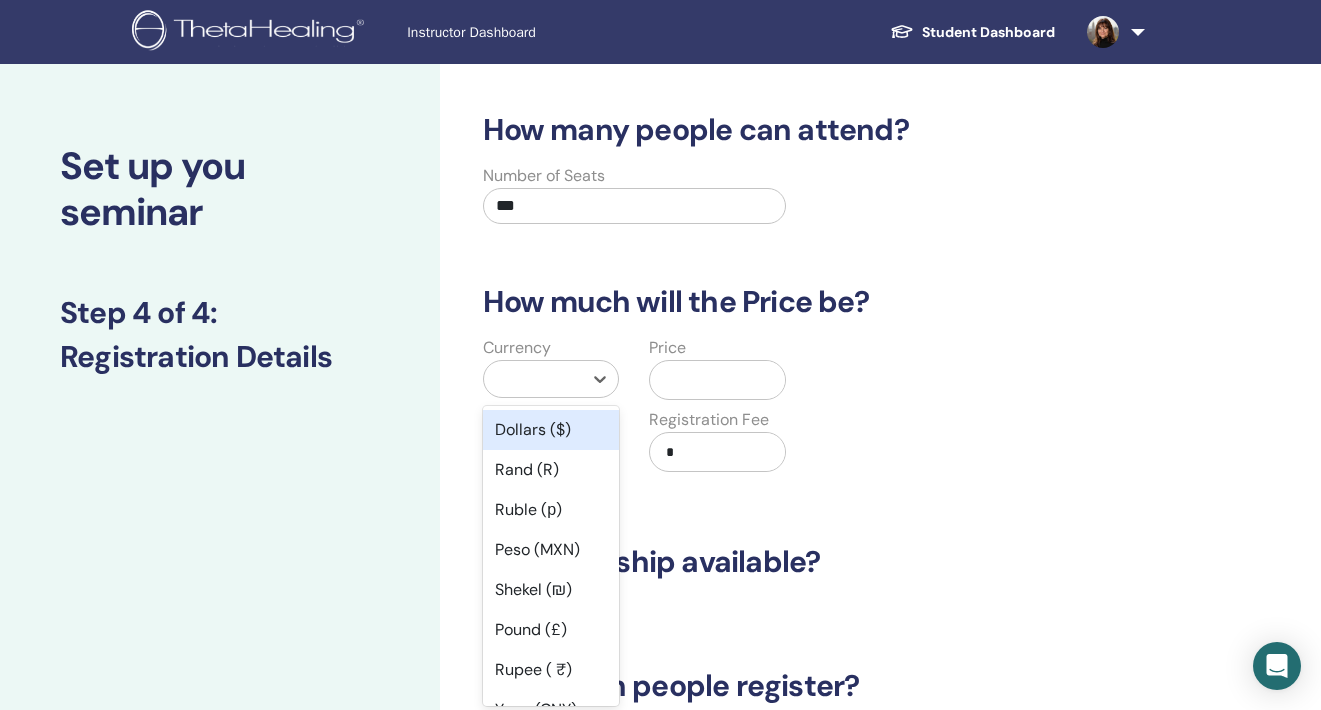 click on "Dollars ($)" at bounding box center [551, 430] 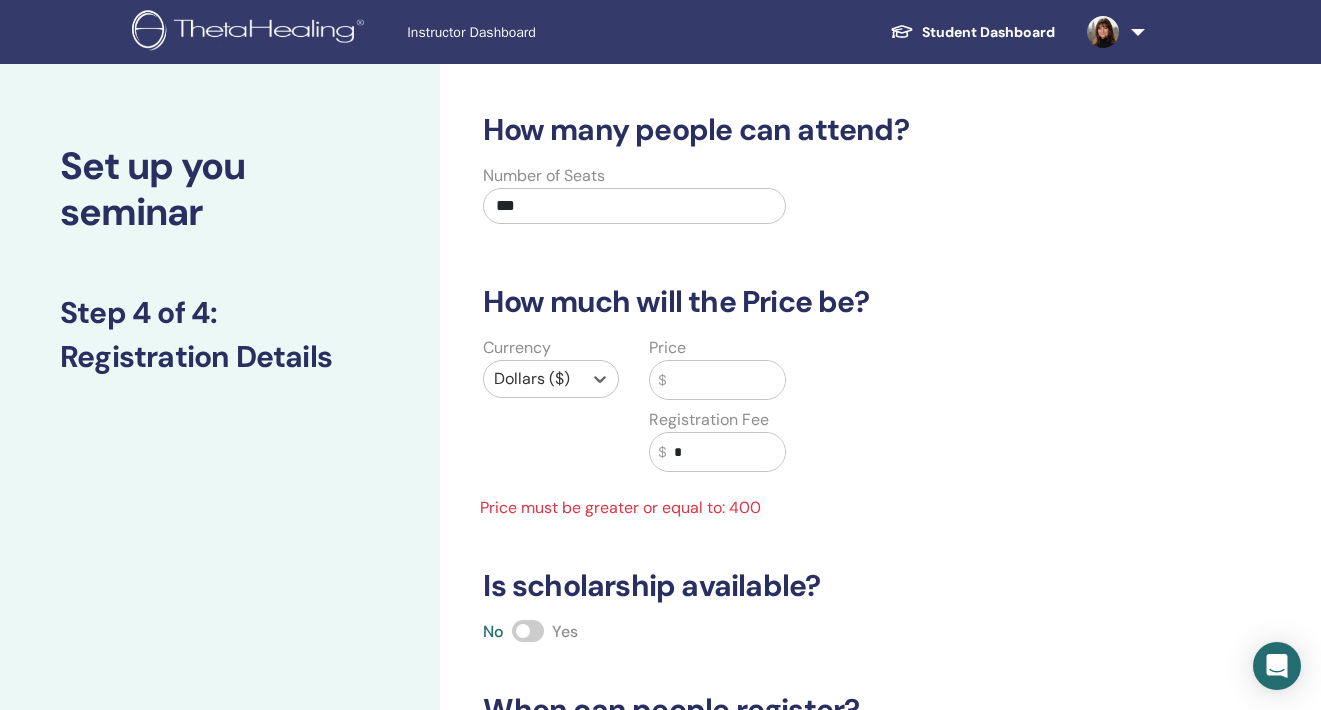 click at bounding box center (725, 380) 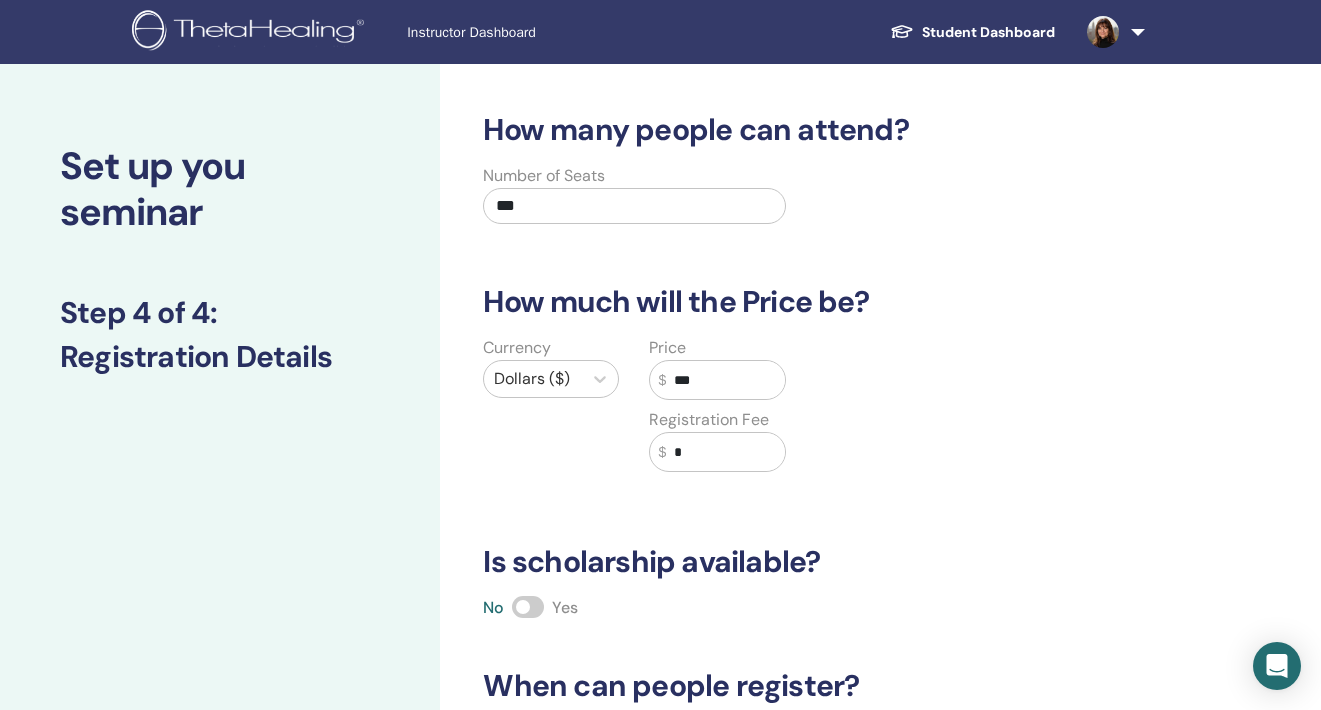 type on "***" 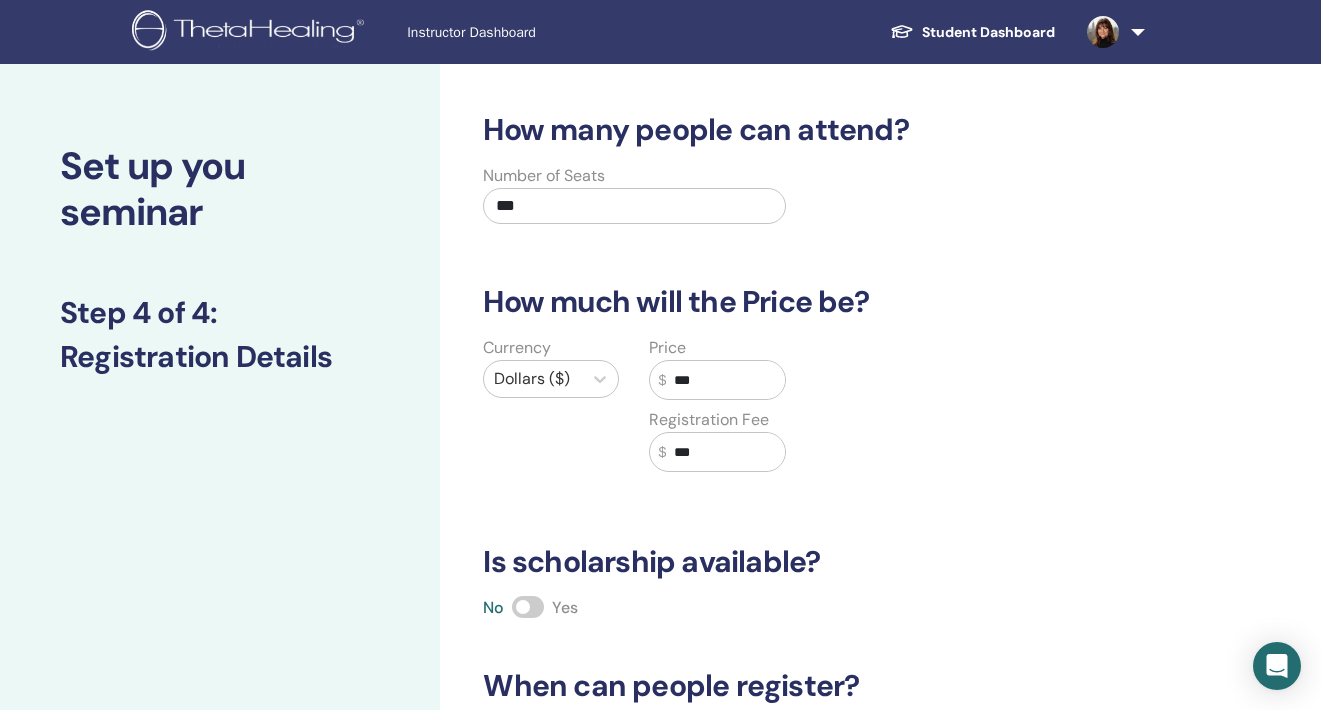 click on "Currency Dollars ($) Price $ *** Registration Fee $ ***" at bounding box center [800, 416] 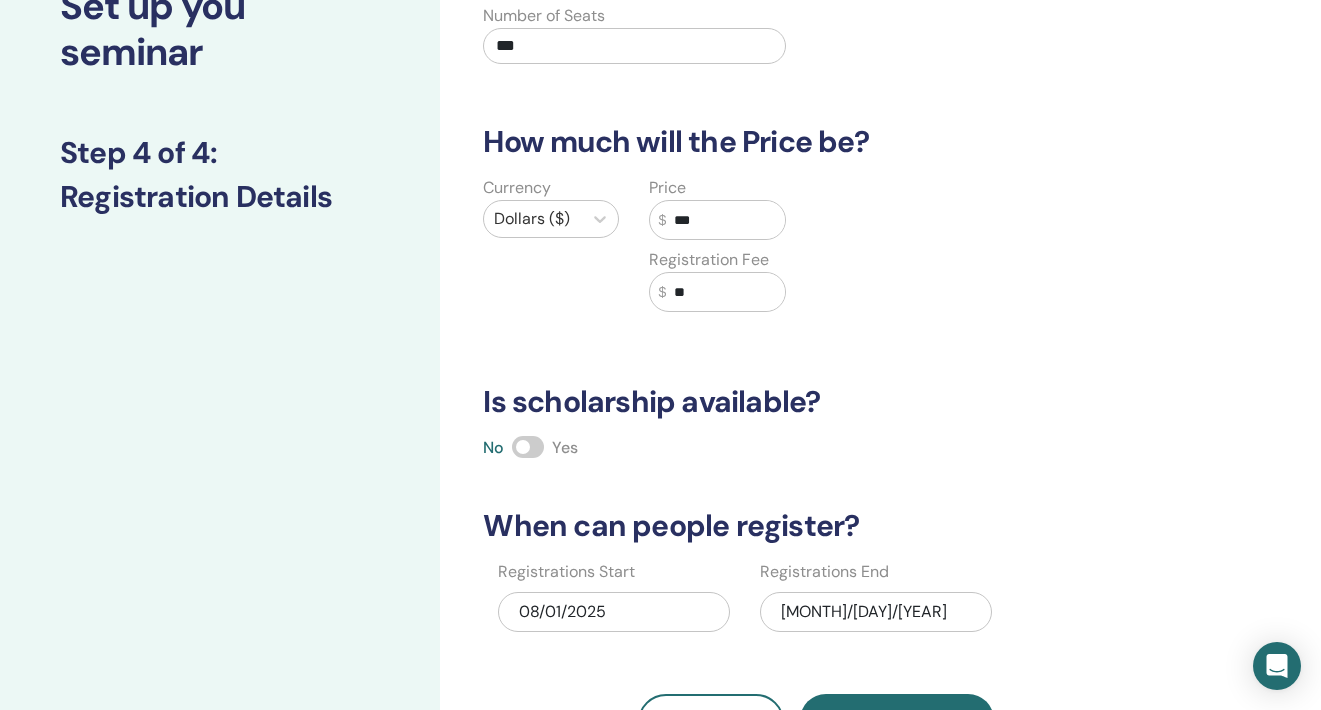 scroll, scrollTop: 213, scrollLeft: 0, axis: vertical 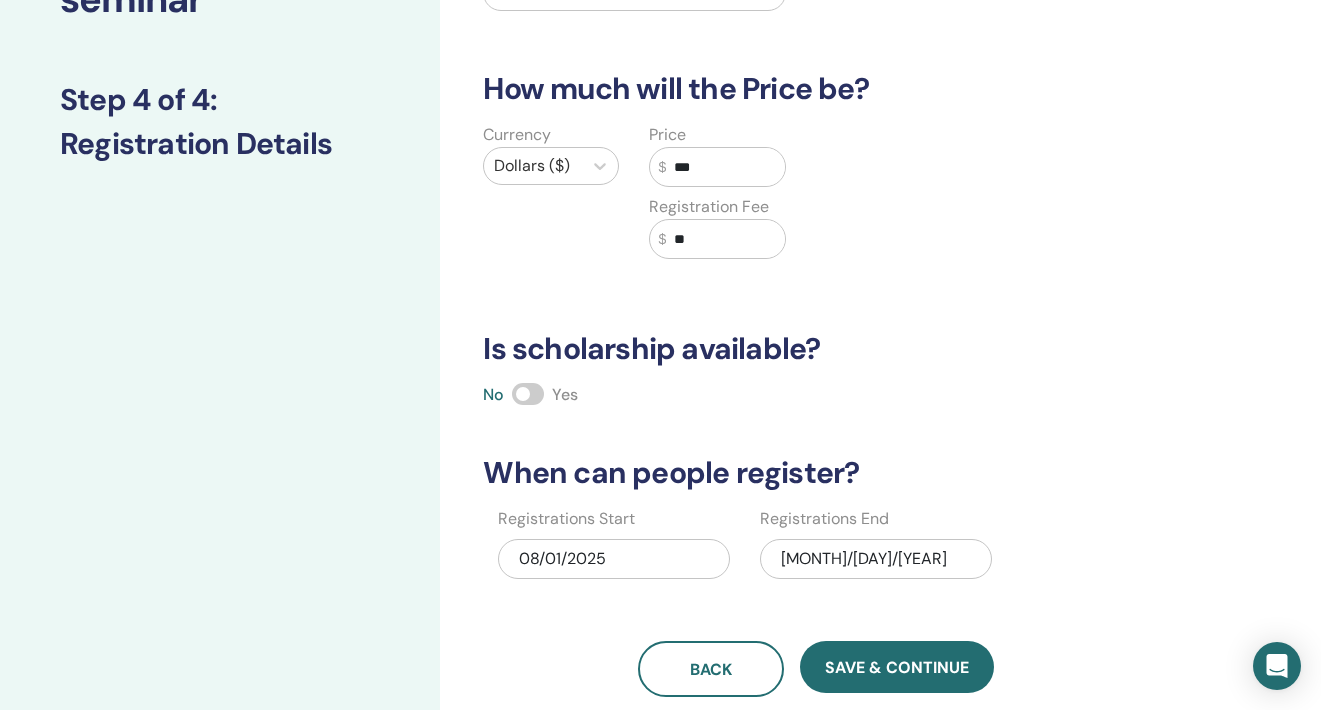 type on "**" 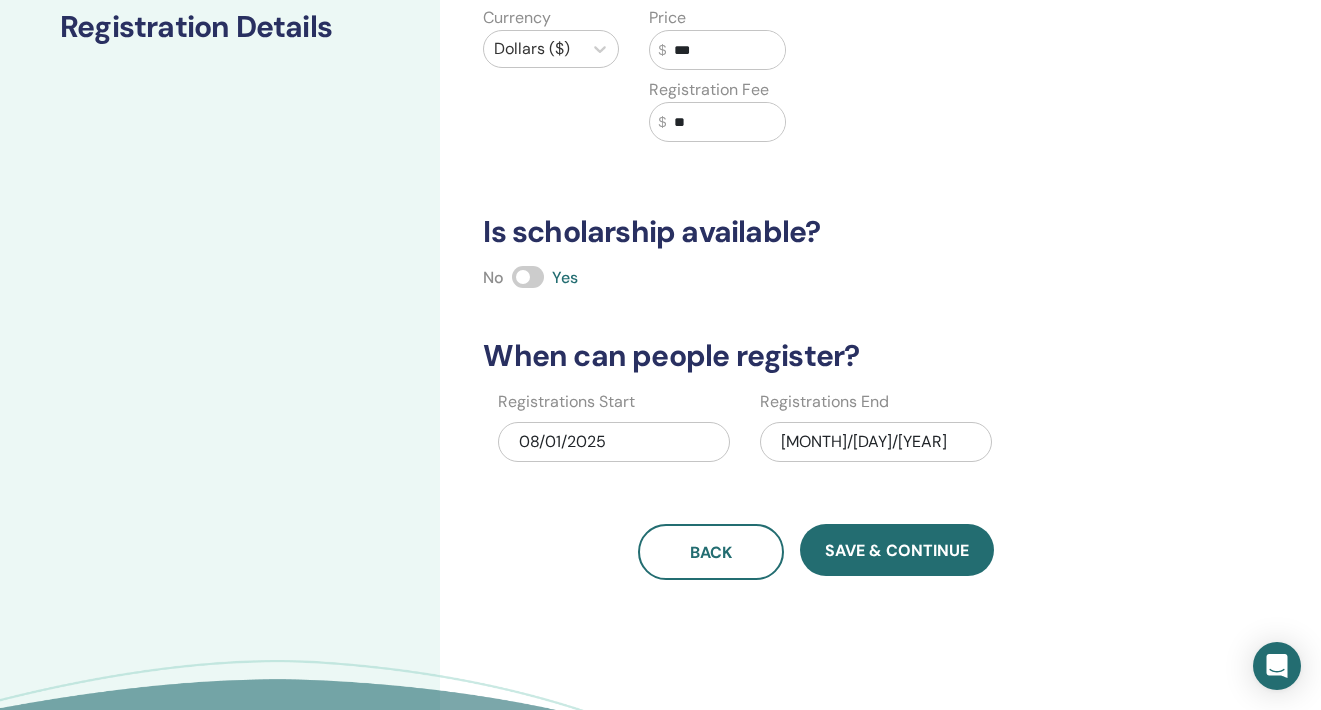 scroll, scrollTop: 333, scrollLeft: 0, axis: vertical 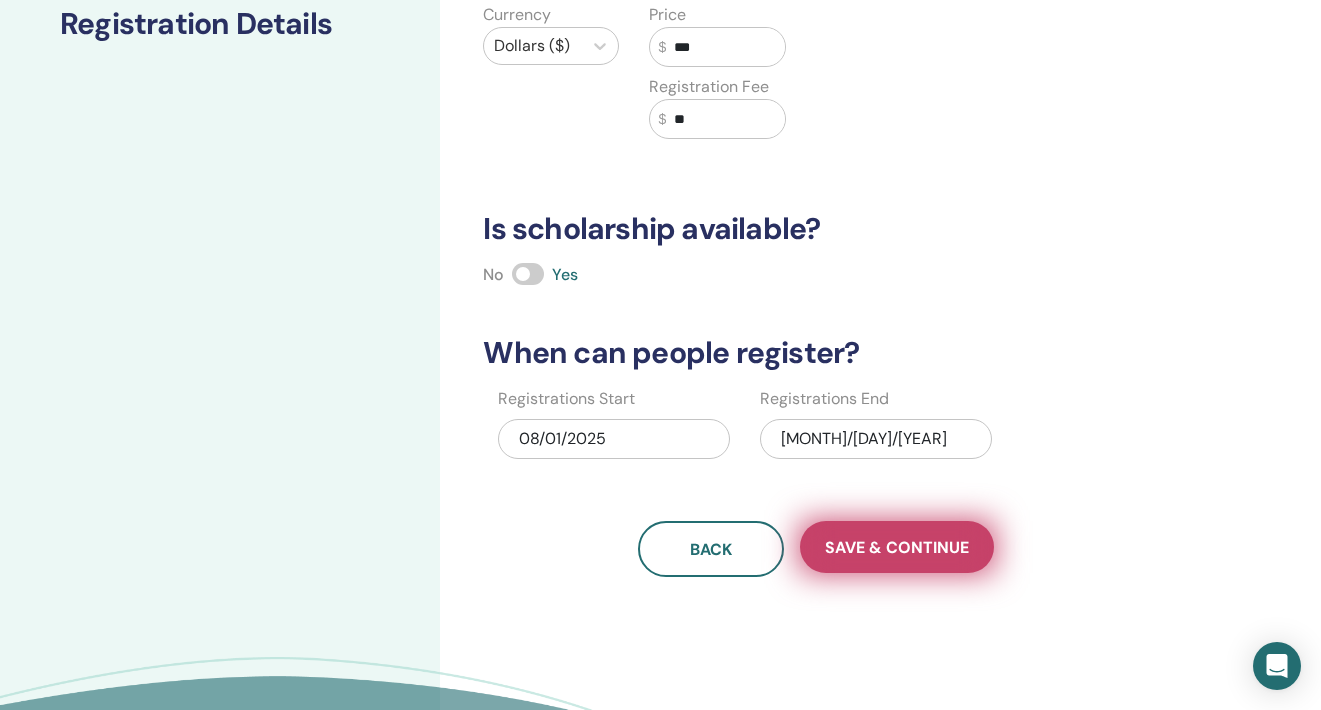 click on "Save & Continue" at bounding box center [897, 547] 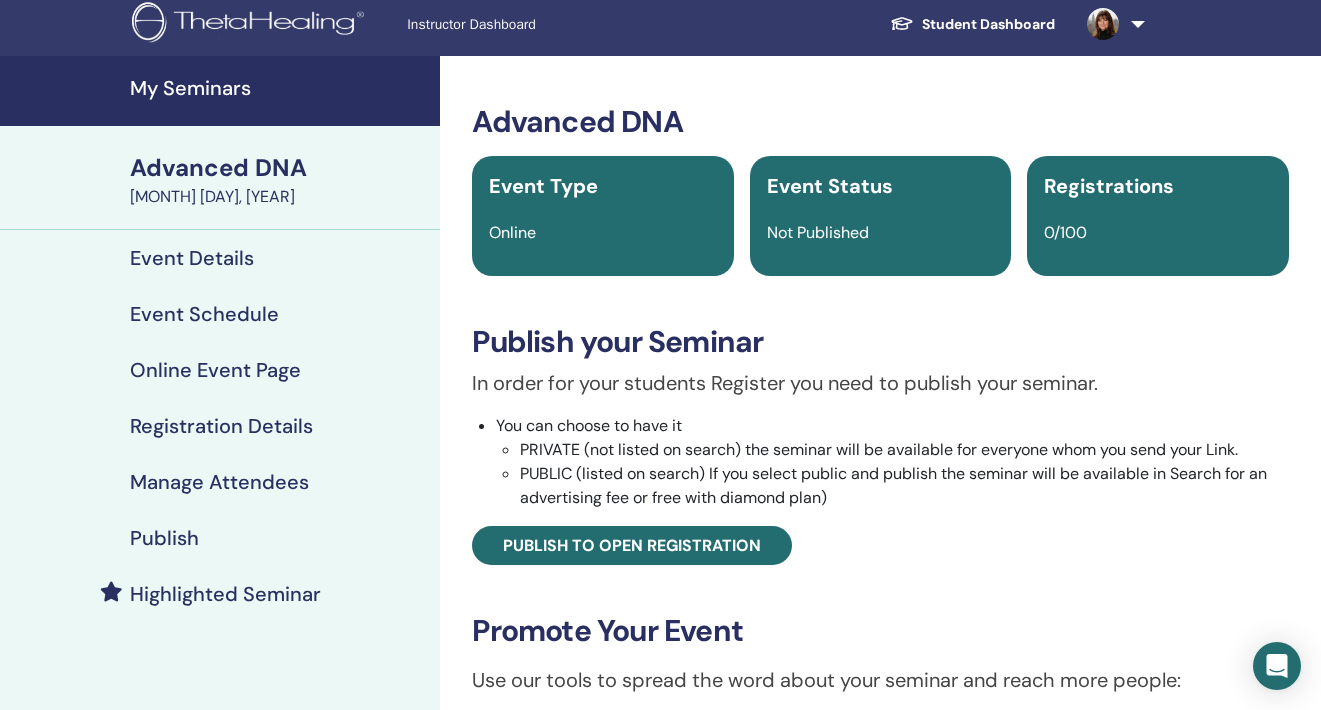 scroll, scrollTop: 0, scrollLeft: 0, axis: both 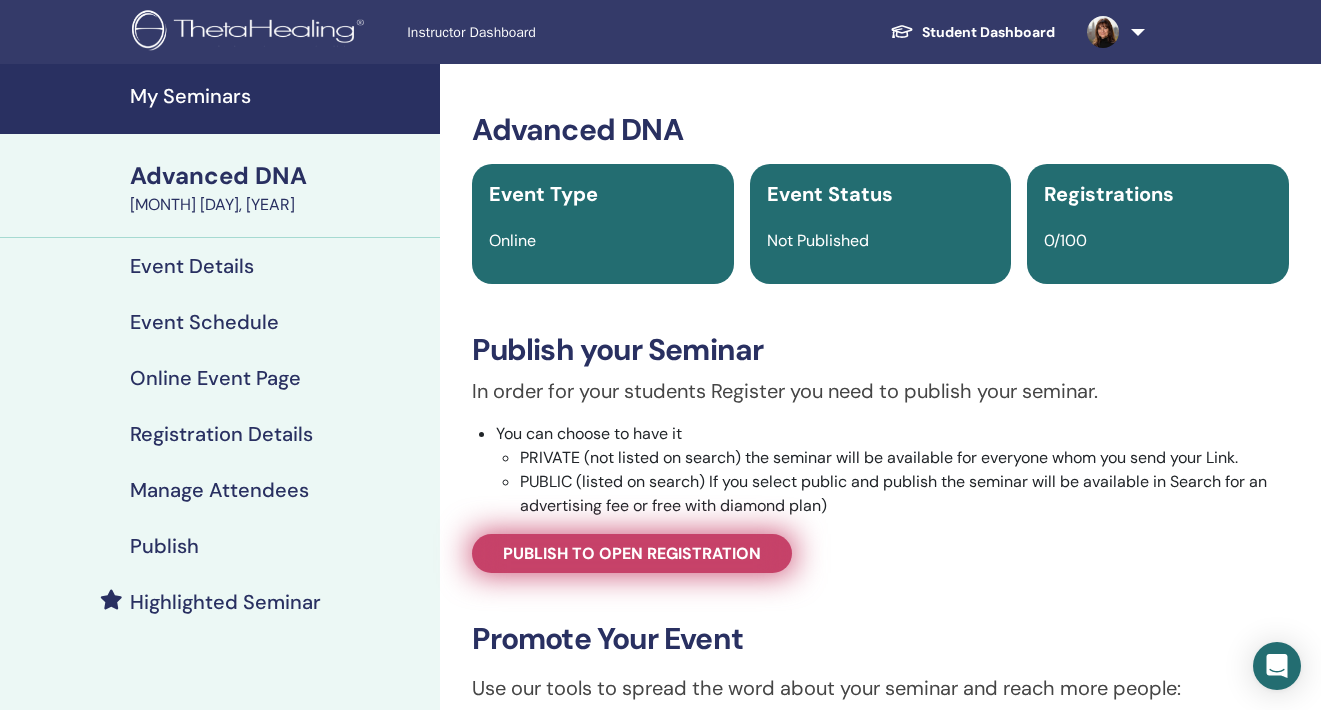 click on "Publish to open registration" at bounding box center [632, 553] 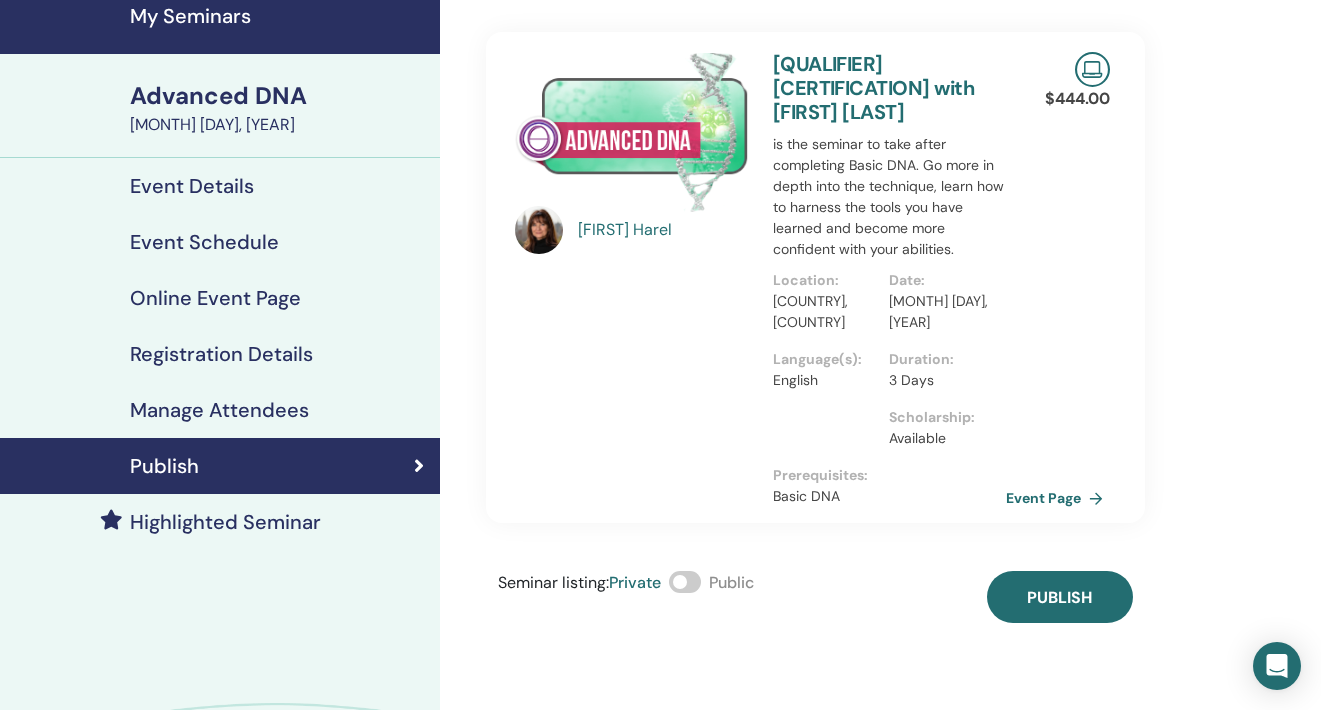 scroll, scrollTop: 114, scrollLeft: 0, axis: vertical 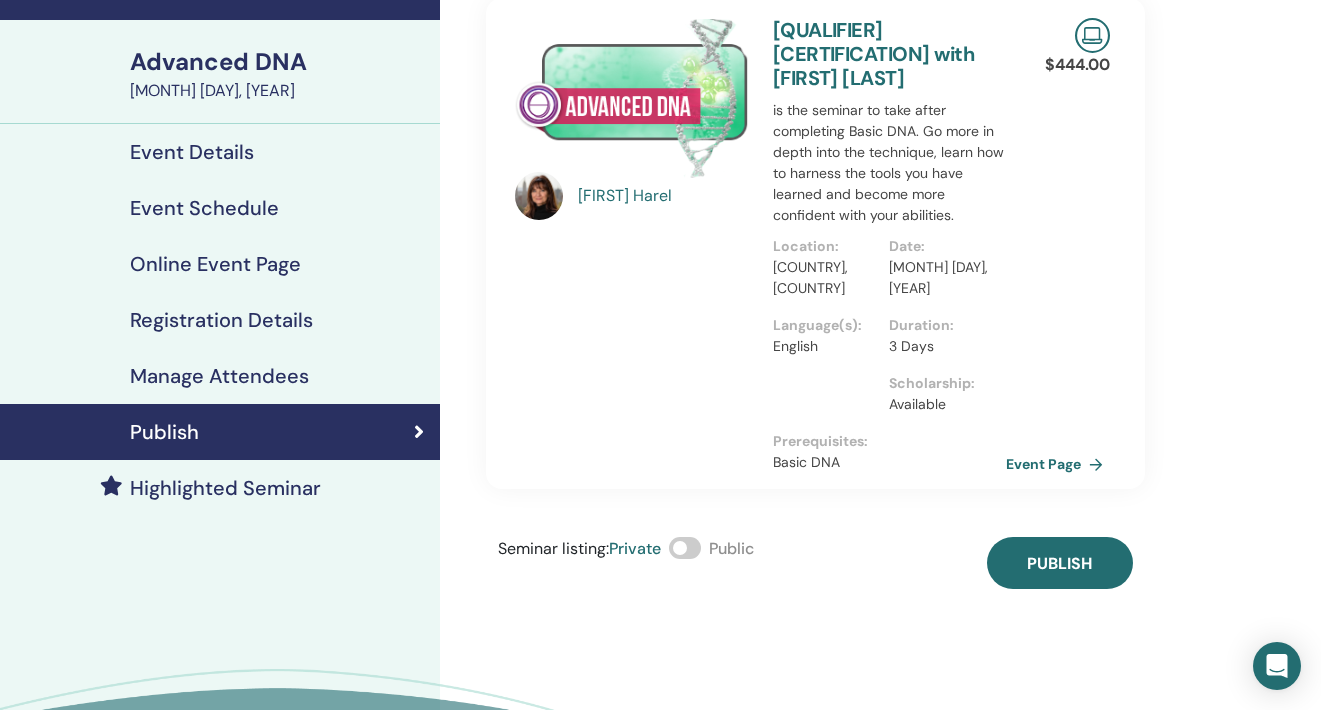 click at bounding box center (685, 548) 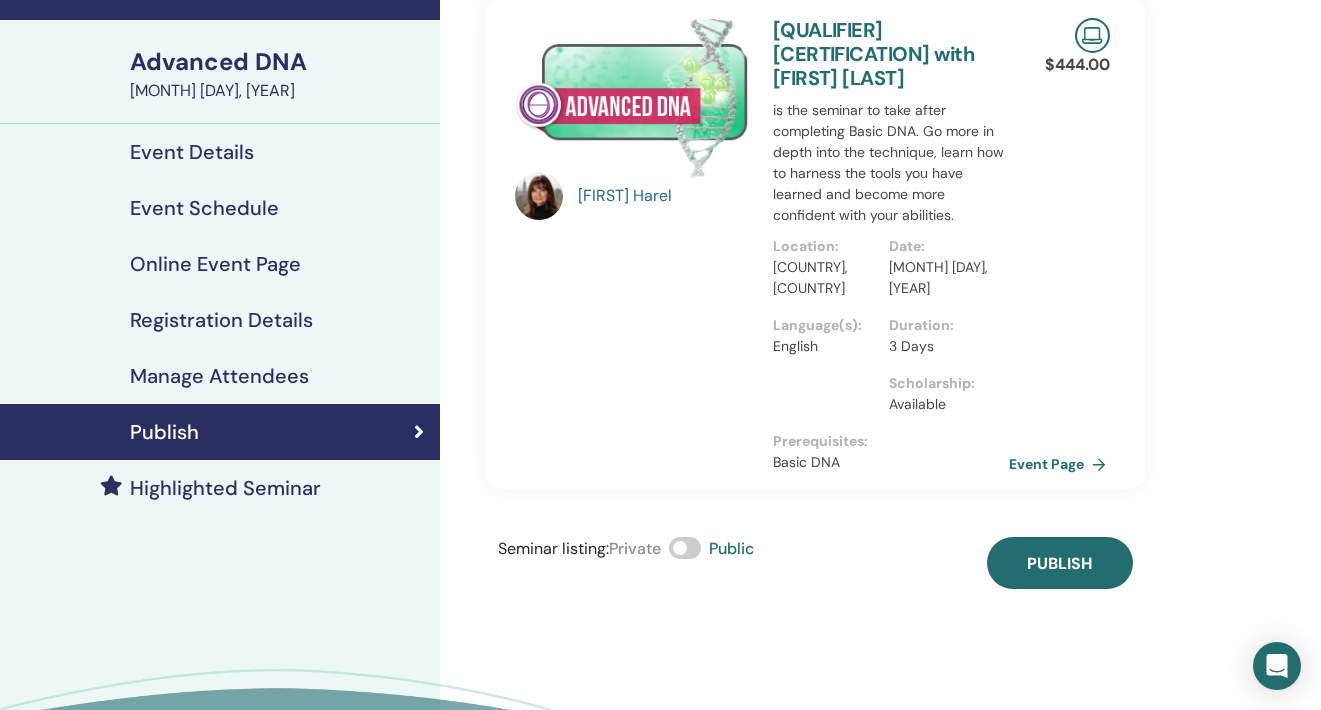 click on "Event Page" at bounding box center (1061, 464) 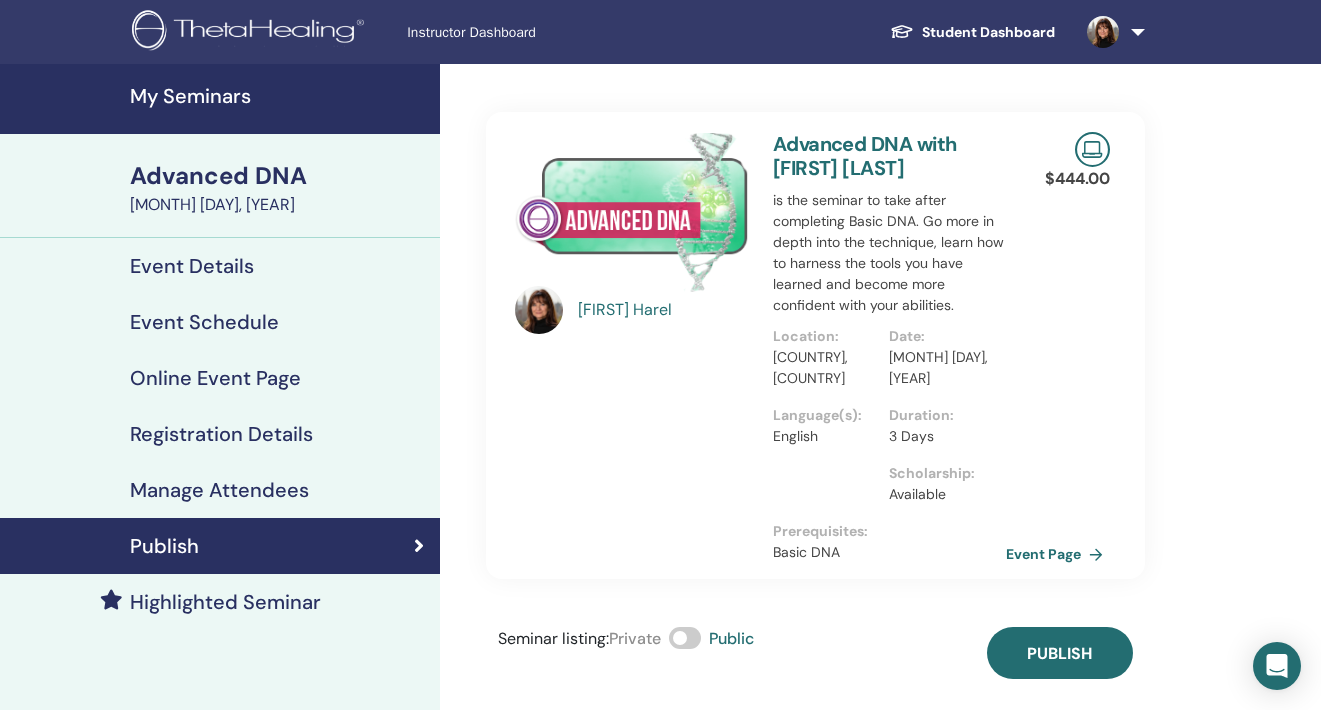 scroll, scrollTop: 0, scrollLeft: 0, axis: both 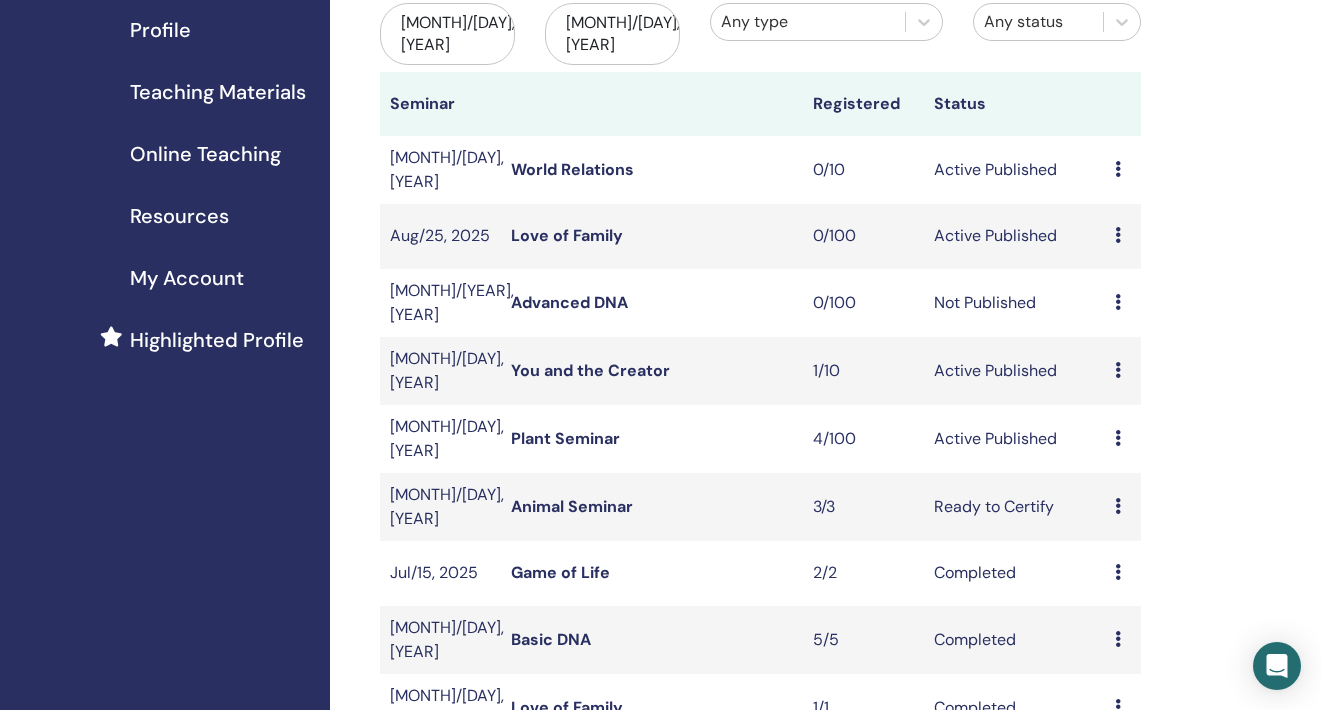 click on "Advanced DNA" at bounding box center [569, 302] 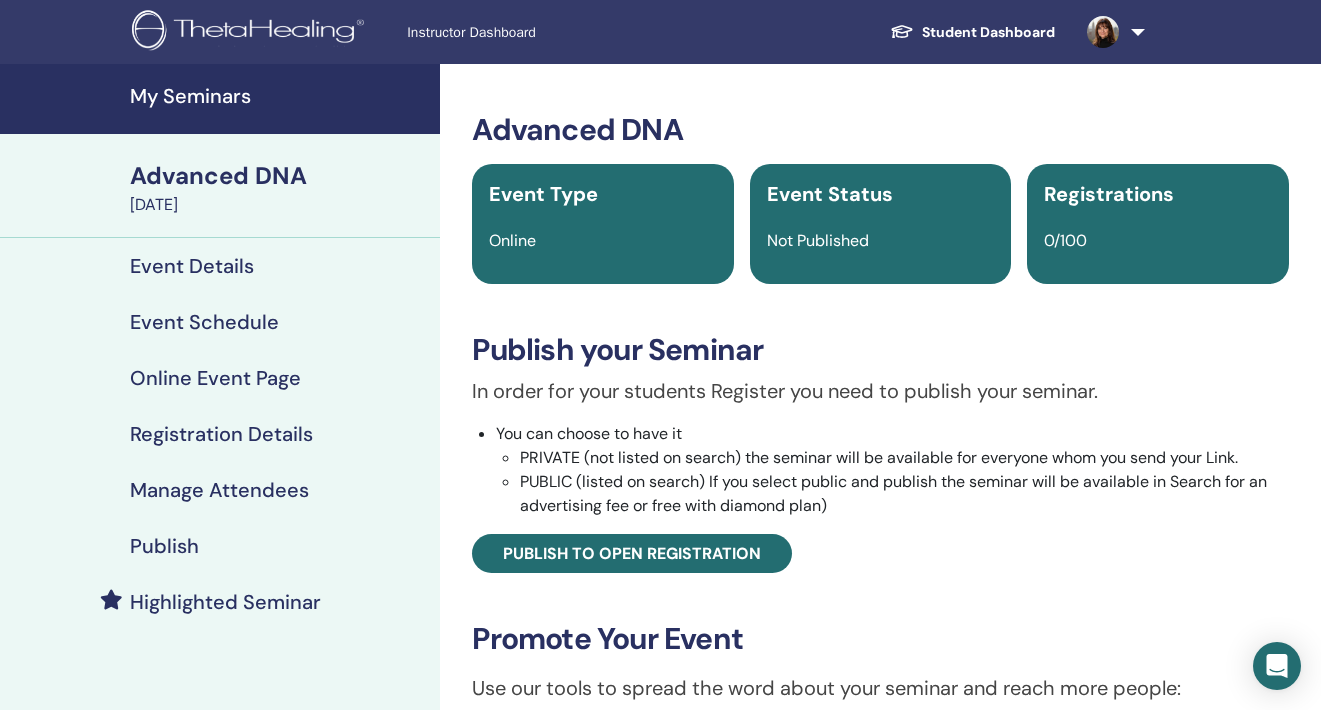 scroll, scrollTop: 0, scrollLeft: 0, axis: both 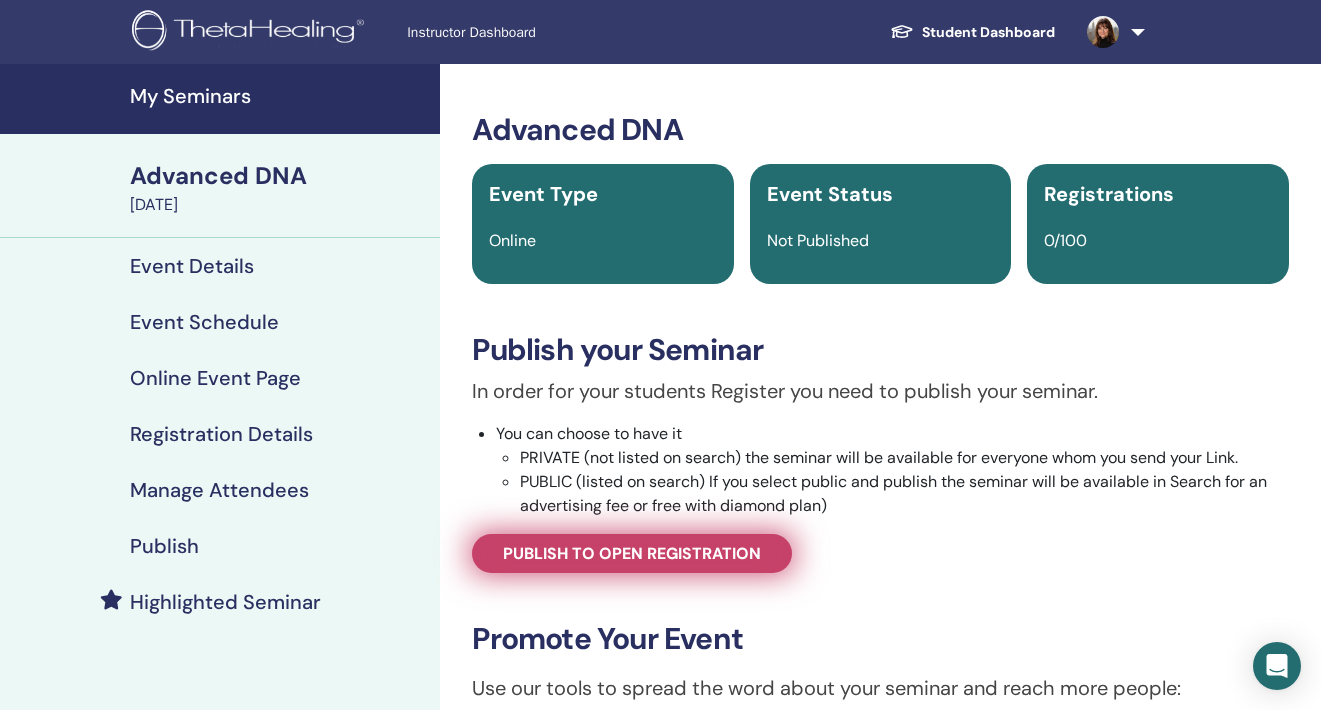 click on "Publish to open registration" at bounding box center [632, 553] 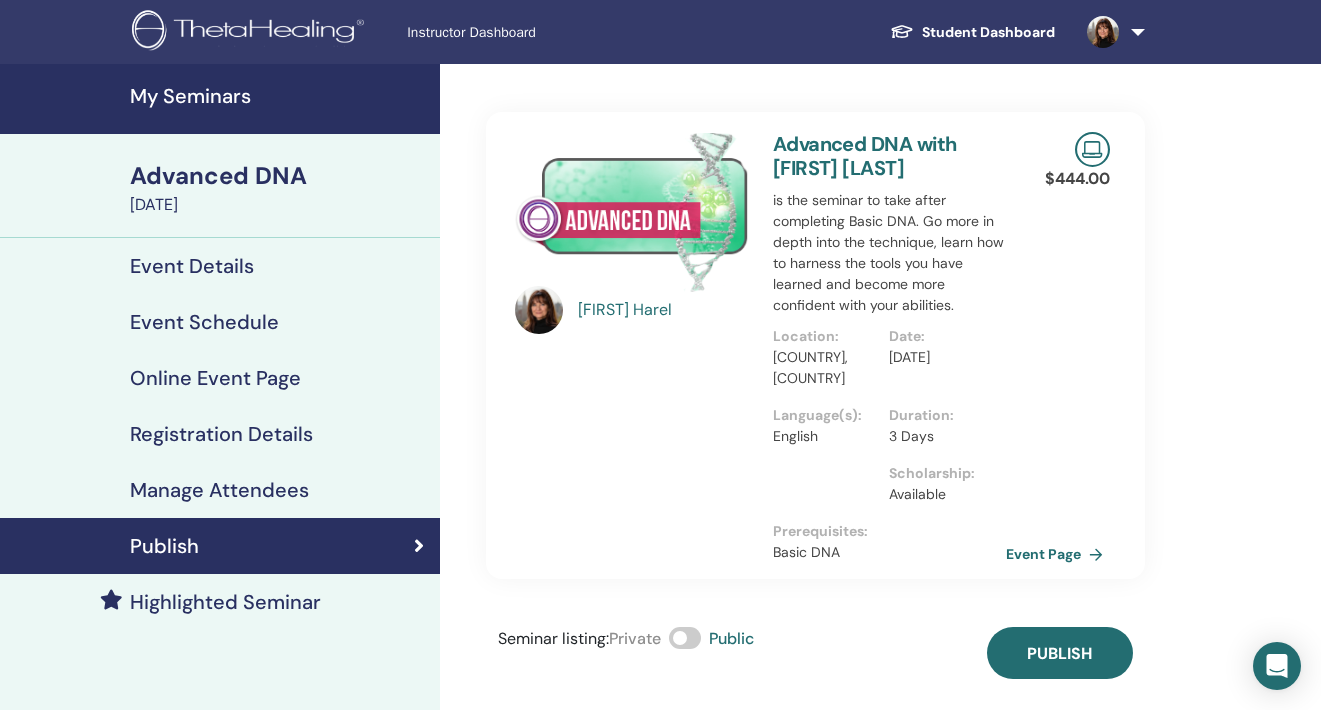 click on "My Seminars" at bounding box center (279, 96) 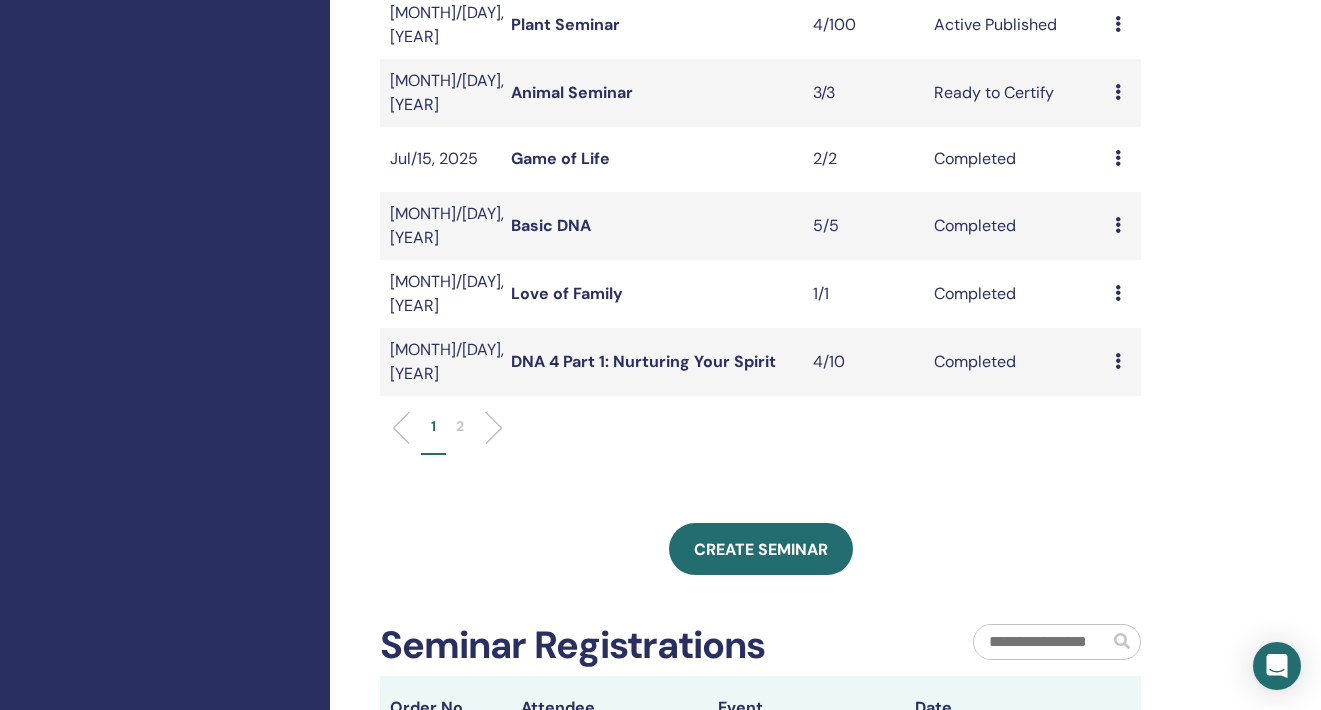 scroll, scrollTop: 701, scrollLeft: 0, axis: vertical 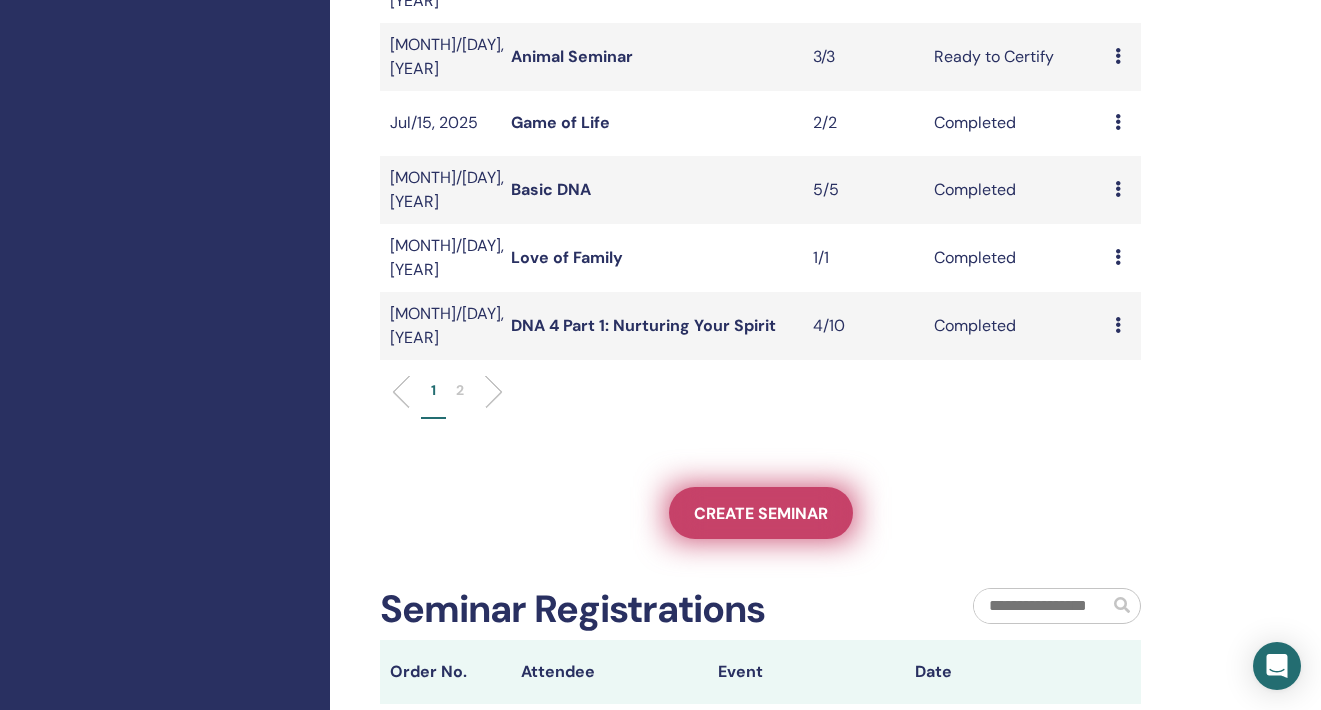click on "Create seminar" at bounding box center (761, 513) 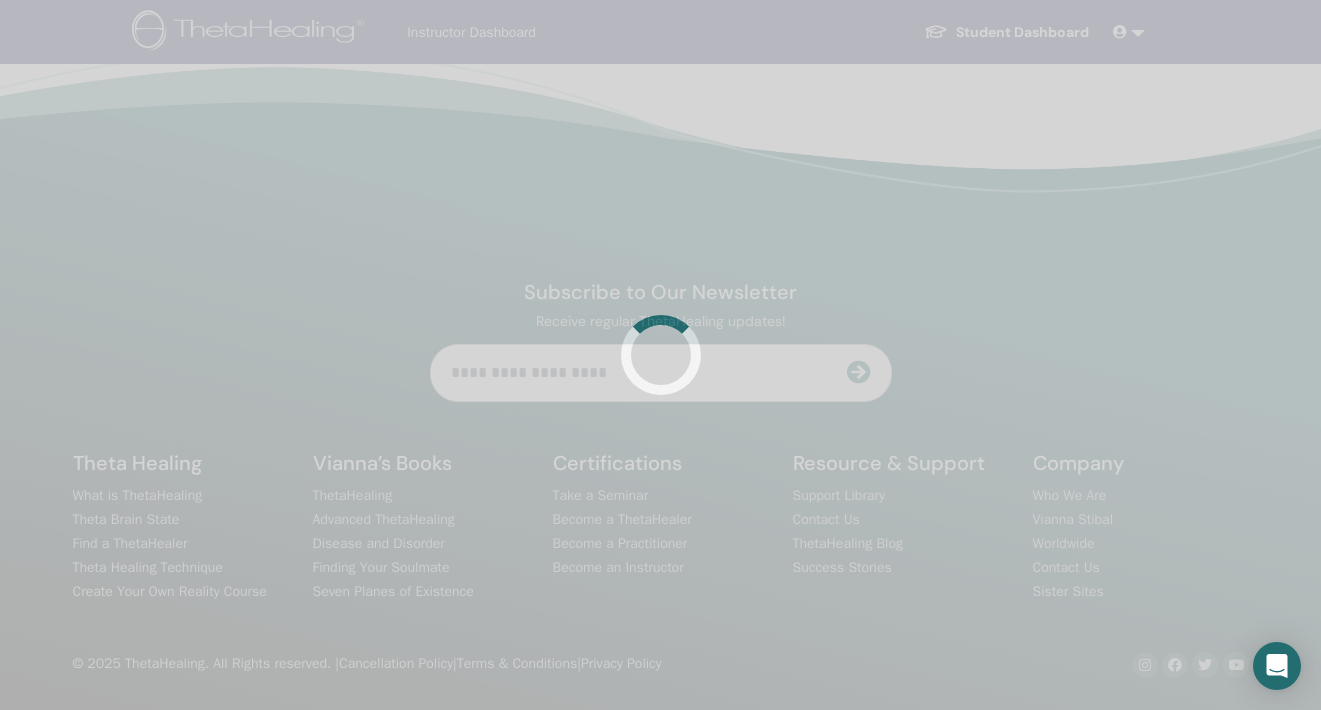 scroll, scrollTop: 0, scrollLeft: 0, axis: both 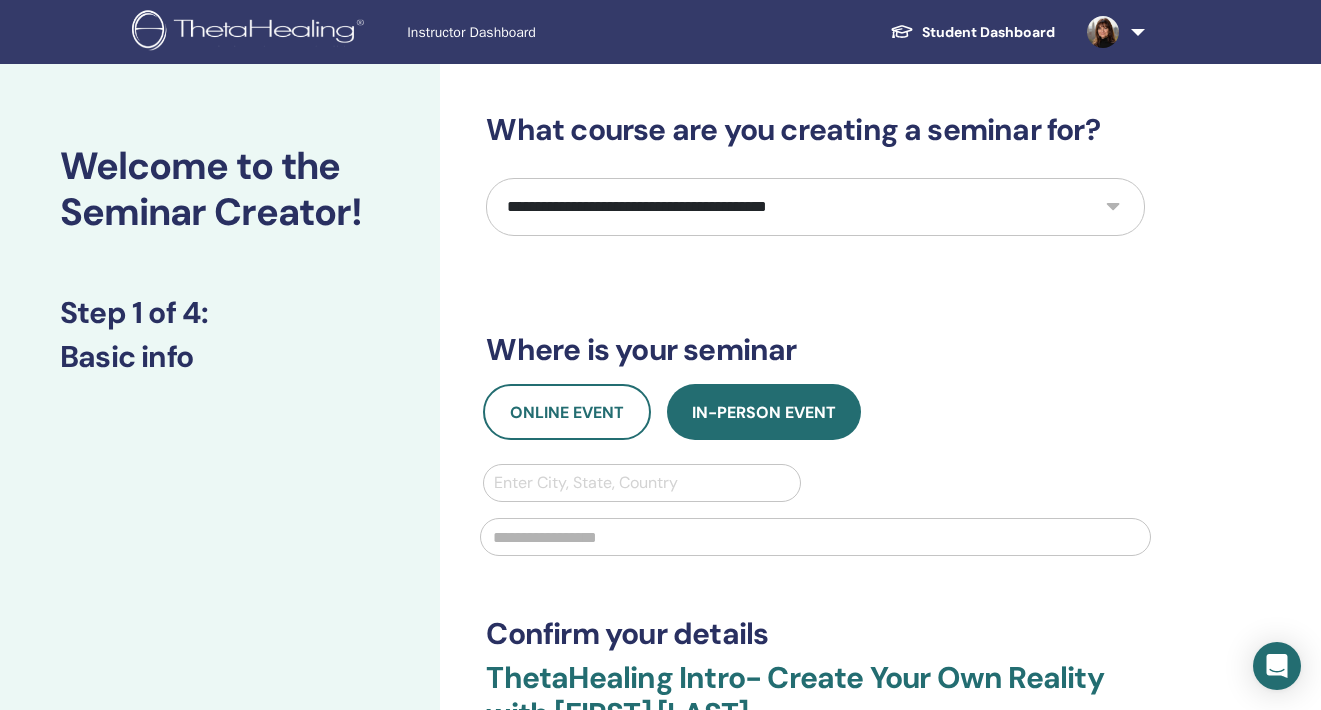 select on "**" 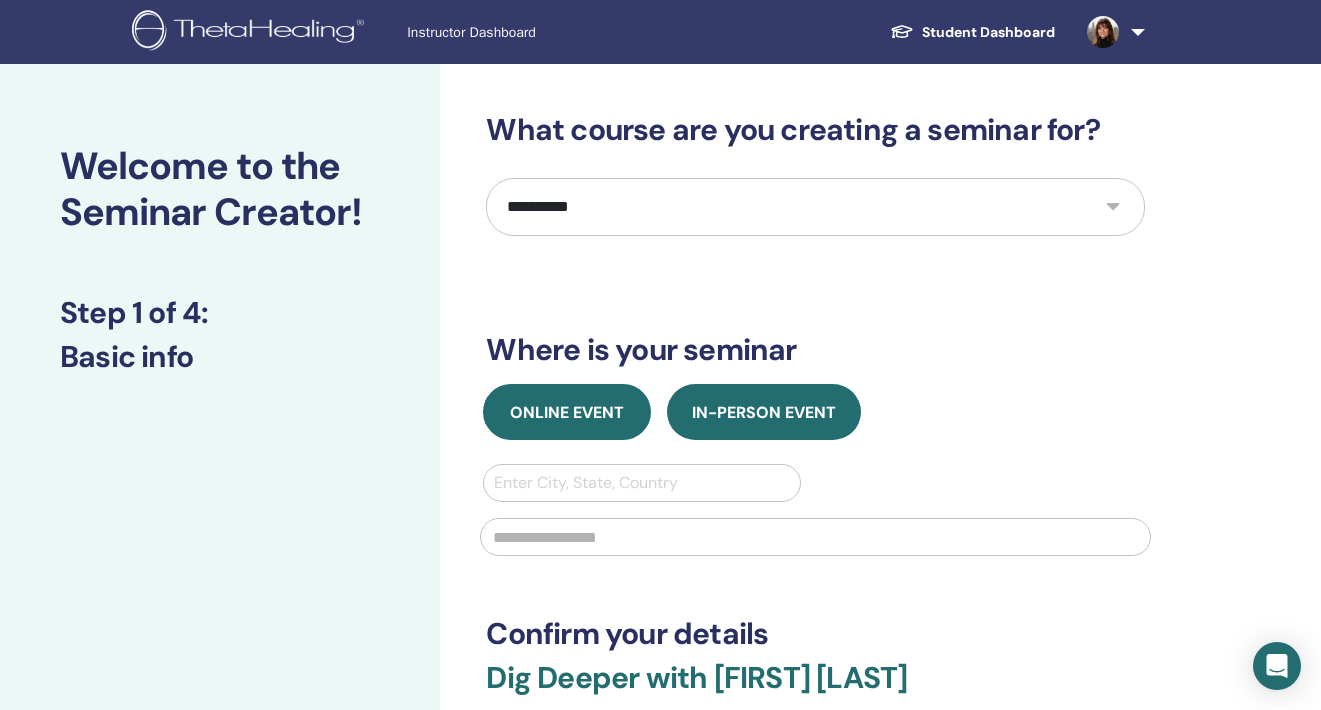 click on "Online Event" at bounding box center (567, 412) 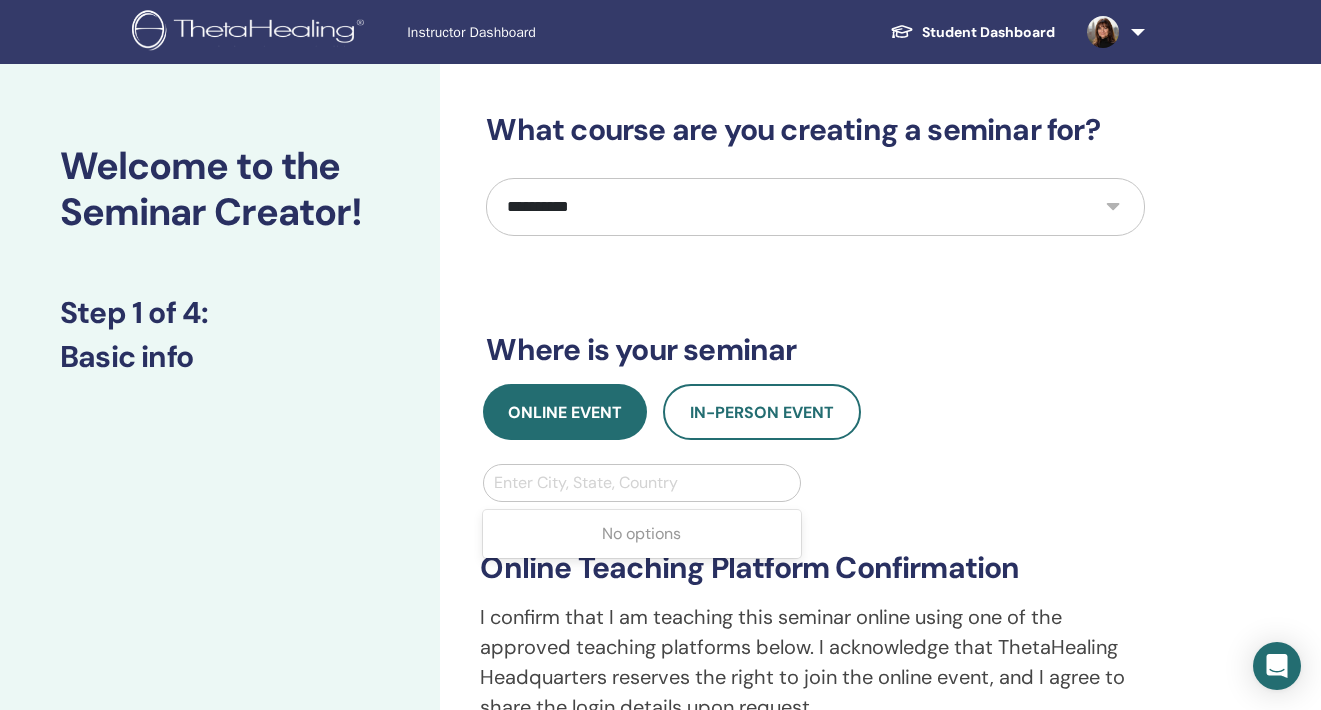 click on "Enter City, State, Country" at bounding box center [641, 483] 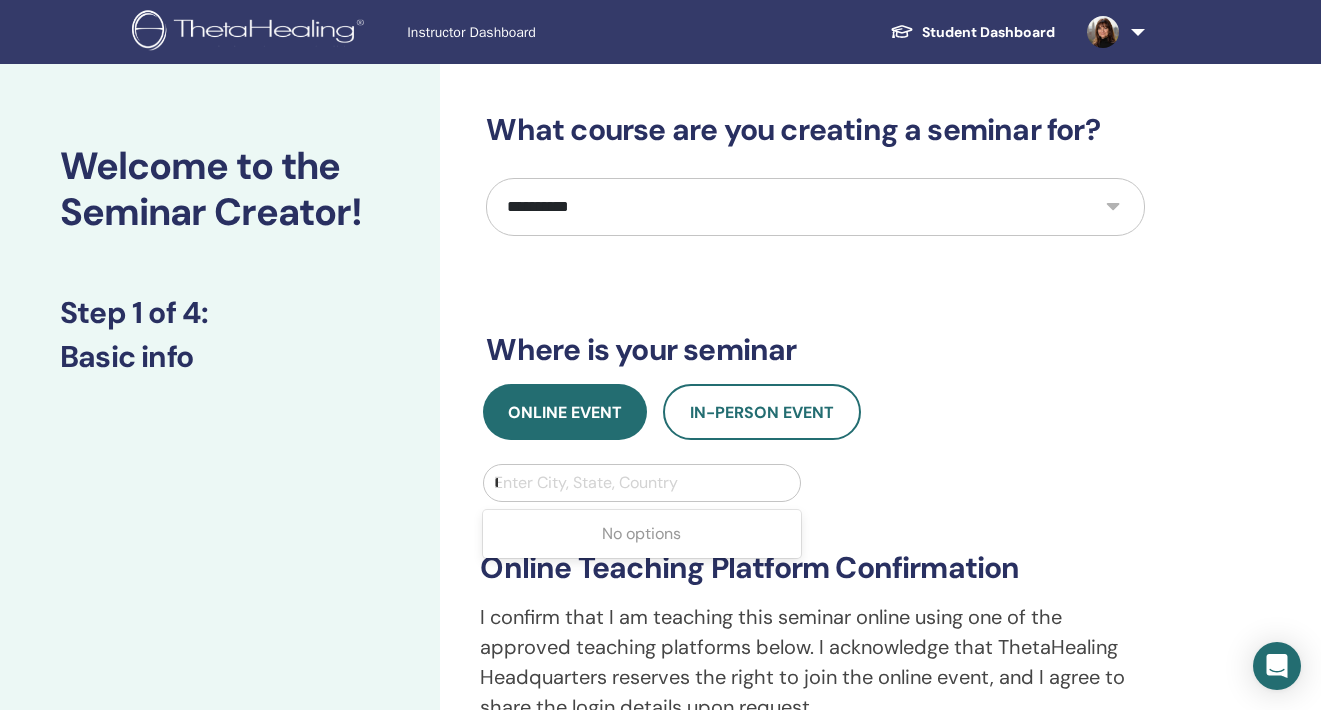 type on "***" 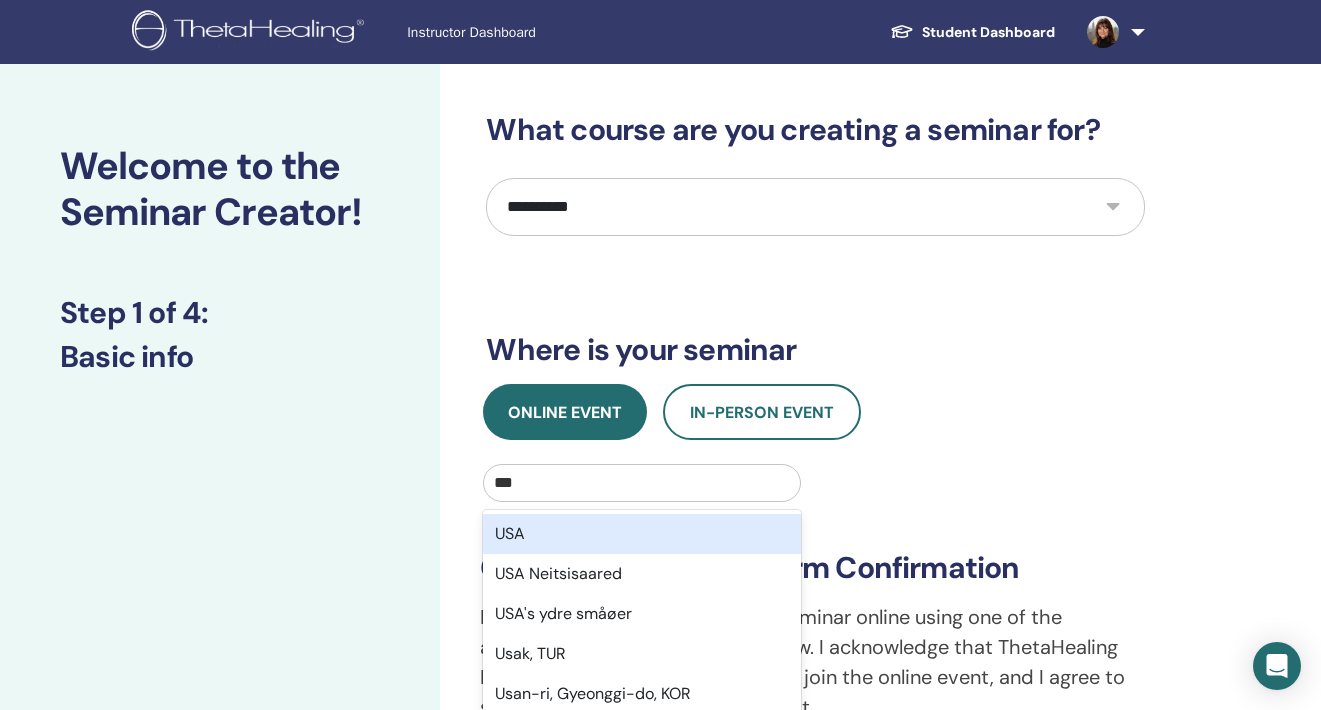 click on "USA" at bounding box center (641, 534) 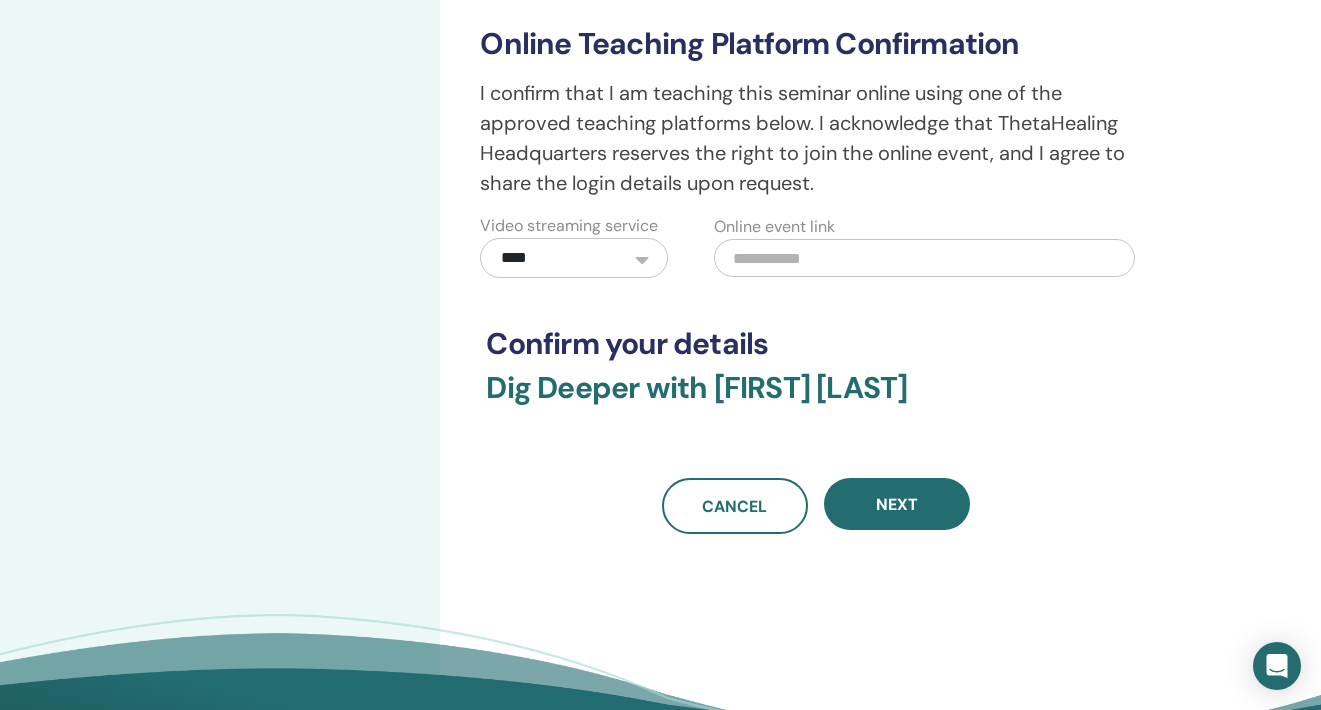 scroll, scrollTop: 522, scrollLeft: 0, axis: vertical 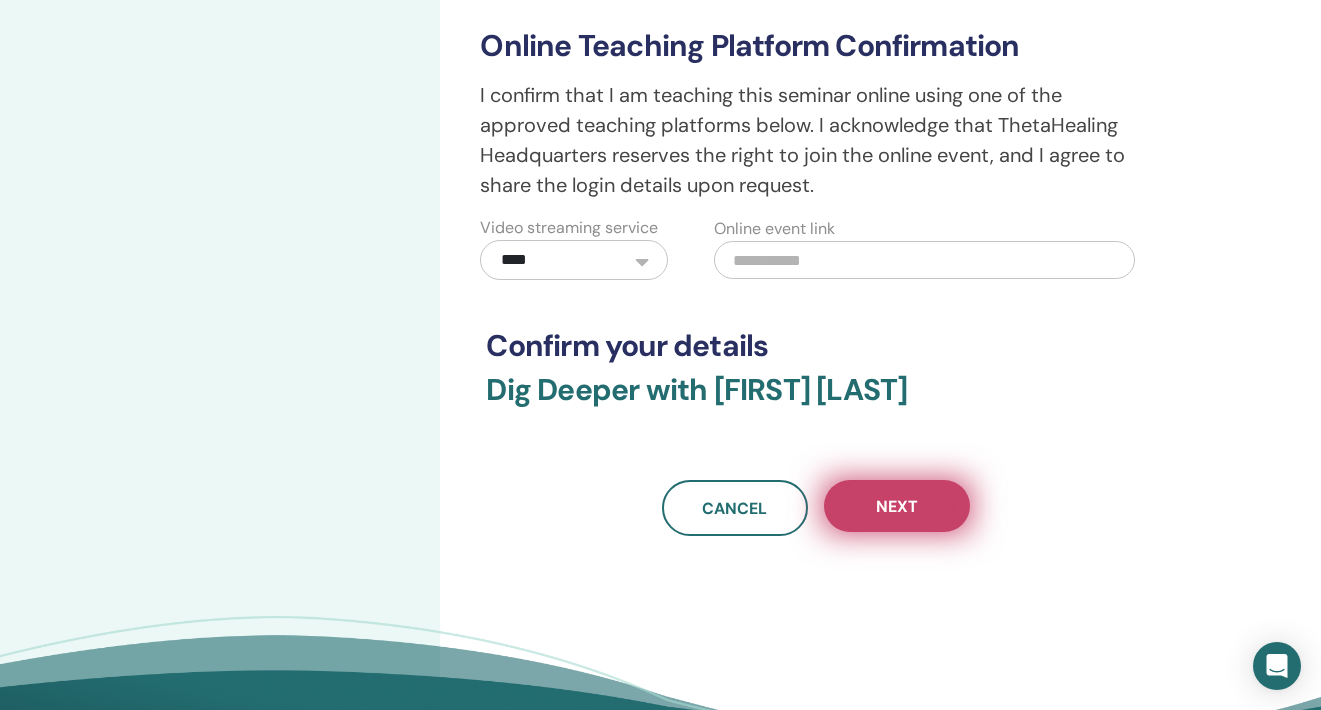 click on "Next" at bounding box center [897, 506] 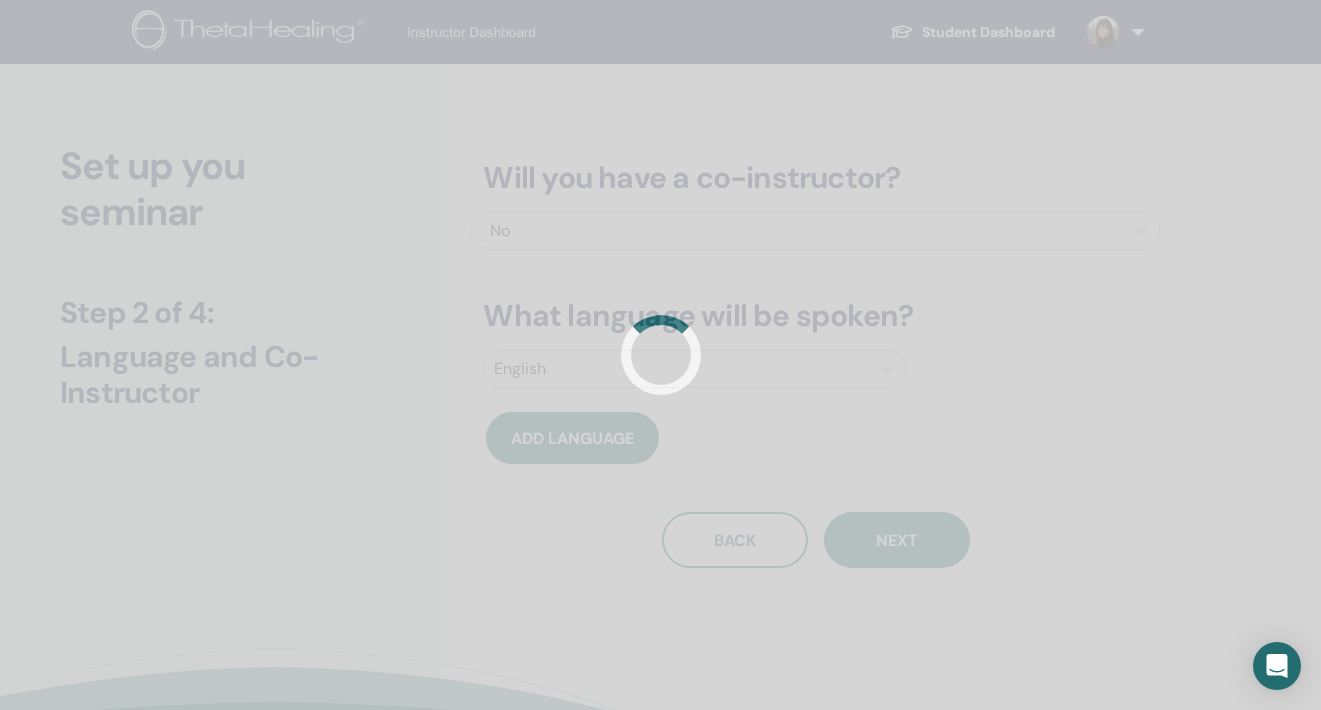 scroll, scrollTop: 0, scrollLeft: 0, axis: both 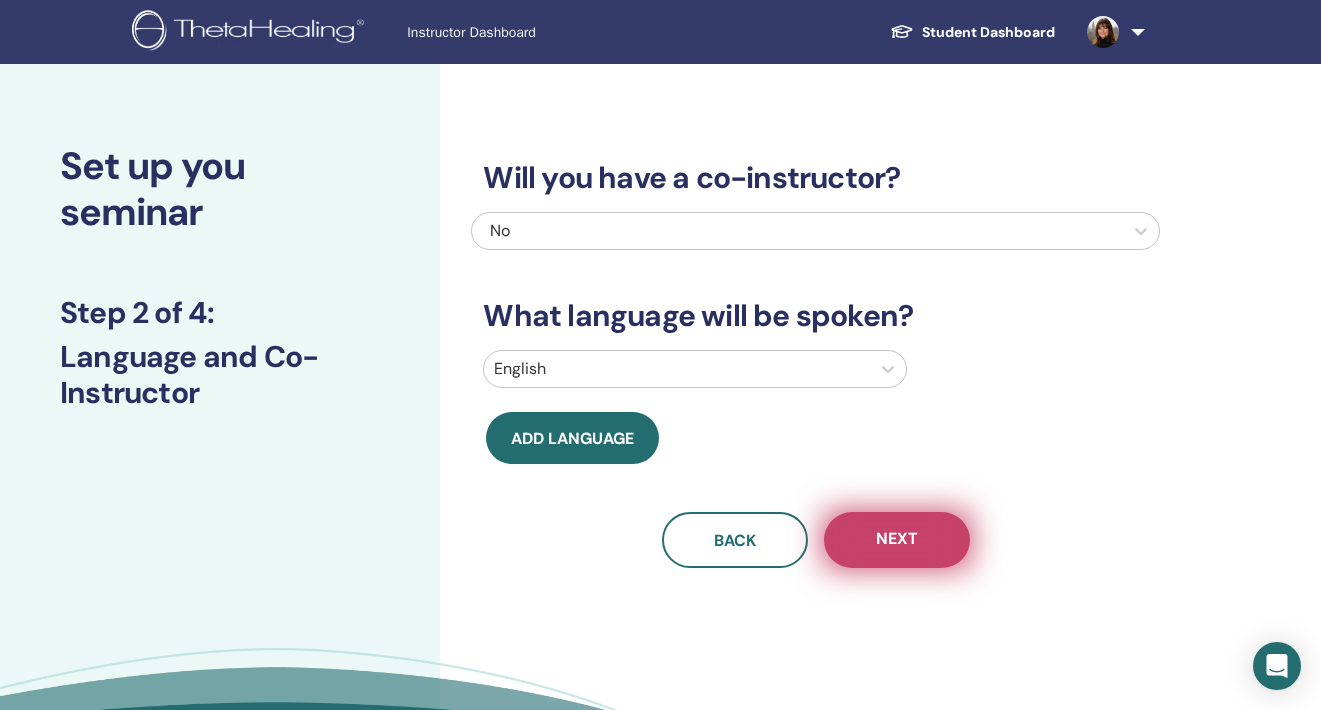 click on "Next" at bounding box center (897, 540) 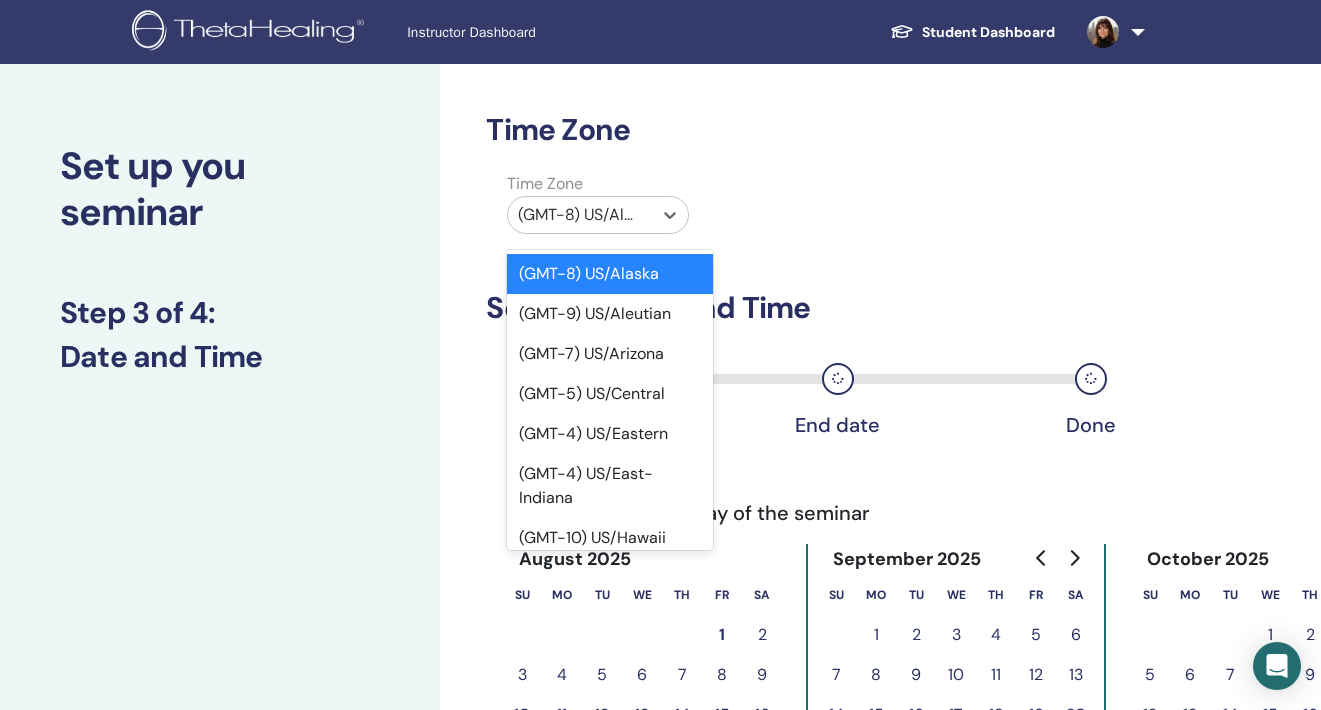 click on "(GMT-8) US/Alaska" at bounding box center [580, 215] 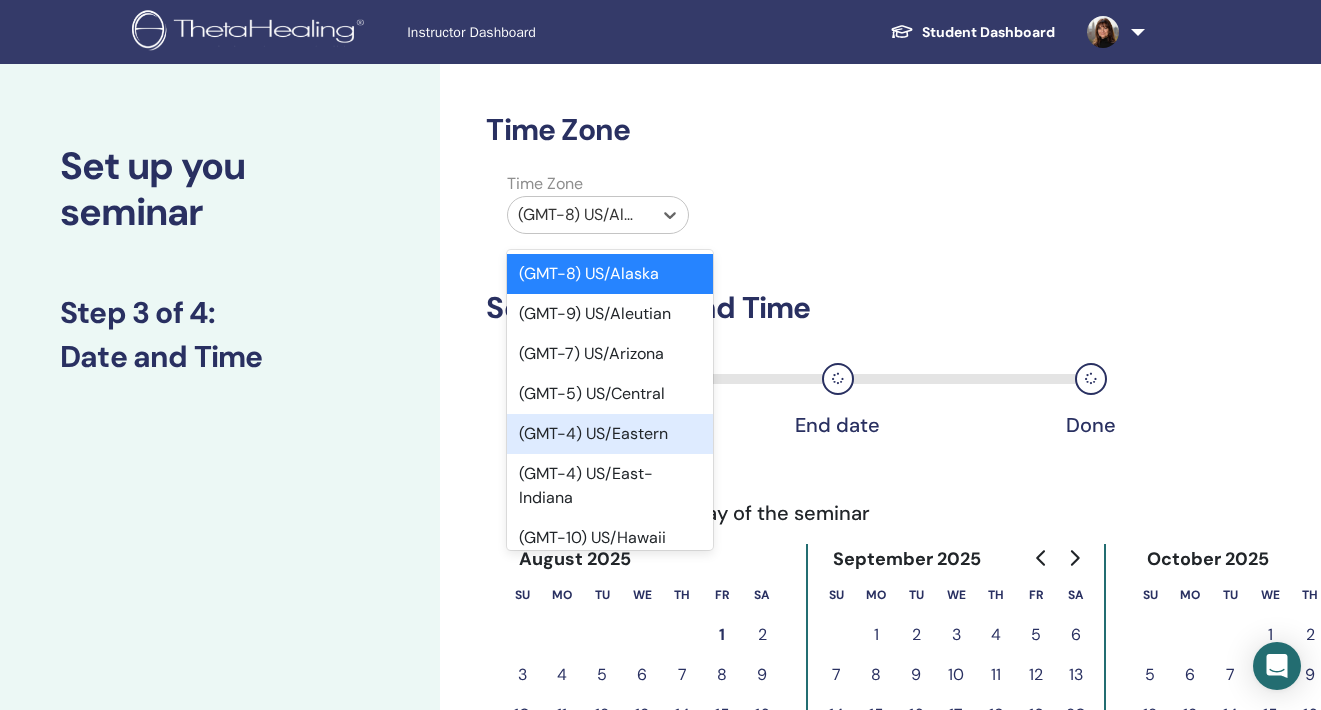 click on "(GMT-4) US/Eastern" at bounding box center (610, 434) 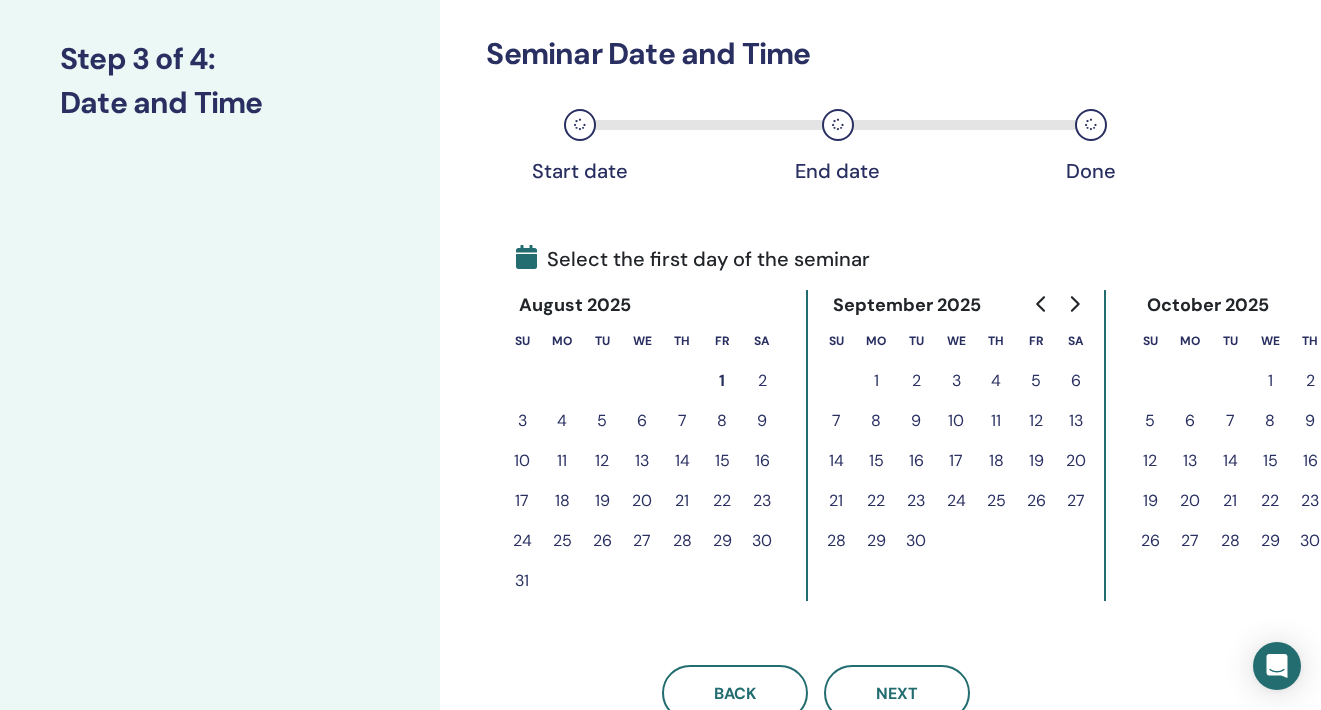 scroll, scrollTop: 304, scrollLeft: 0, axis: vertical 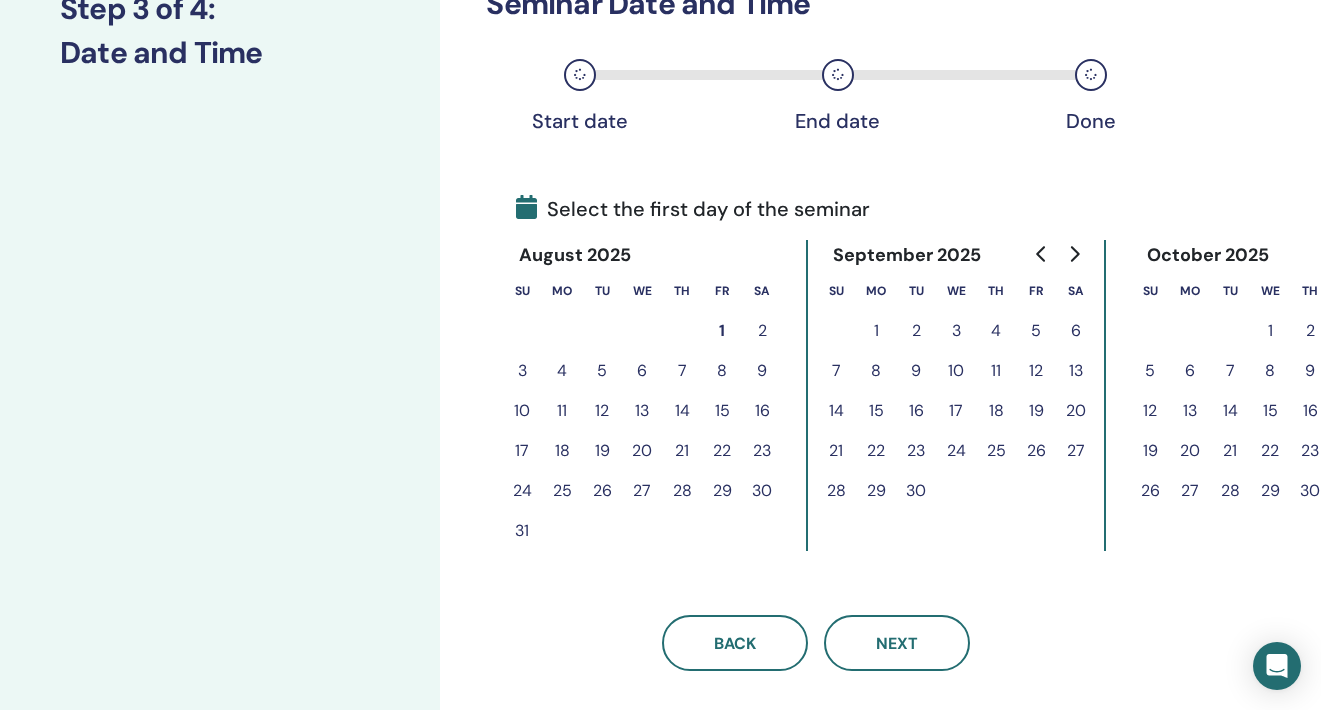 click on "28" at bounding box center (682, 491) 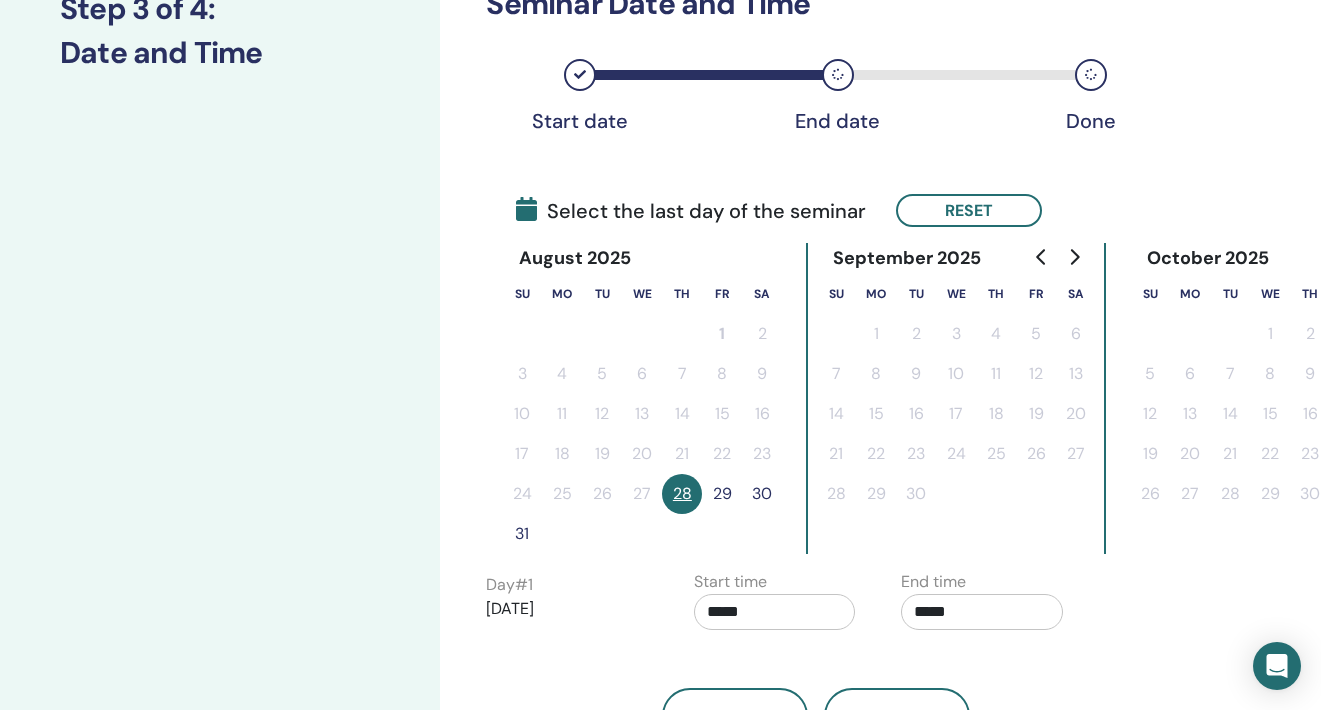 click on "29" at bounding box center (722, 494) 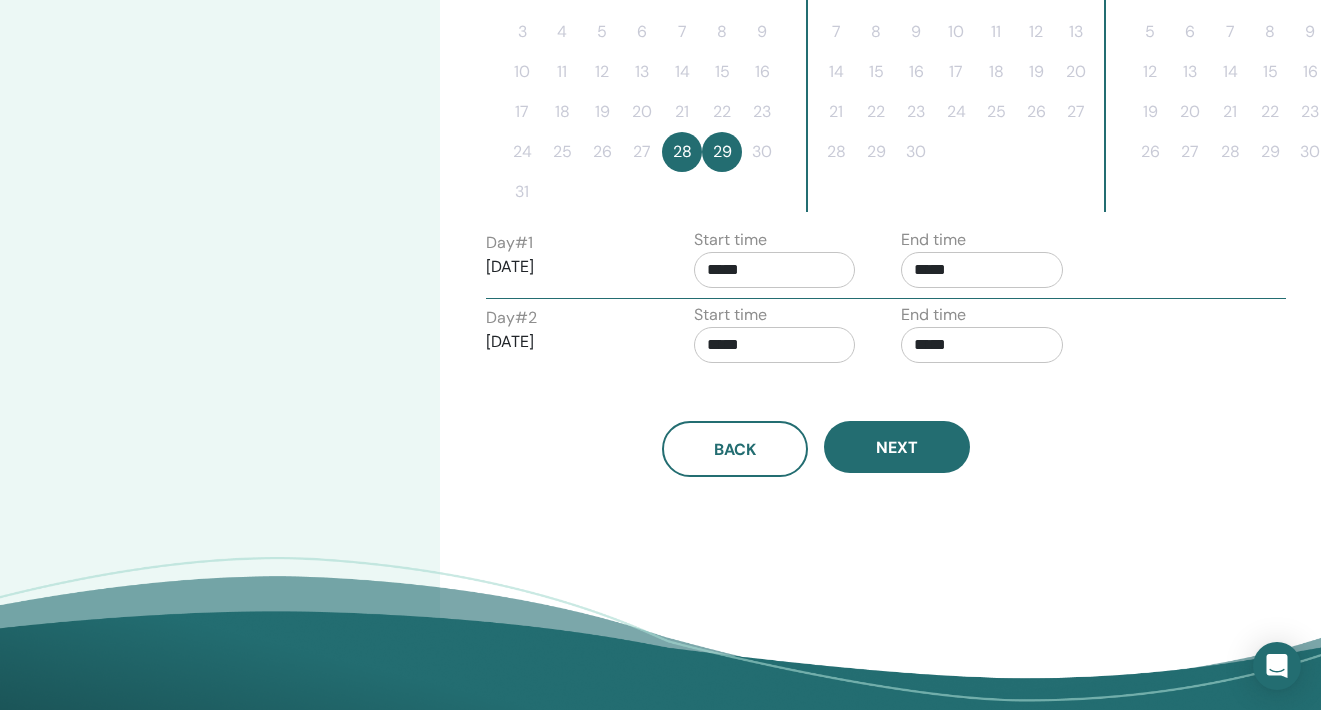 scroll, scrollTop: 589, scrollLeft: 0, axis: vertical 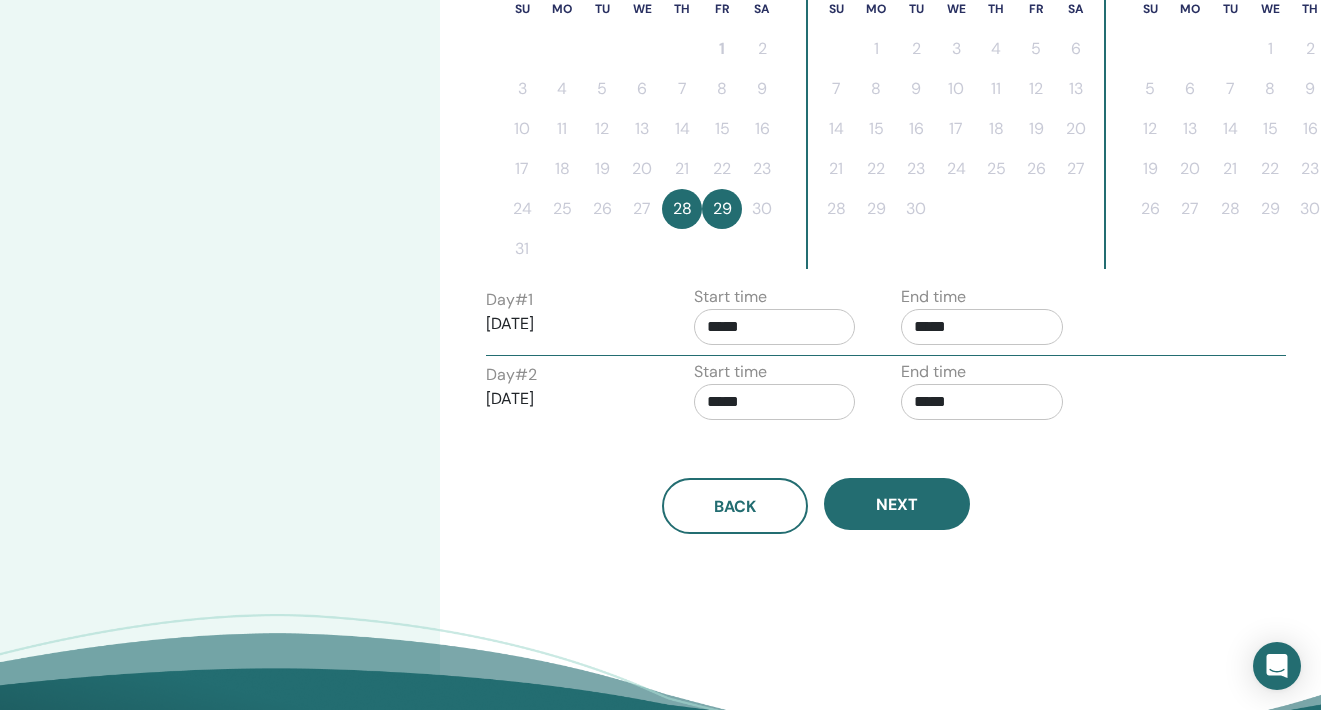 click on "*****" at bounding box center (775, 327) 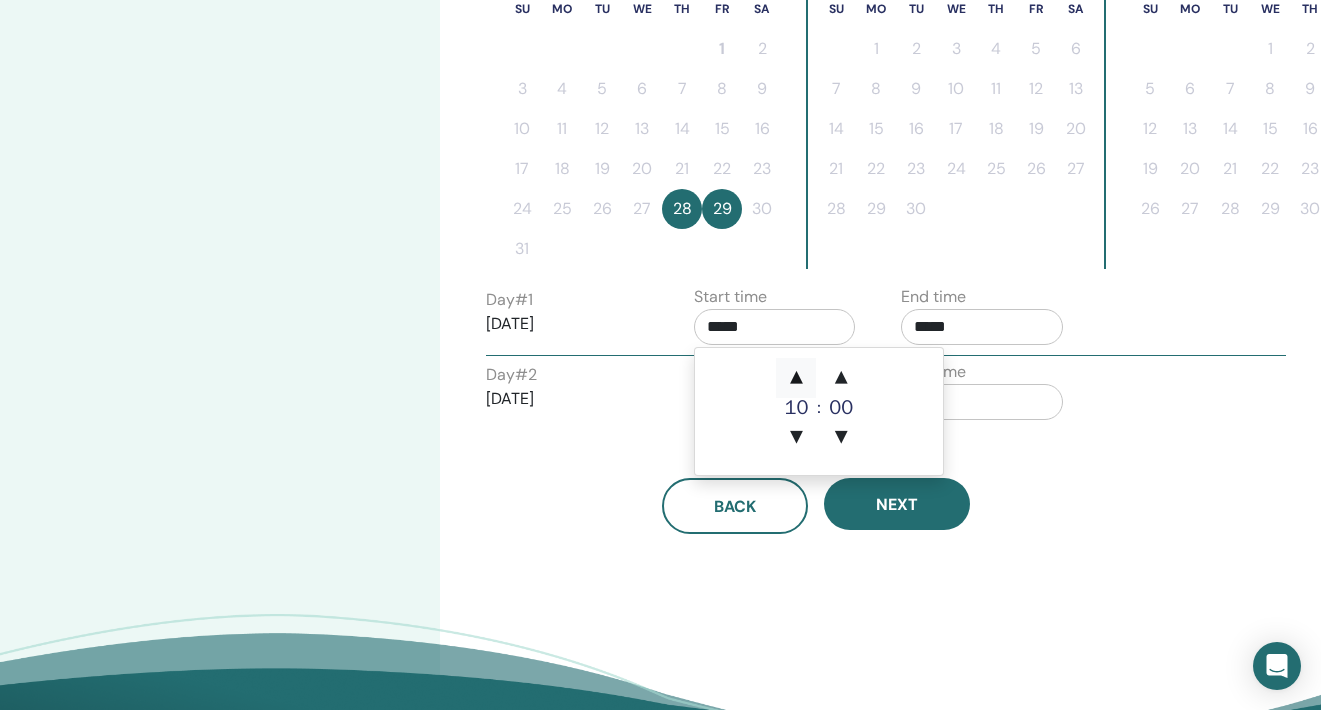 click on "▲" at bounding box center (796, 378) 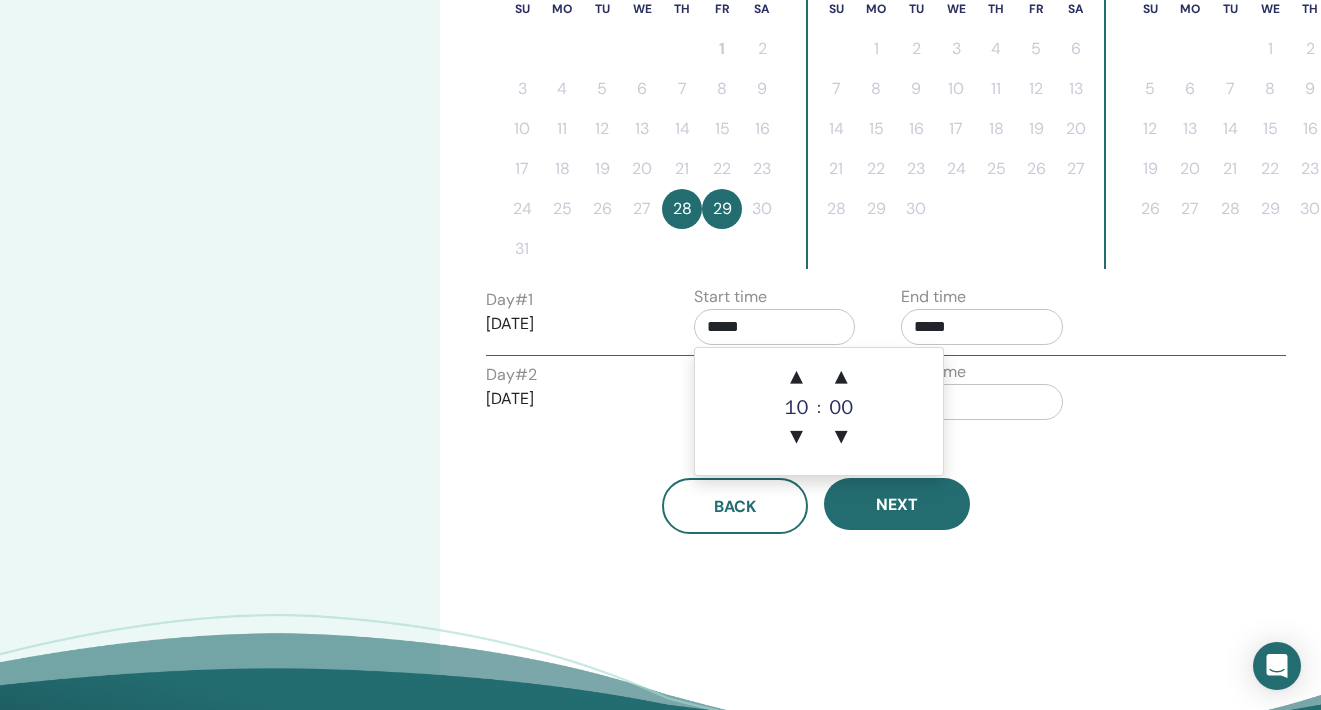 click on "*****" at bounding box center [982, 327] 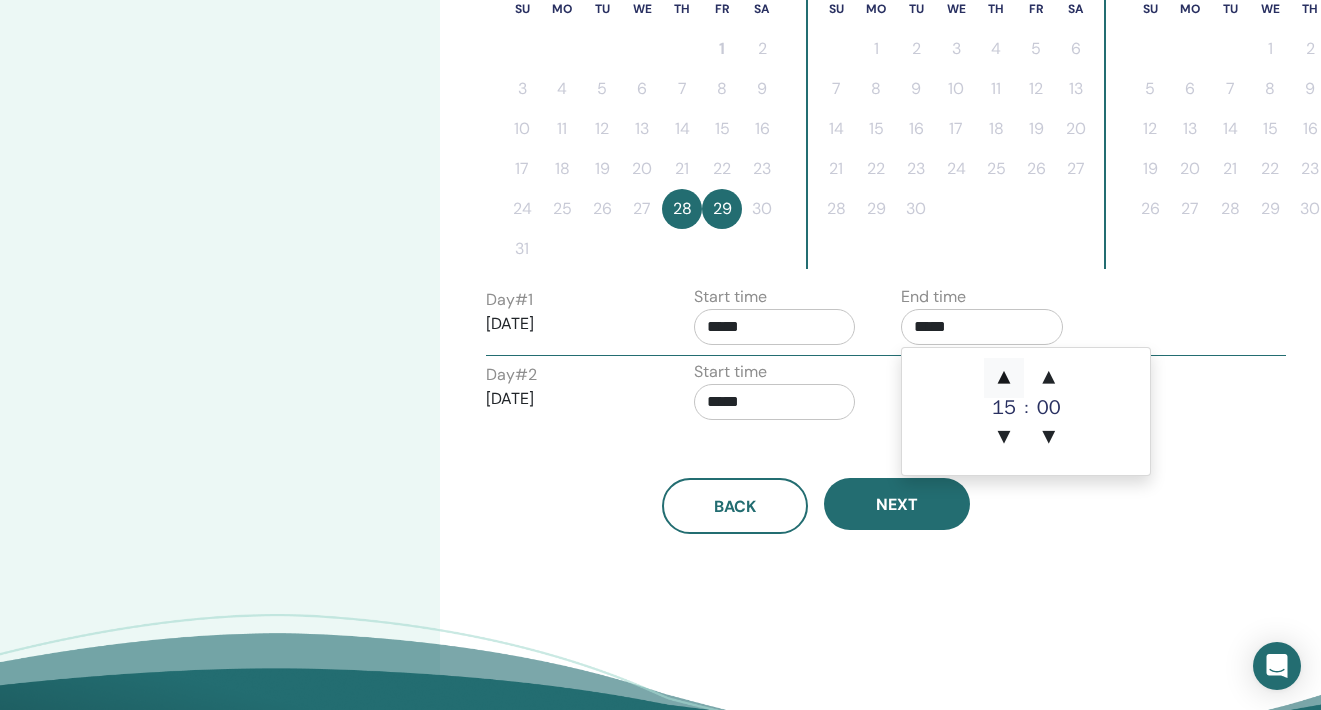 click on "▲" at bounding box center [1004, 378] 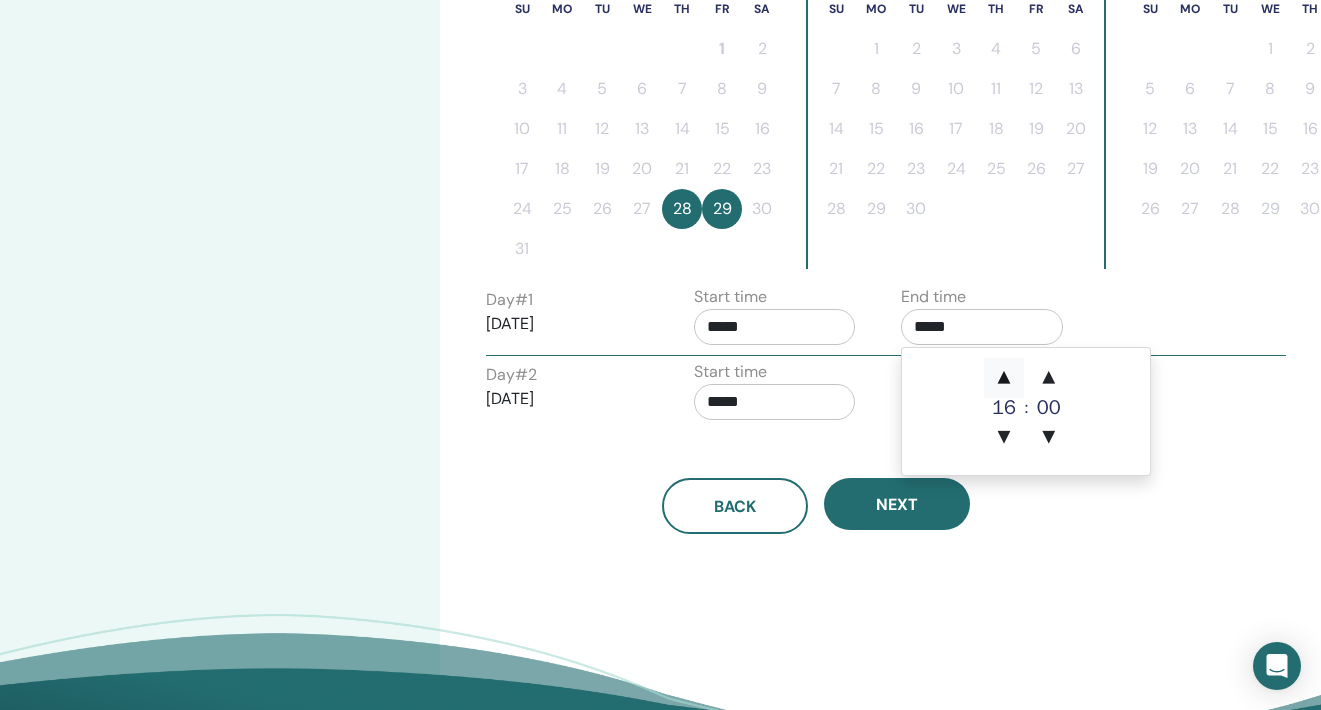 type on "*****" 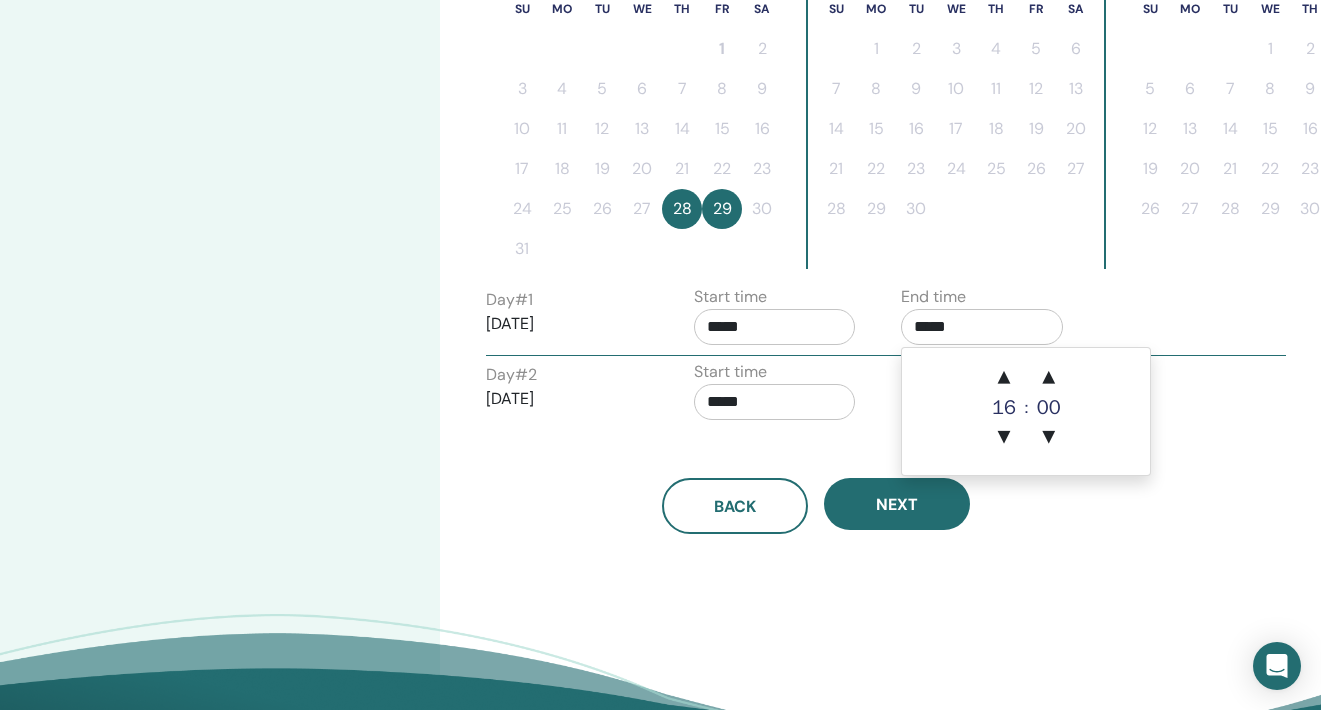 click on "*****" at bounding box center (775, 402) 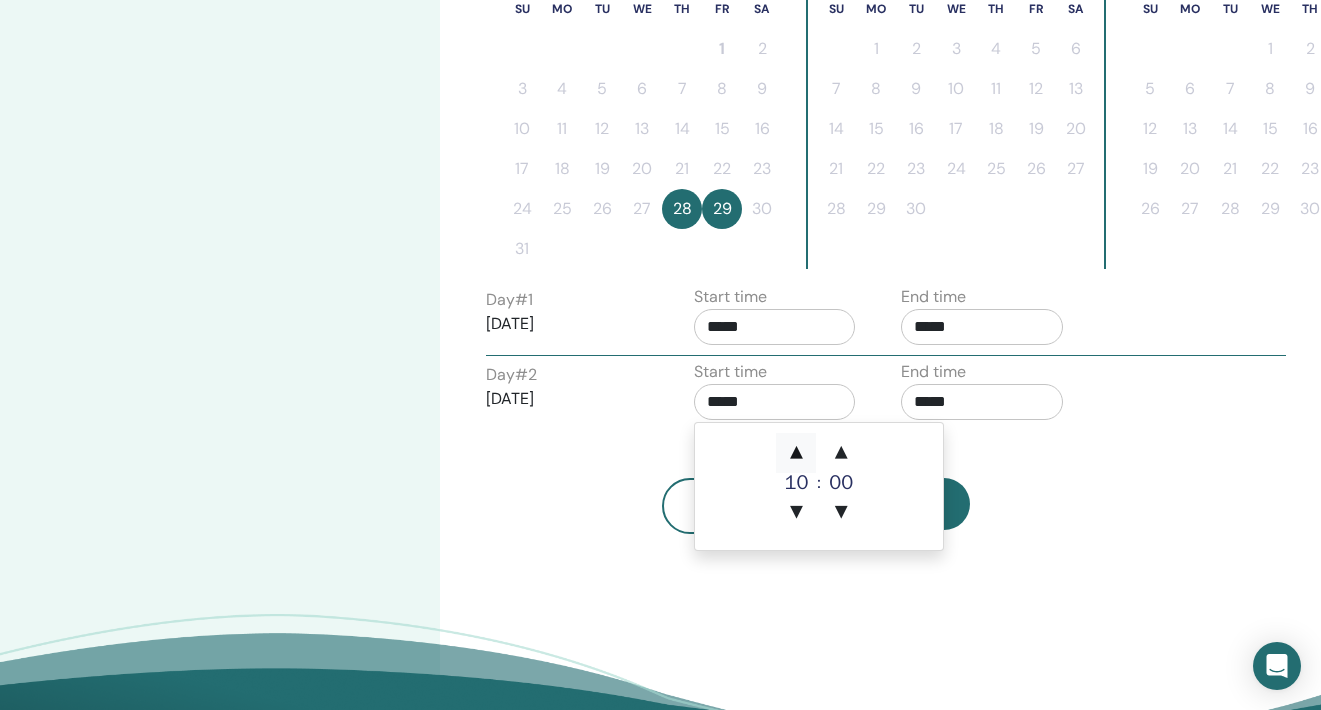 click on "▲" at bounding box center (796, 453) 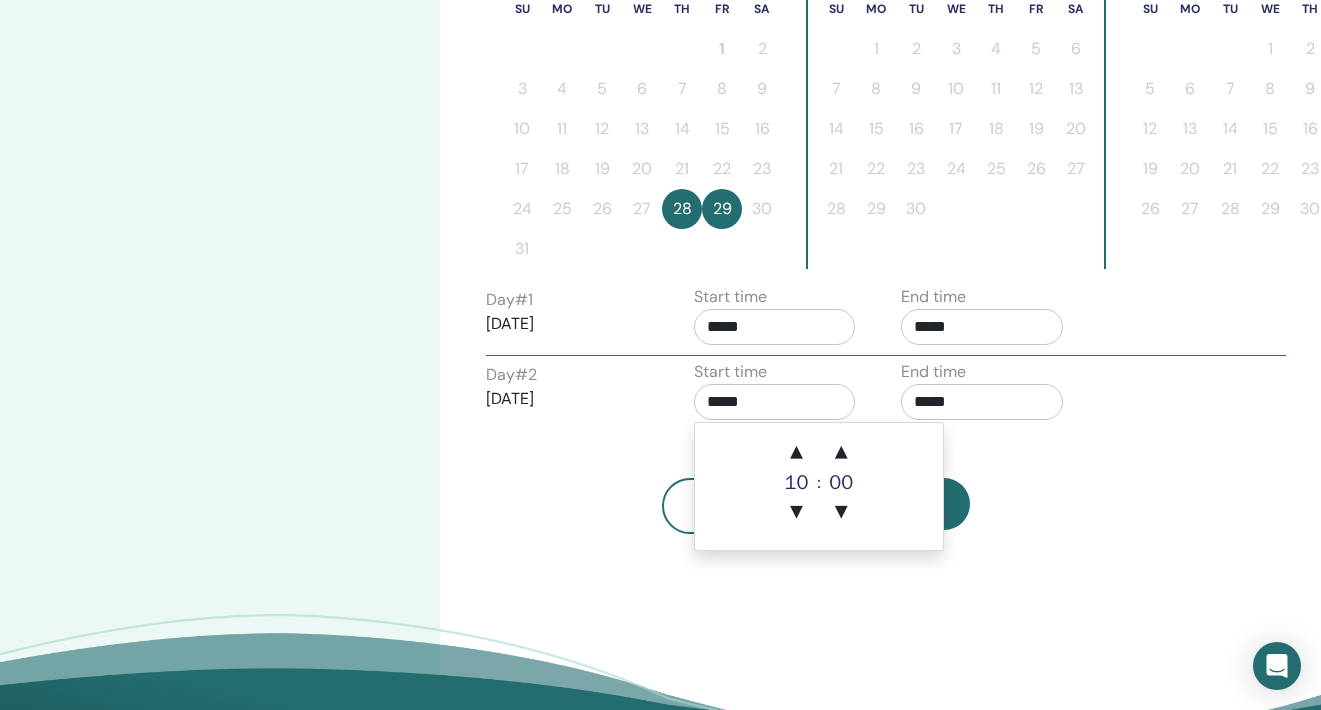 click on "*****" at bounding box center [982, 402] 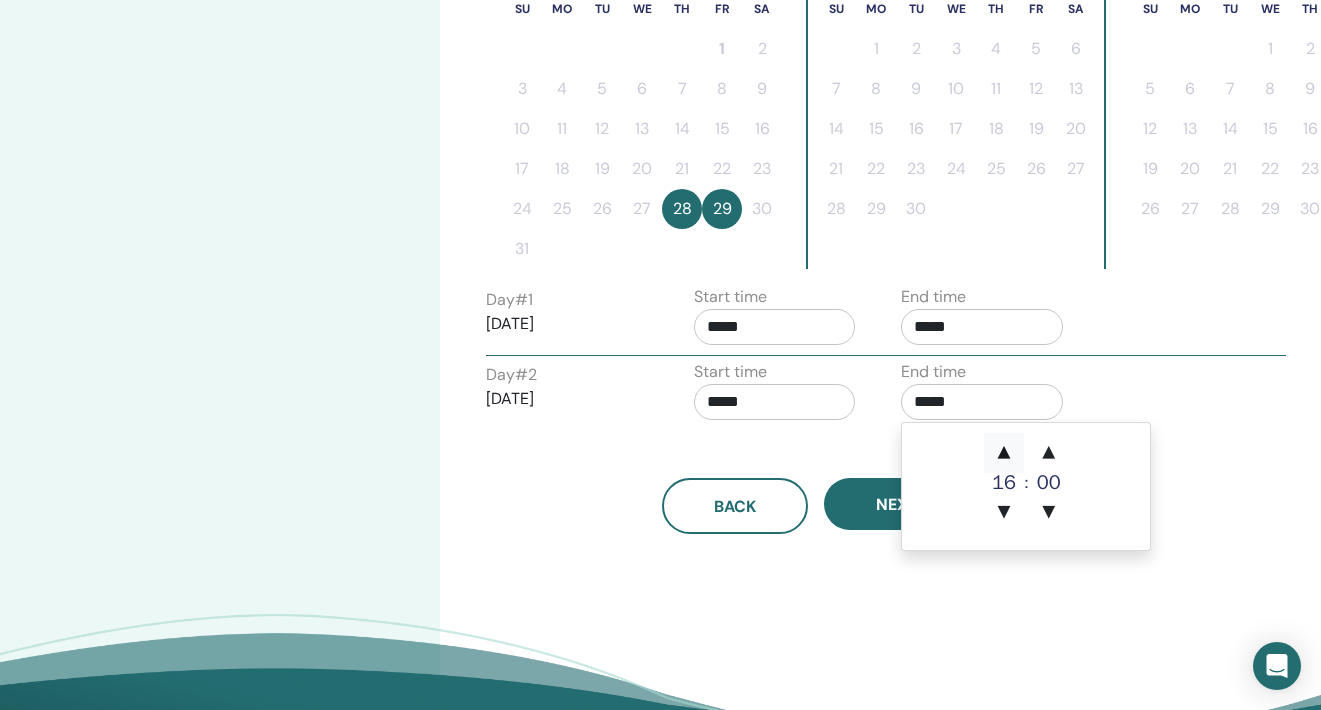 click on "▲" at bounding box center (1004, 453) 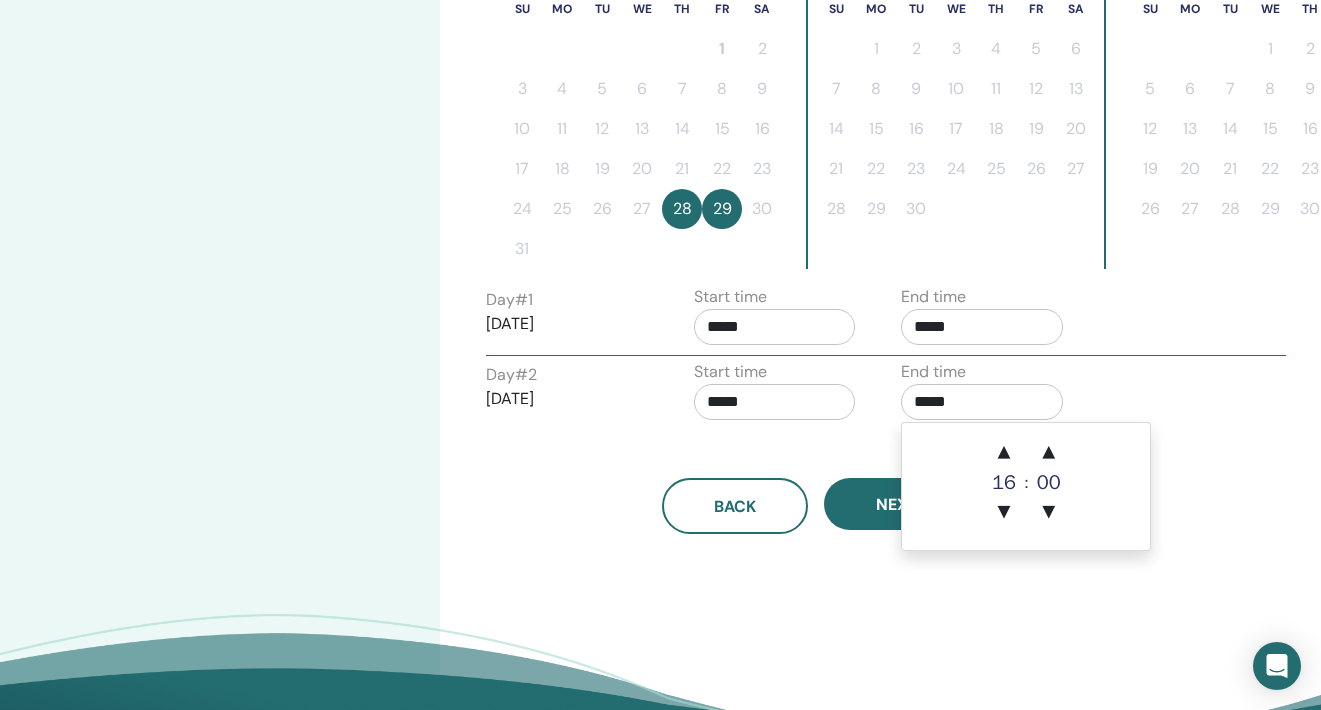 click on "Time Zone Time Zone (GMT-4) US/Eastern Seminar Date and Time Start date End date Done Schedule setup complete Reset August 2025 Su Mo Tu We Th Fr Sa 1 2 3 4 5 6 7 8 9 10 11 12 13 14 15 16 17 18 19 20 21 22 23 24 25 26 27 28 29 30 31 September 2025 Su Mo Tu We Th Fr Sa 1 2 3 4 5 6 7 8 9 10 11 12 13 14 15 16 17 18 19 20 21 22 23 24 25 26 27 28 29 30 October 2025 Su Mo Tu We Th Fr Sa 1 2 3 4 5 6 7 8 9 10 11 12 13 14 15 16 17 18 19 20 21 22 23 24 25 26 27 28 29 30 31 Day  # 1 2025/08/28 Start time ***** End time ***** Day  # 2 2025/08/29 Start time ***** End time ***** Back Next" at bounding box center (880, 144) 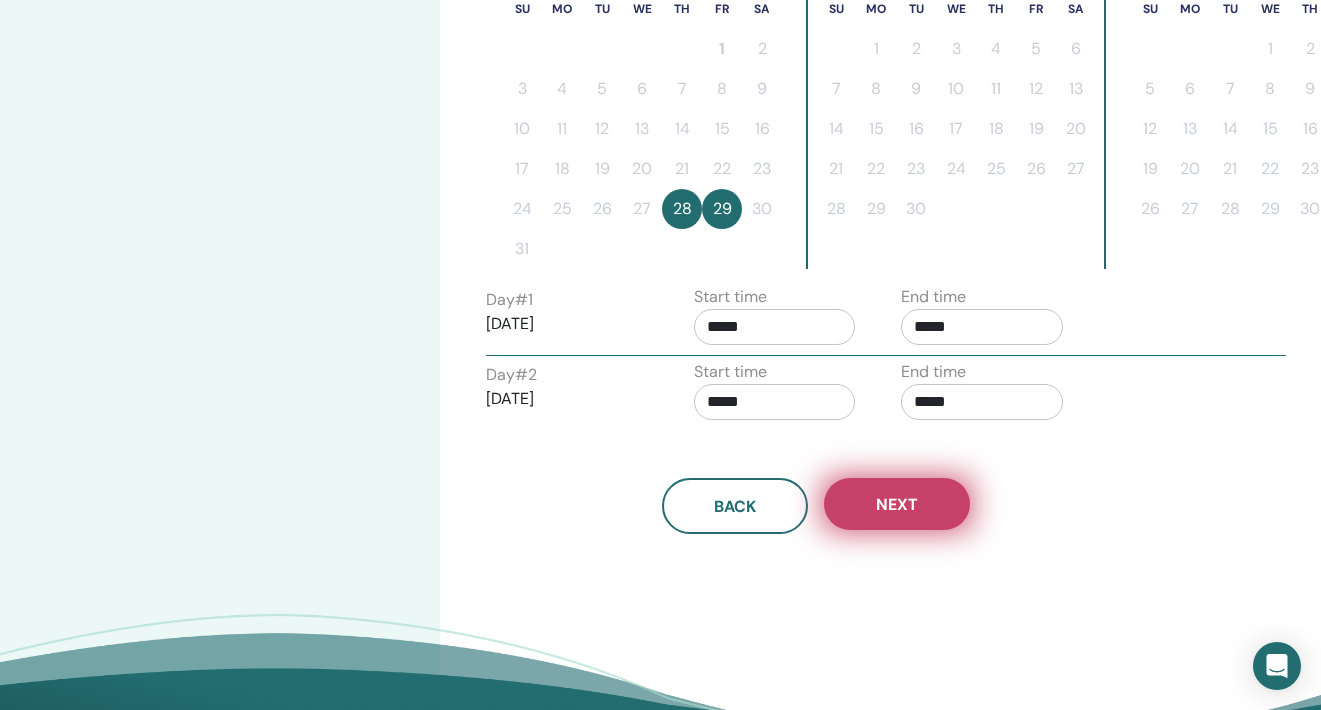 click on "Next" at bounding box center [897, 504] 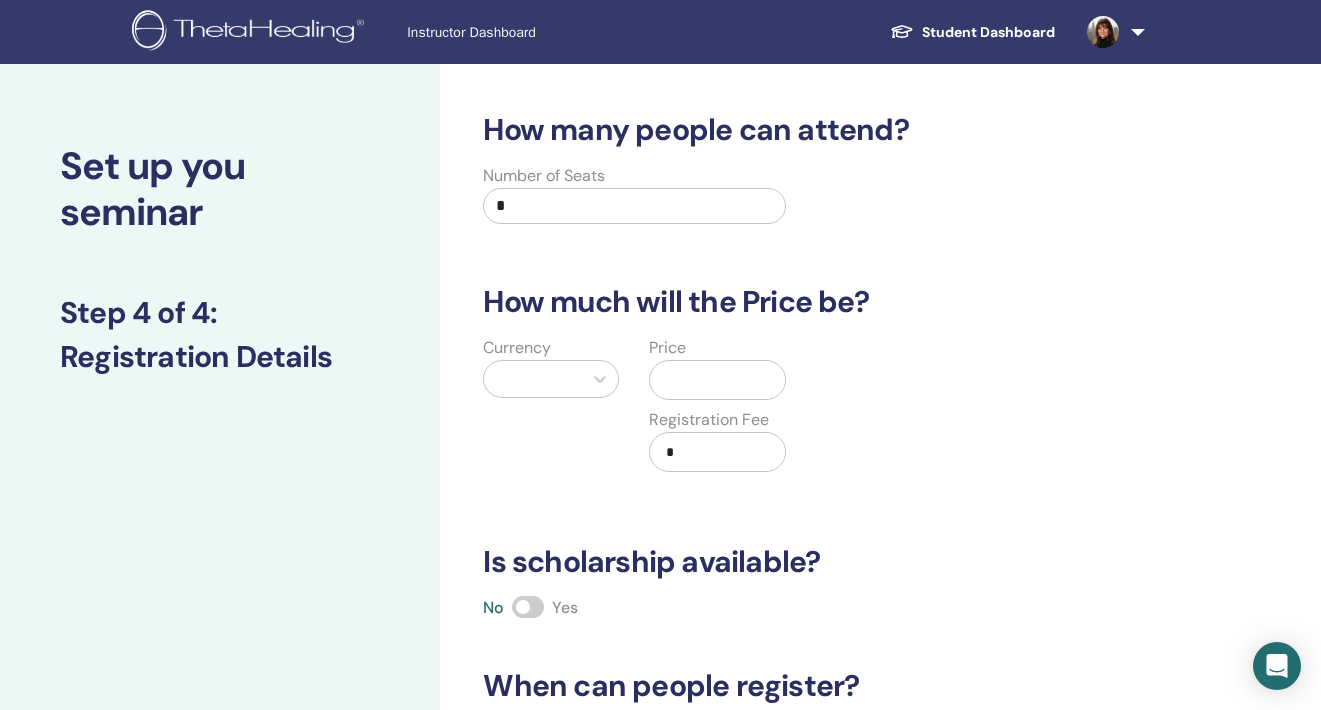 scroll, scrollTop: 0, scrollLeft: 0, axis: both 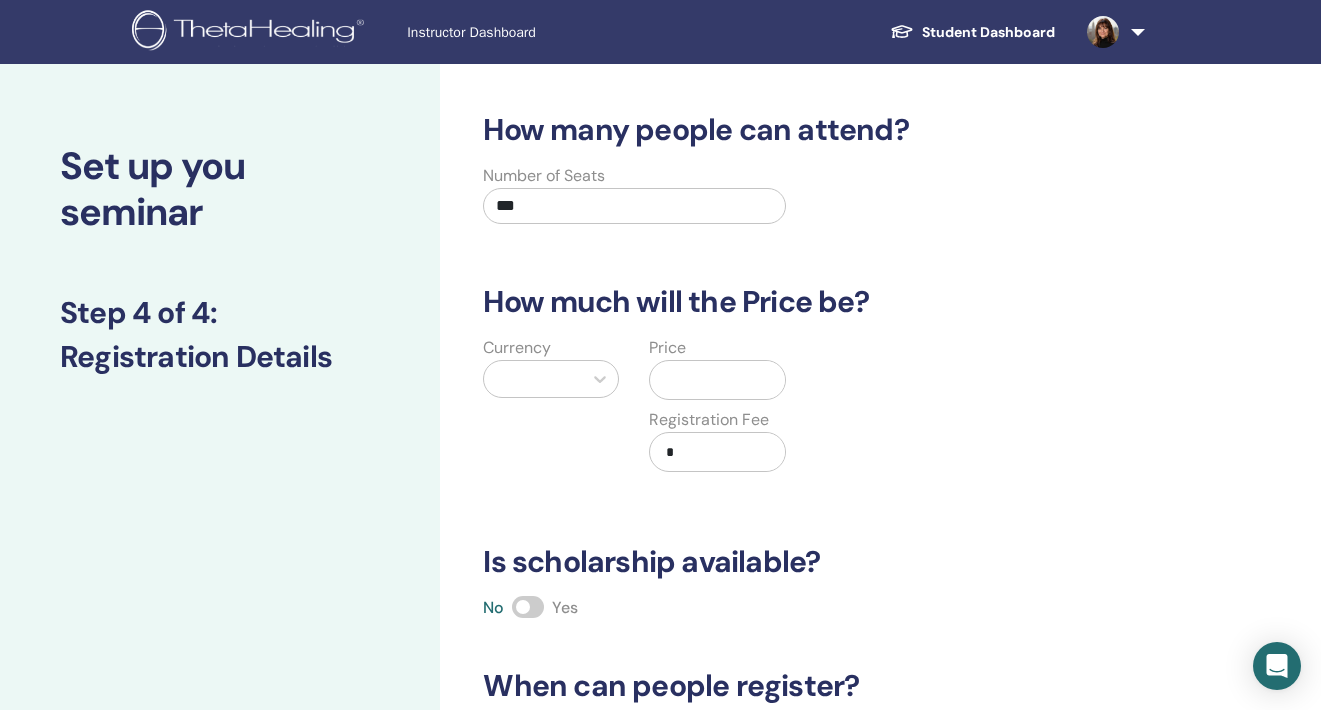 type on "***" 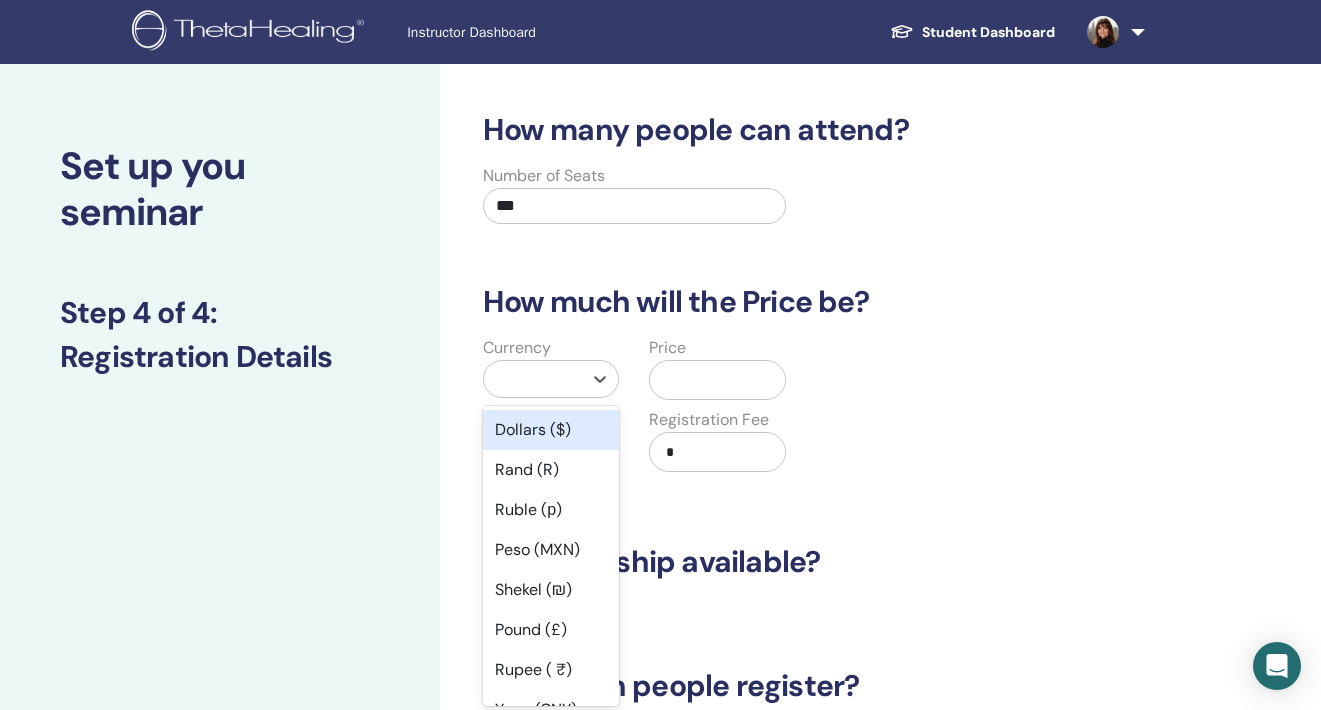 click at bounding box center (533, 379) 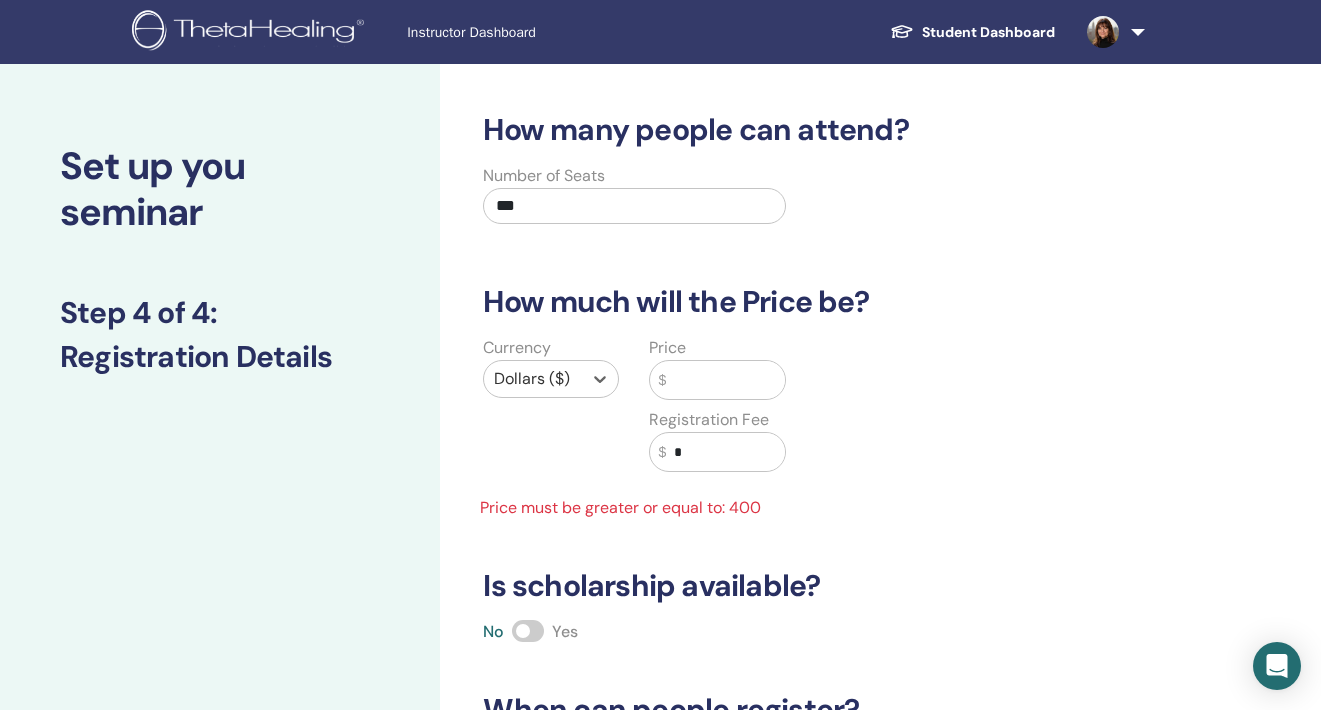 click at bounding box center (725, 380) 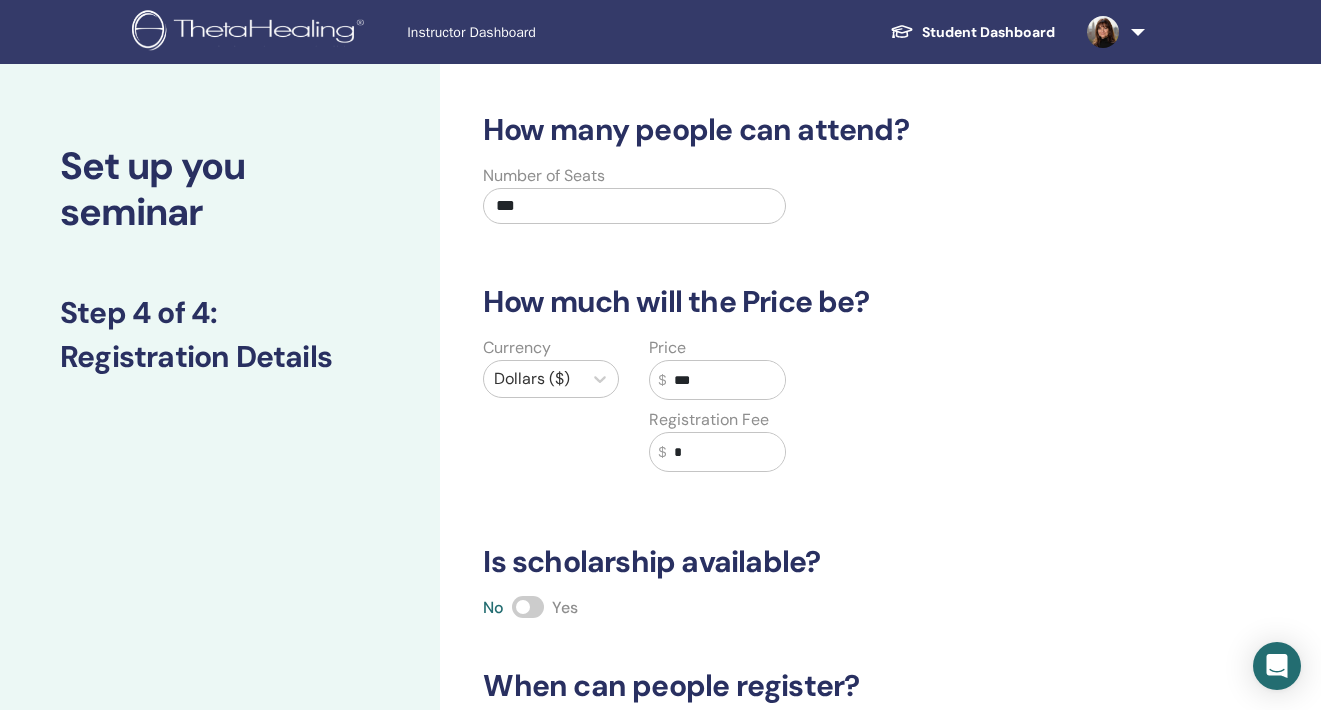 type on "***" 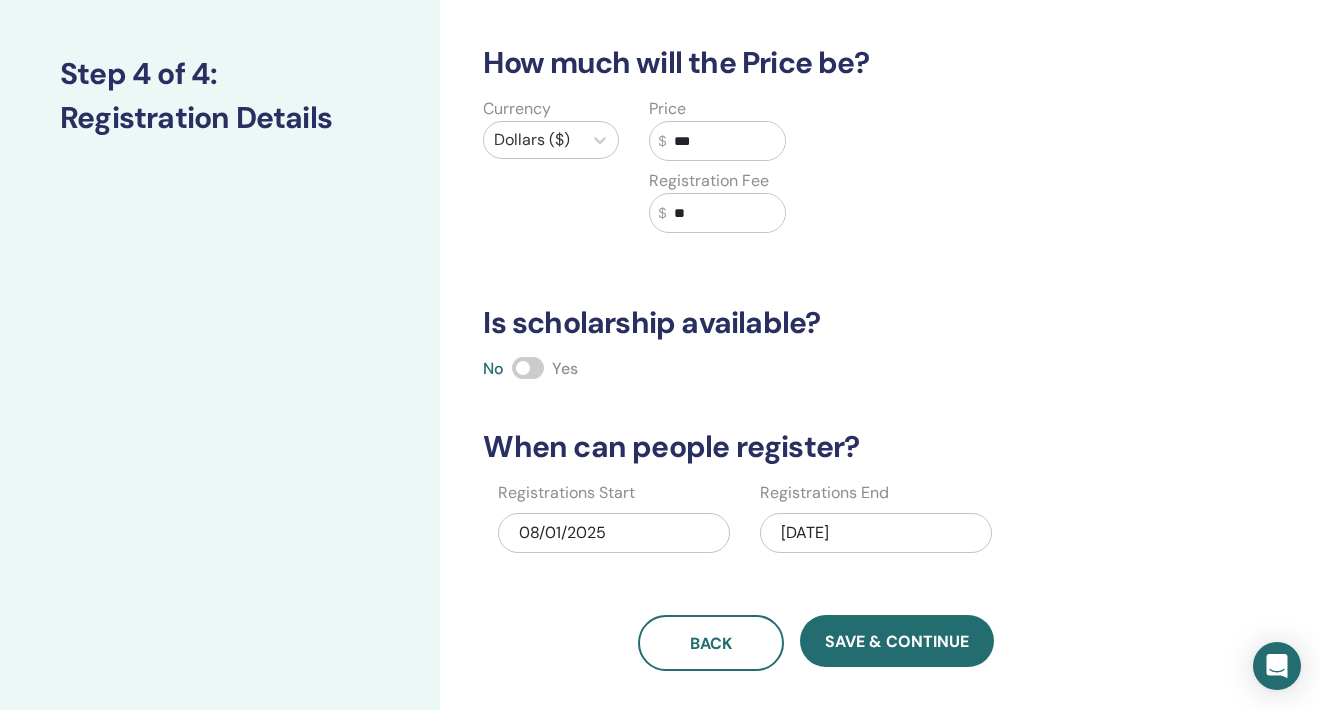 scroll, scrollTop: 314, scrollLeft: 0, axis: vertical 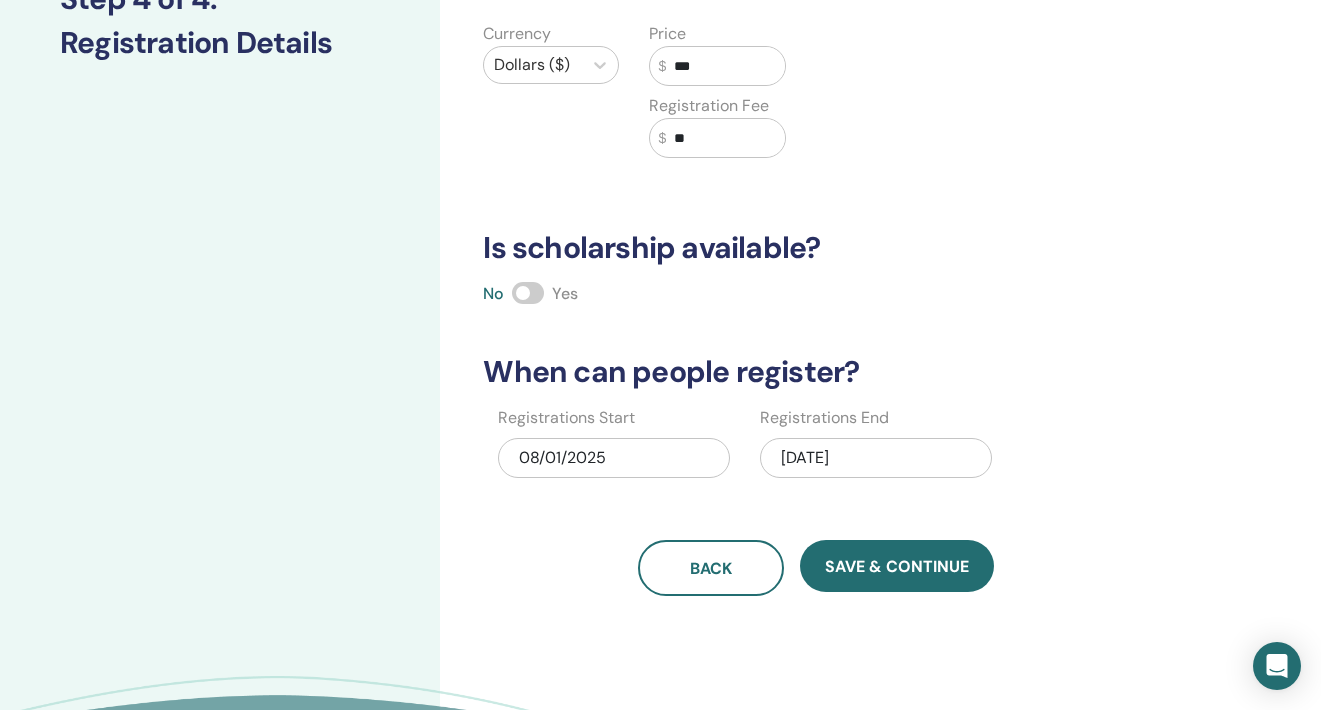 type on "**" 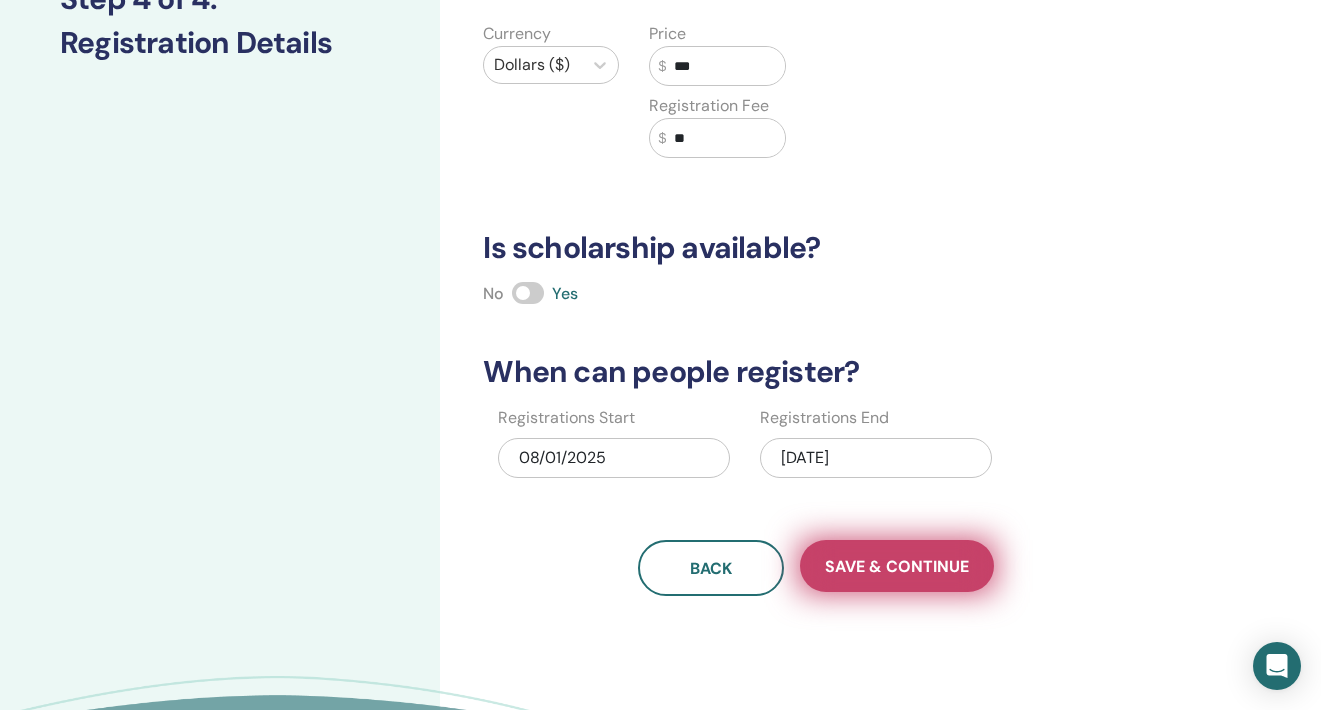 click on "Save & Continue" at bounding box center (897, 566) 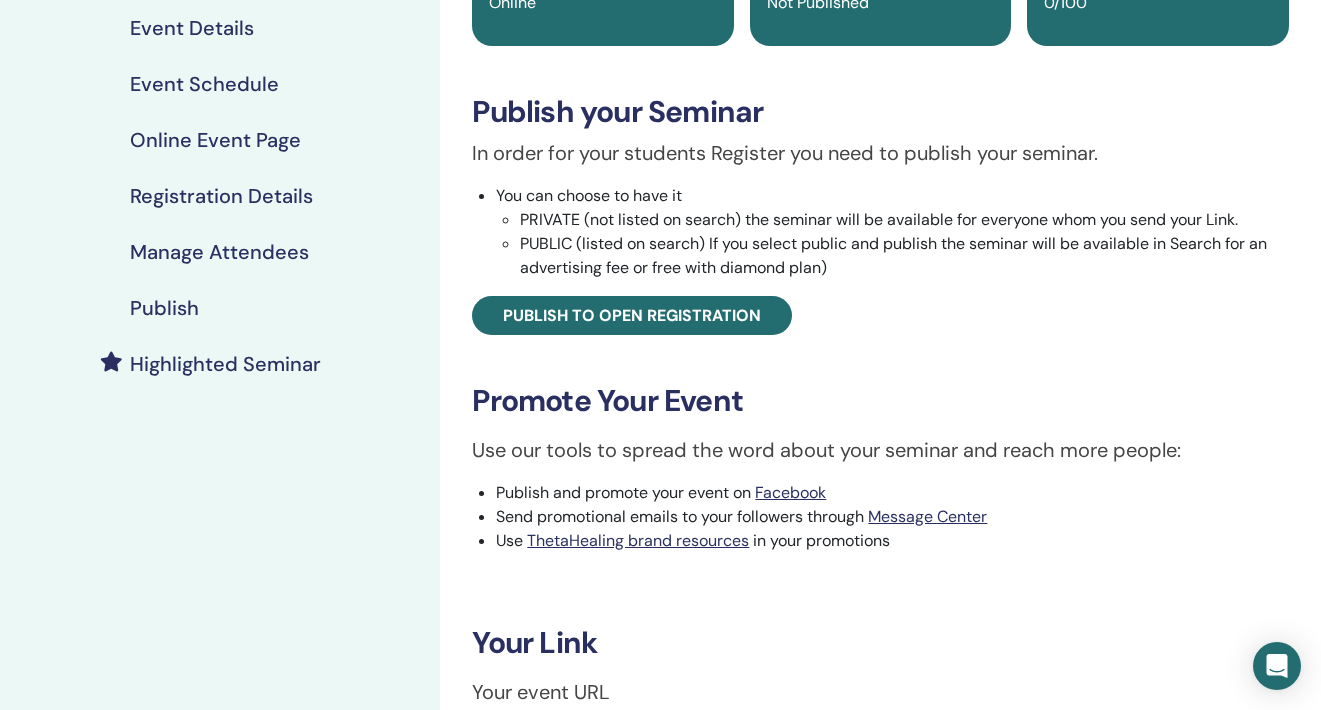 scroll, scrollTop: 688, scrollLeft: 0, axis: vertical 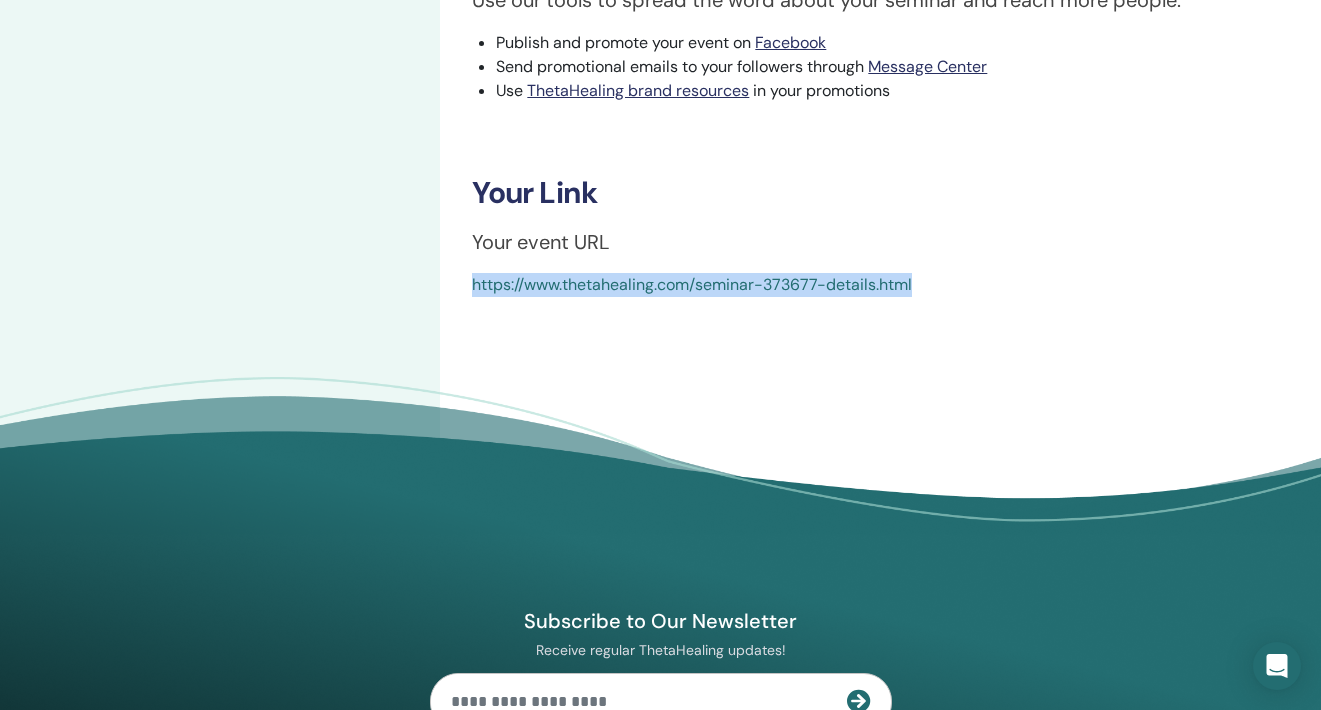 drag, startPoint x: 926, startPoint y: 286, endPoint x: 466, endPoint y: 290, distance: 460.0174 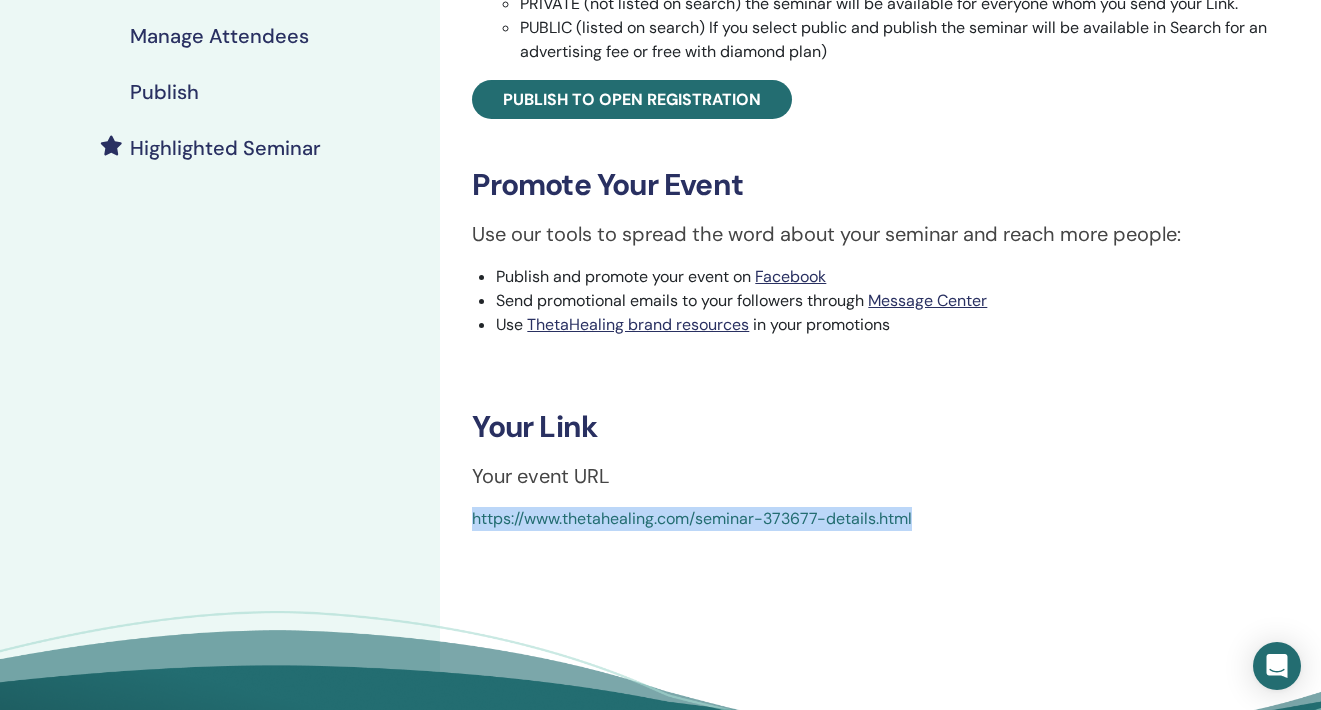 scroll, scrollTop: 283, scrollLeft: 0, axis: vertical 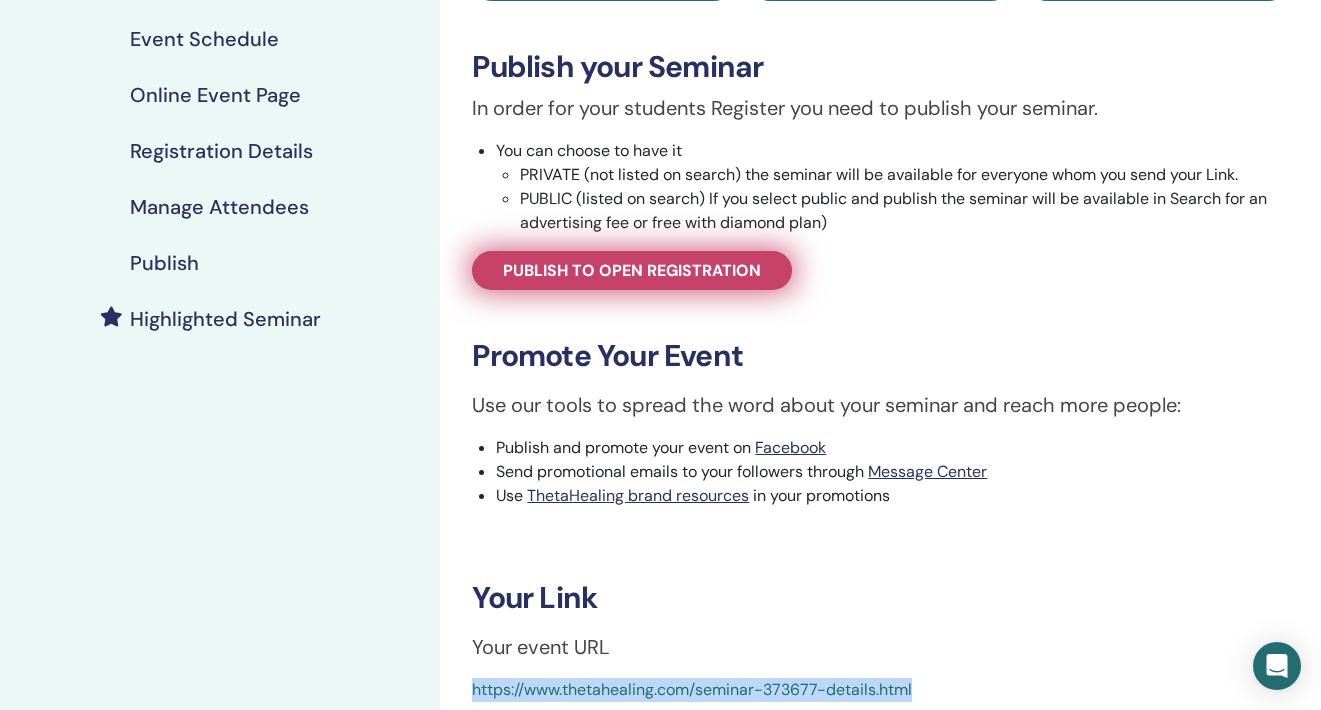 click on "Publish to open registration" at bounding box center (632, 270) 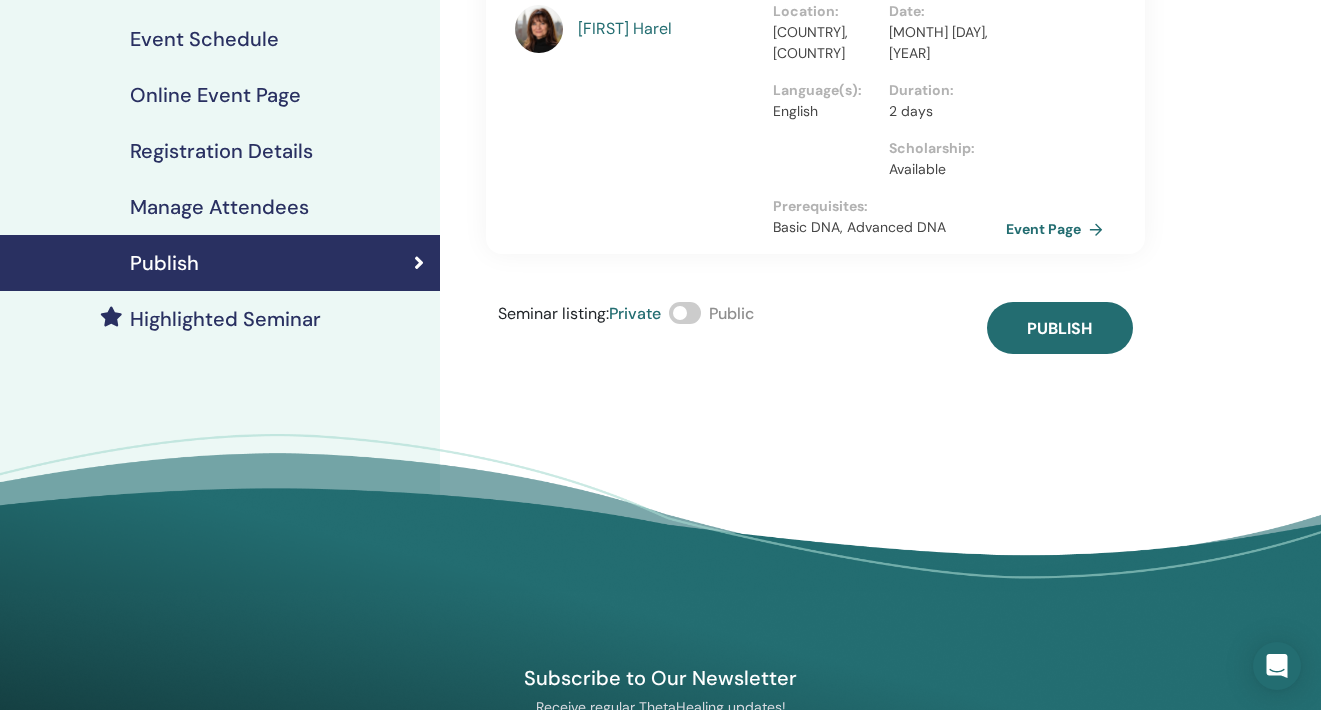 click at bounding box center [685, 313] 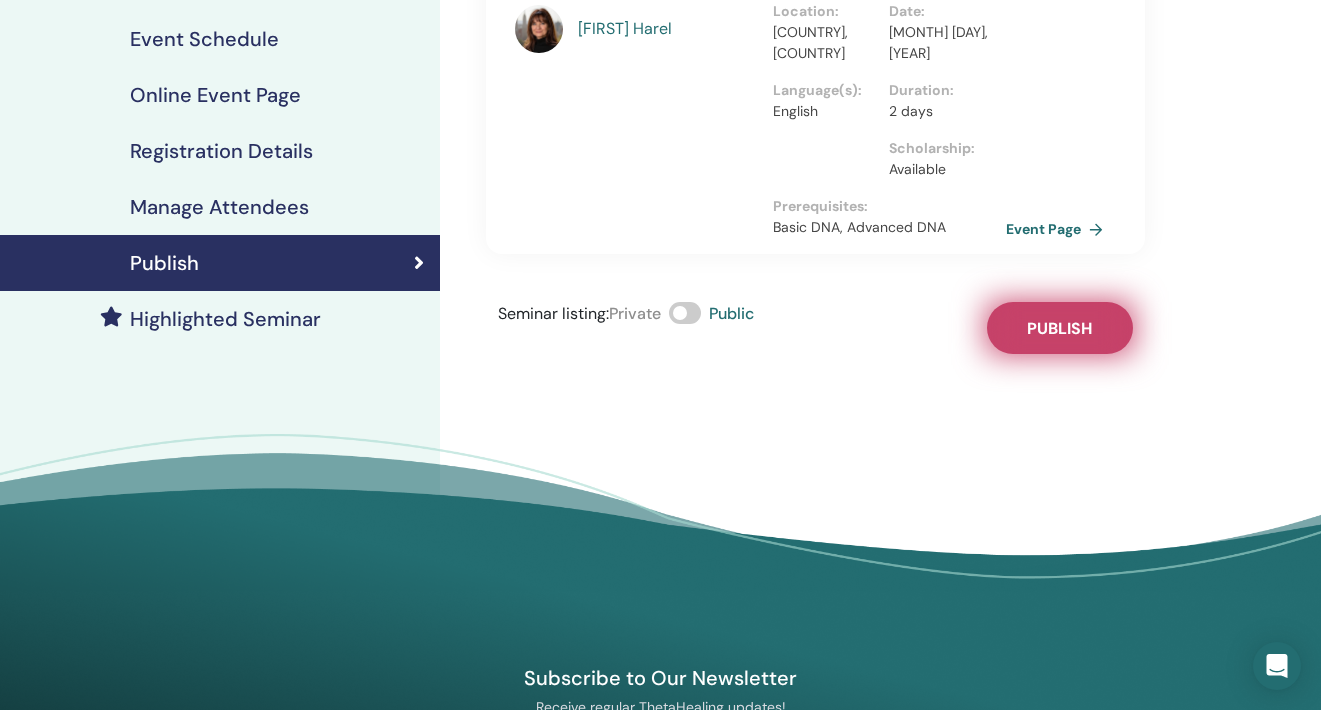 click on "Publish" at bounding box center (1060, 328) 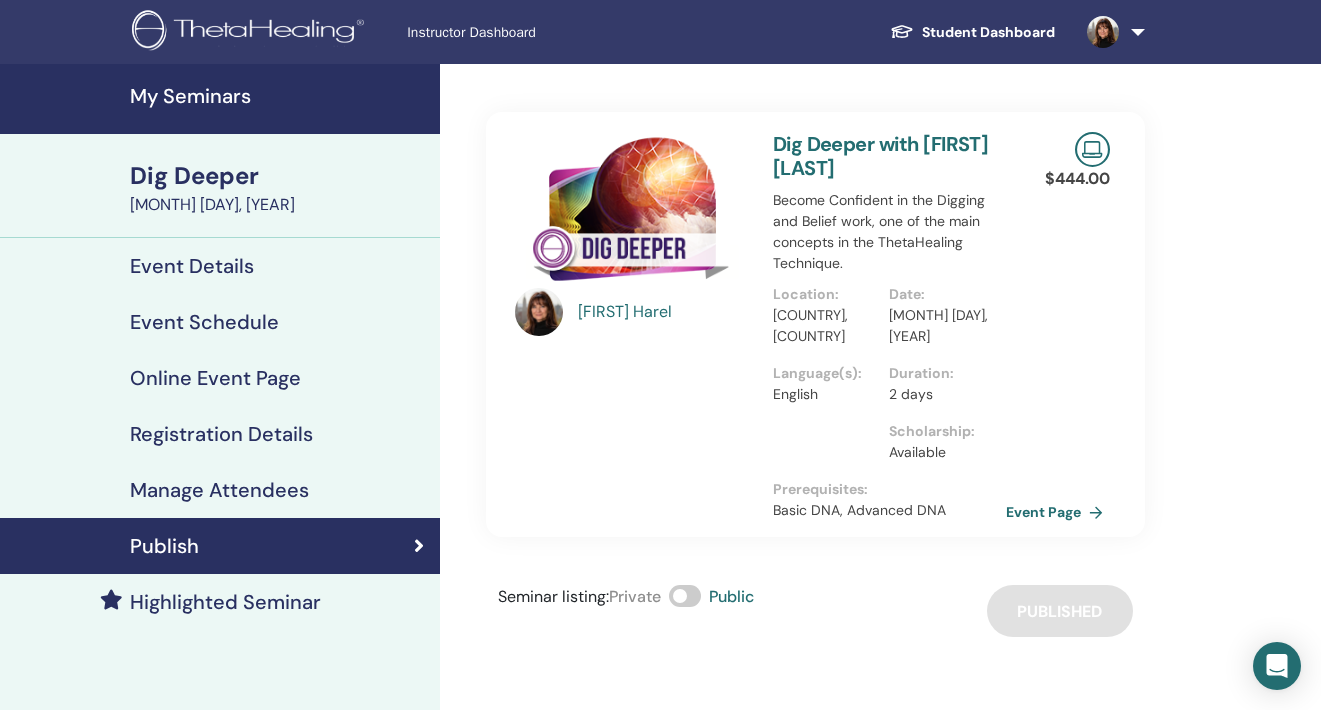 scroll, scrollTop: 0, scrollLeft: 0, axis: both 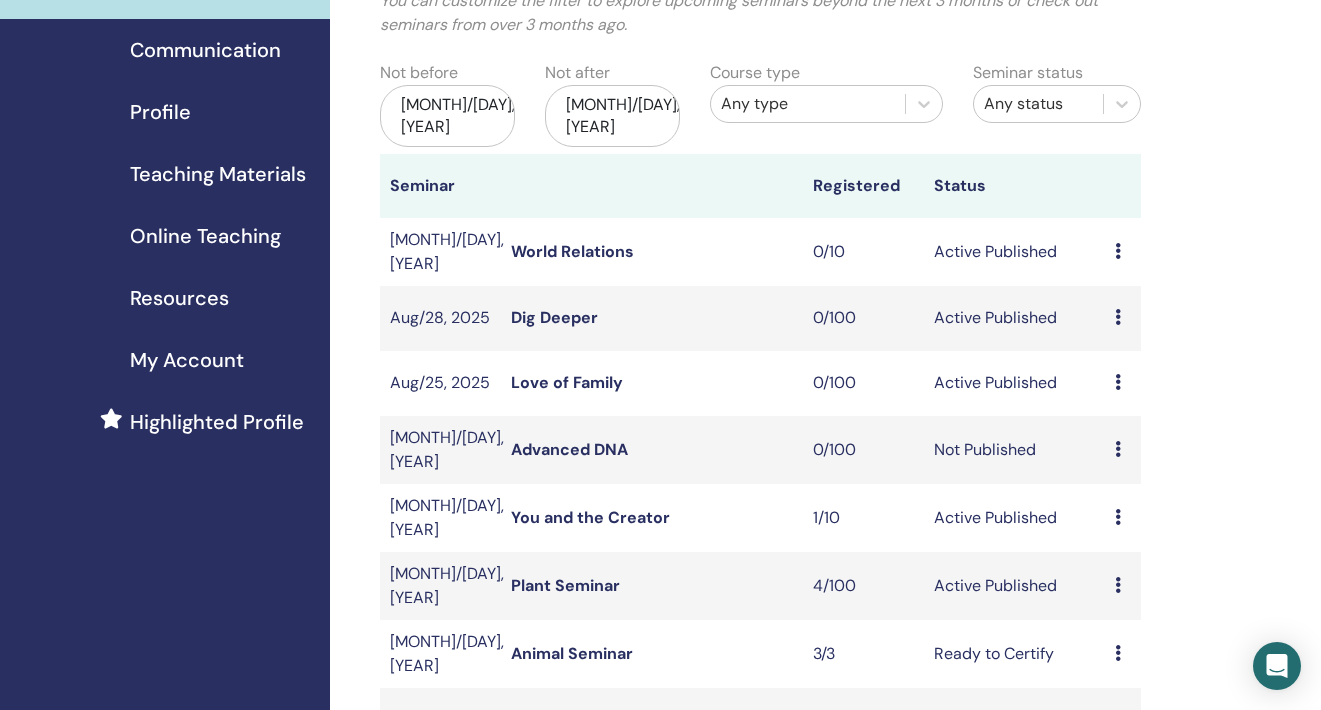 click on "Advanced DNA" at bounding box center (569, 449) 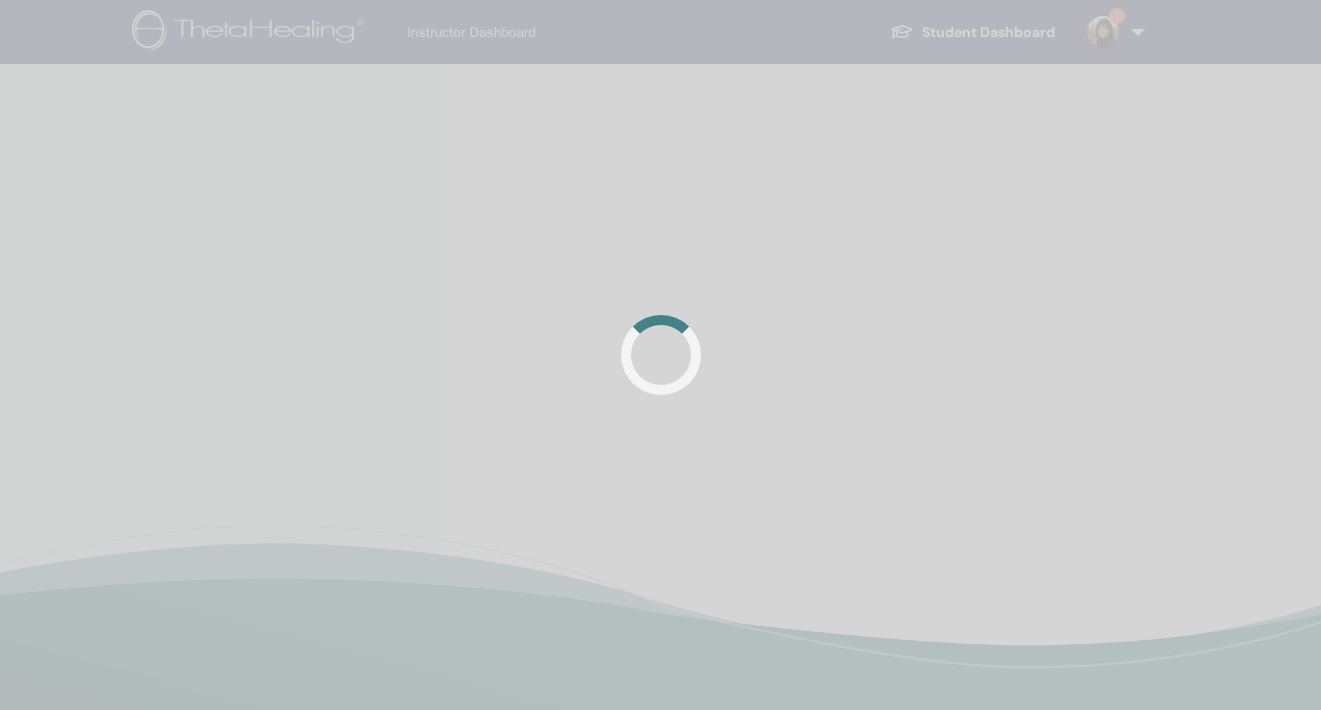 scroll, scrollTop: 0, scrollLeft: 0, axis: both 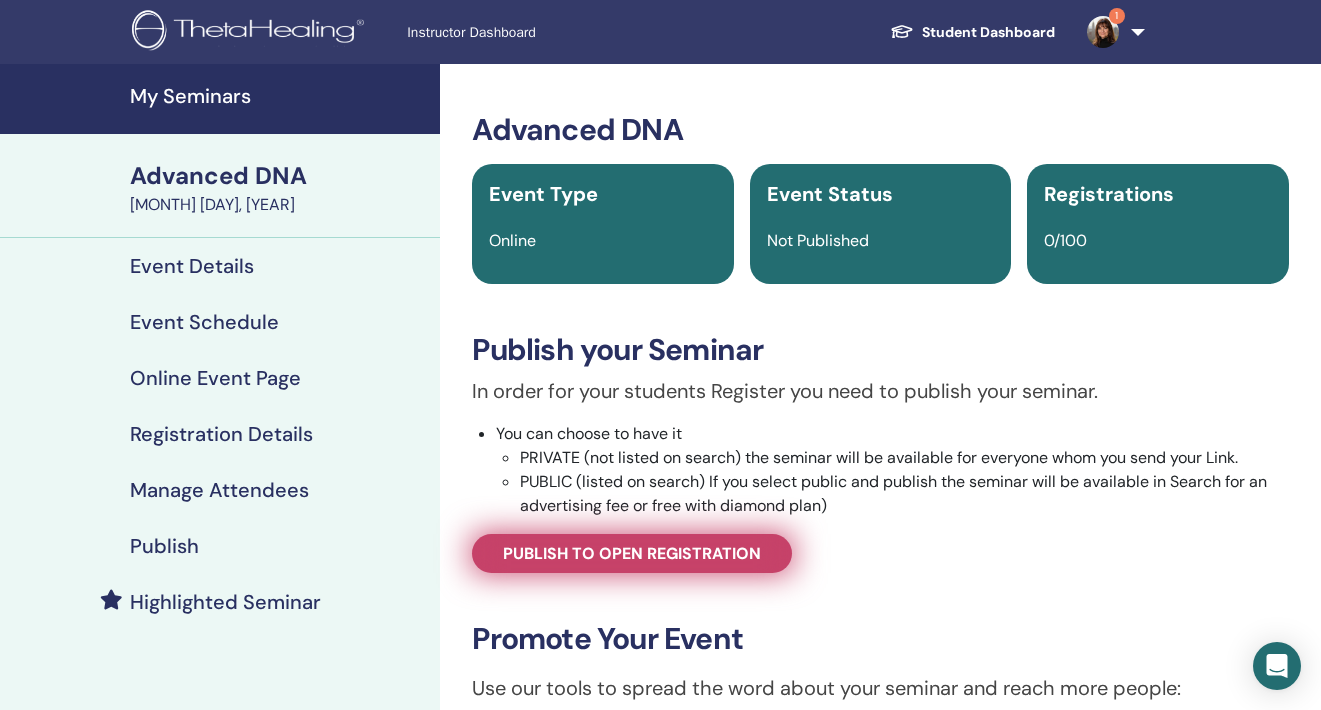click on "Publish to open registration" at bounding box center [632, 553] 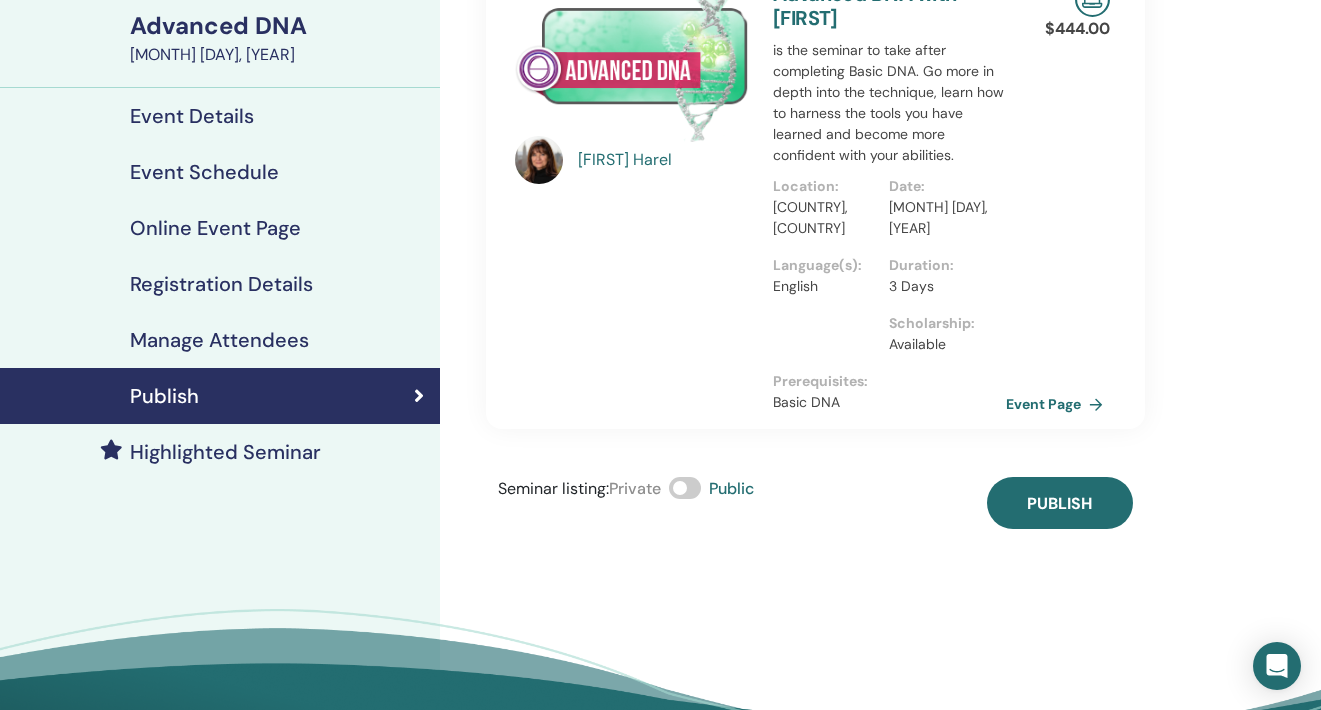 scroll, scrollTop: 277, scrollLeft: 0, axis: vertical 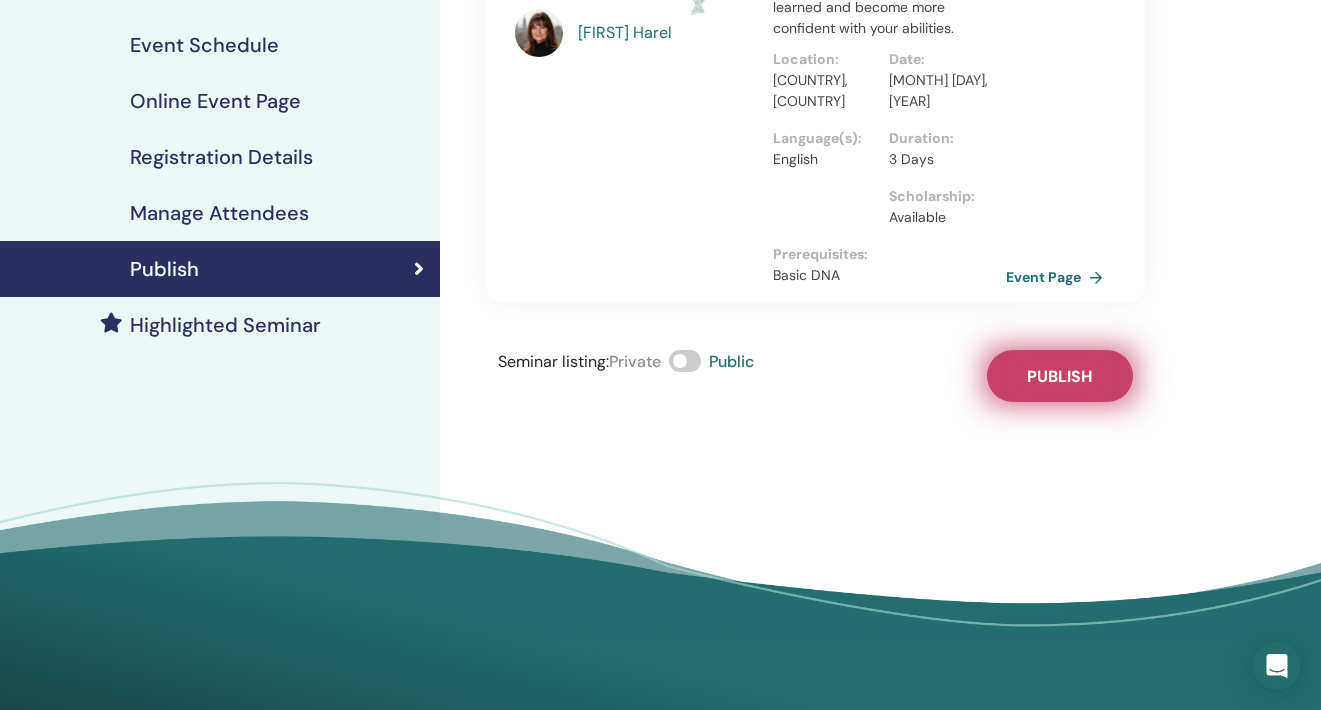 click on "Publish" at bounding box center [1059, 376] 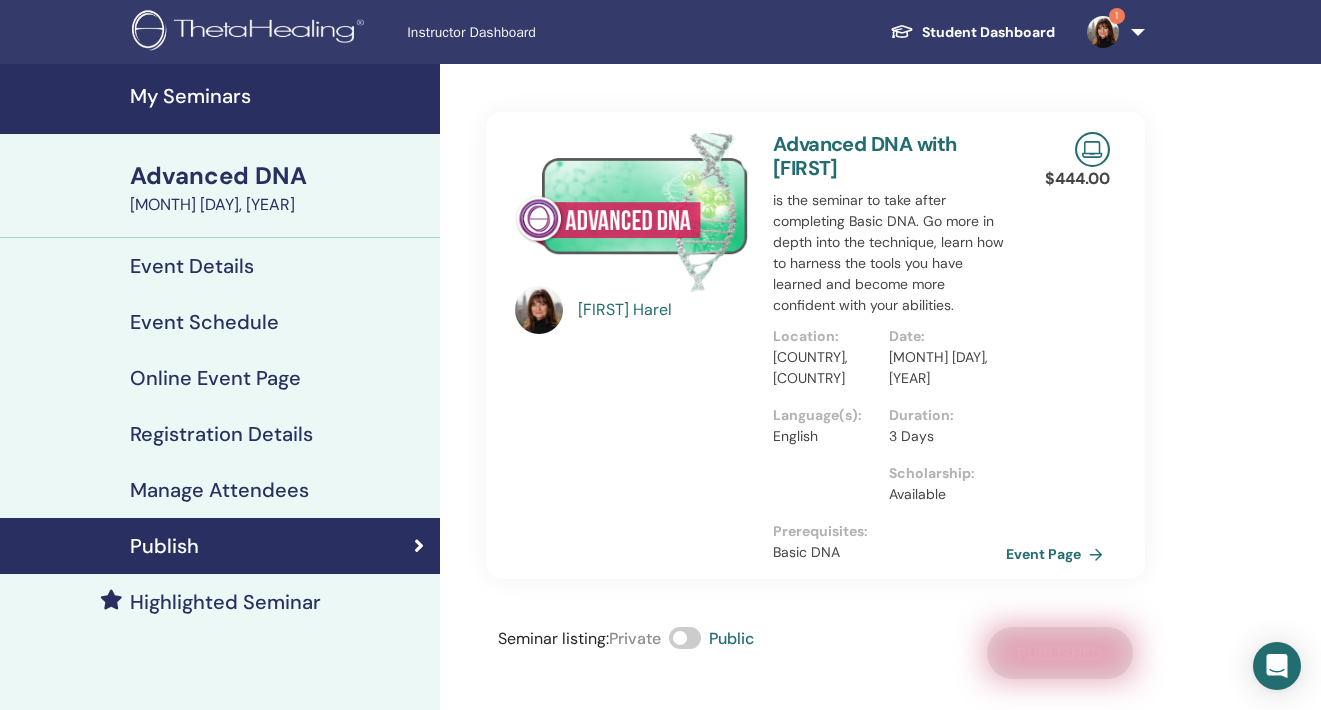 scroll, scrollTop: 0, scrollLeft: 0, axis: both 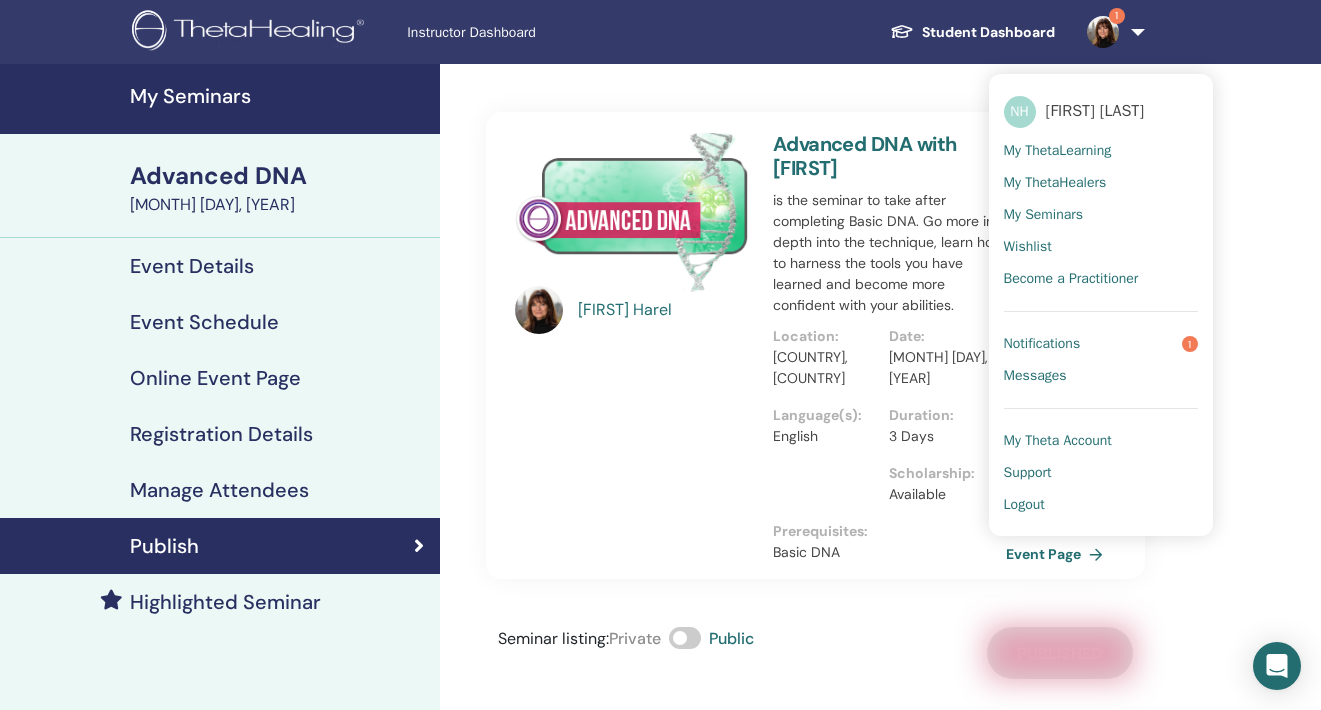 click on "Notifications" at bounding box center (1042, 344) 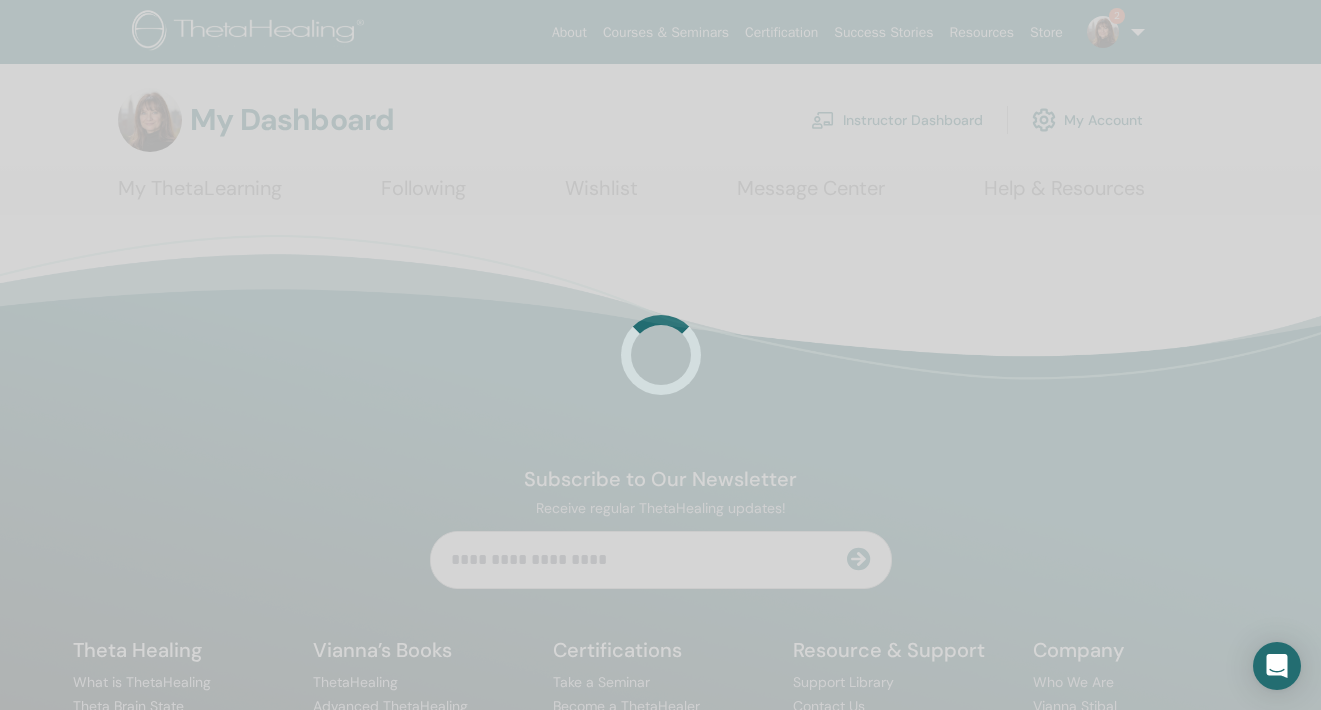 scroll, scrollTop: 0, scrollLeft: 0, axis: both 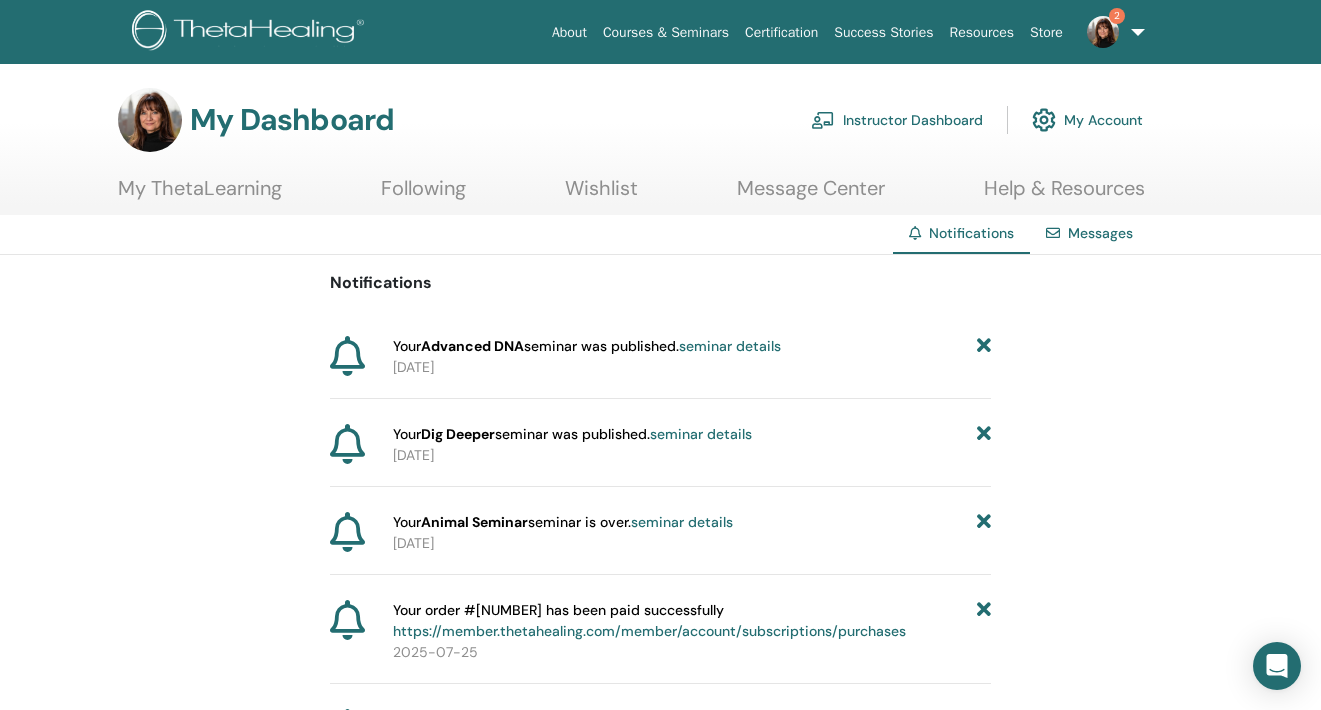 click on "Instructor Dashboard" at bounding box center [897, 120] 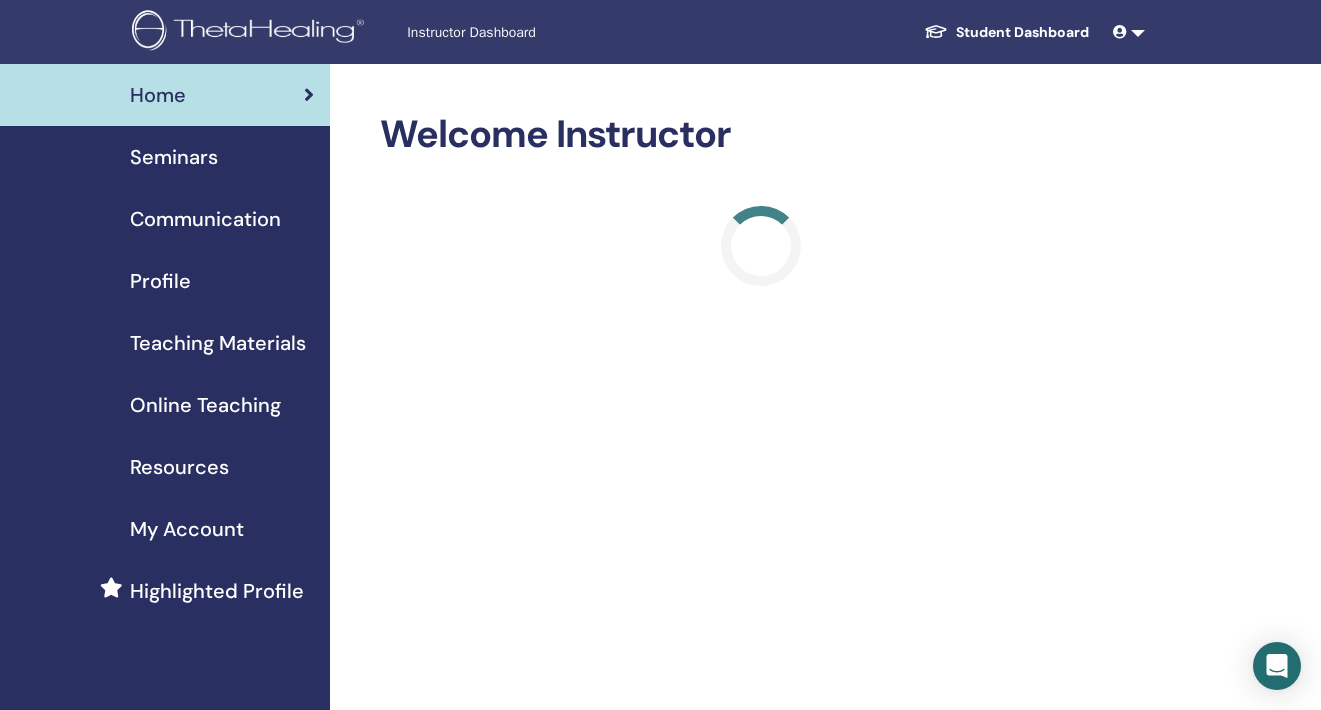 scroll, scrollTop: 0, scrollLeft: 0, axis: both 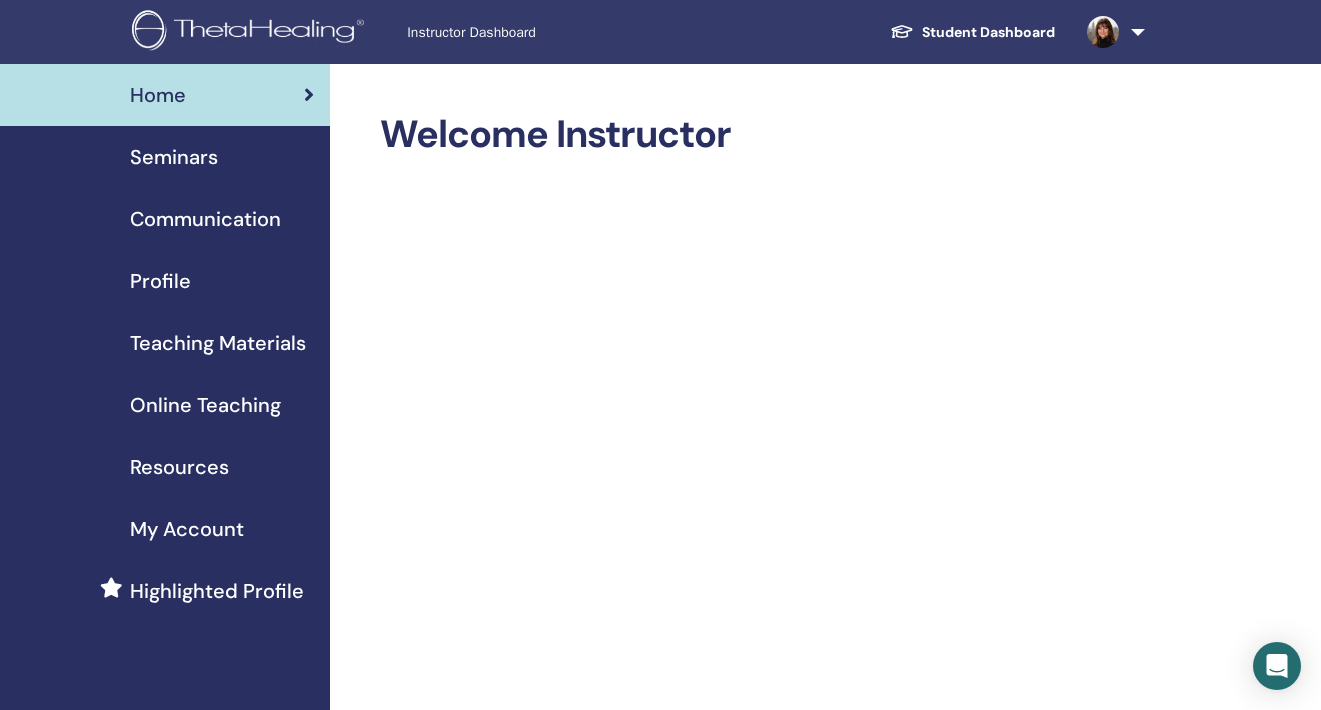 click on "Seminars" at bounding box center (174, 157) 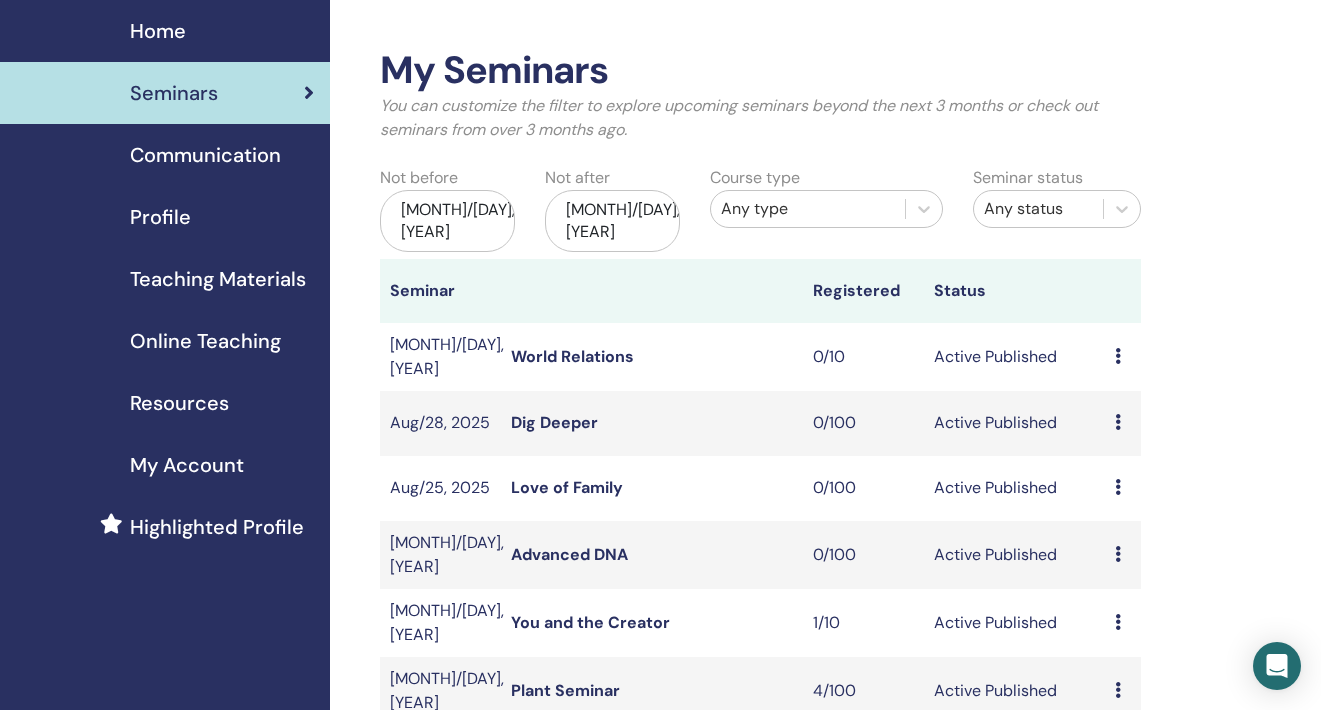 scroll, scrollTop: 64, scrollLeft: 0, axis: vertical 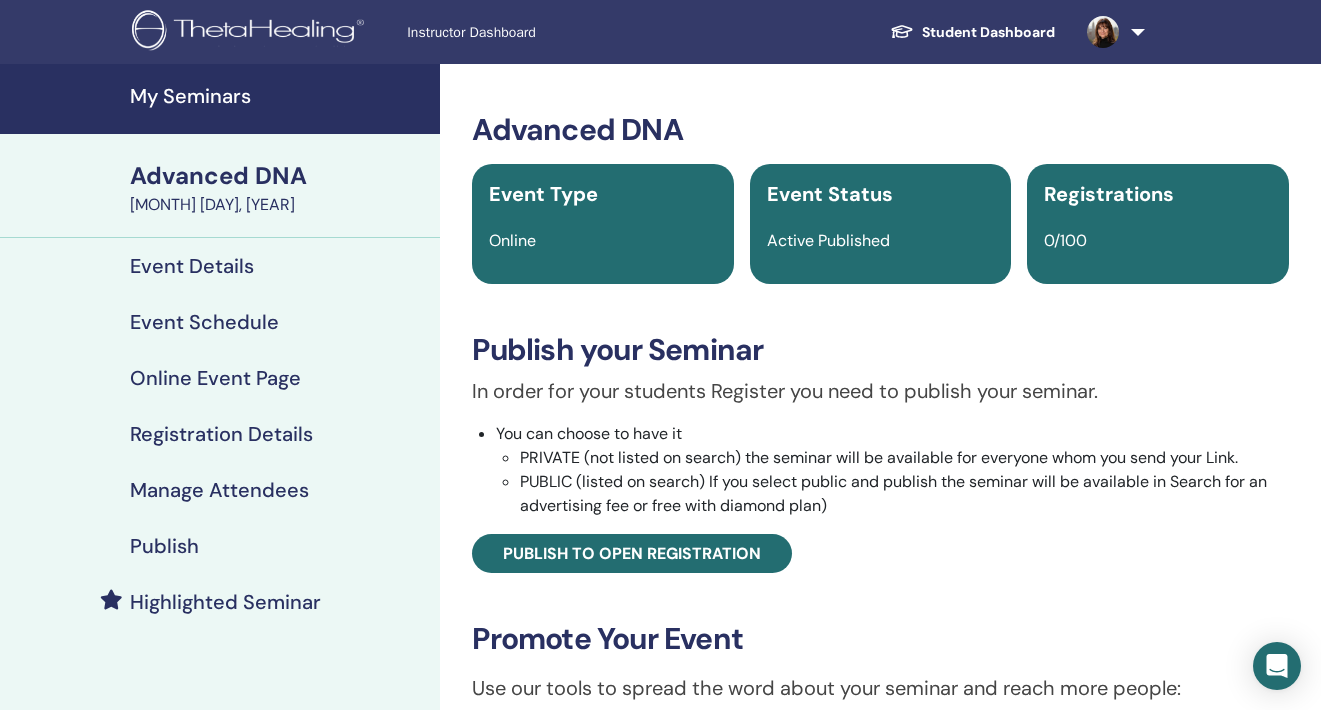 click on "Highlighted Seminar" at bounding box center (225, 602) 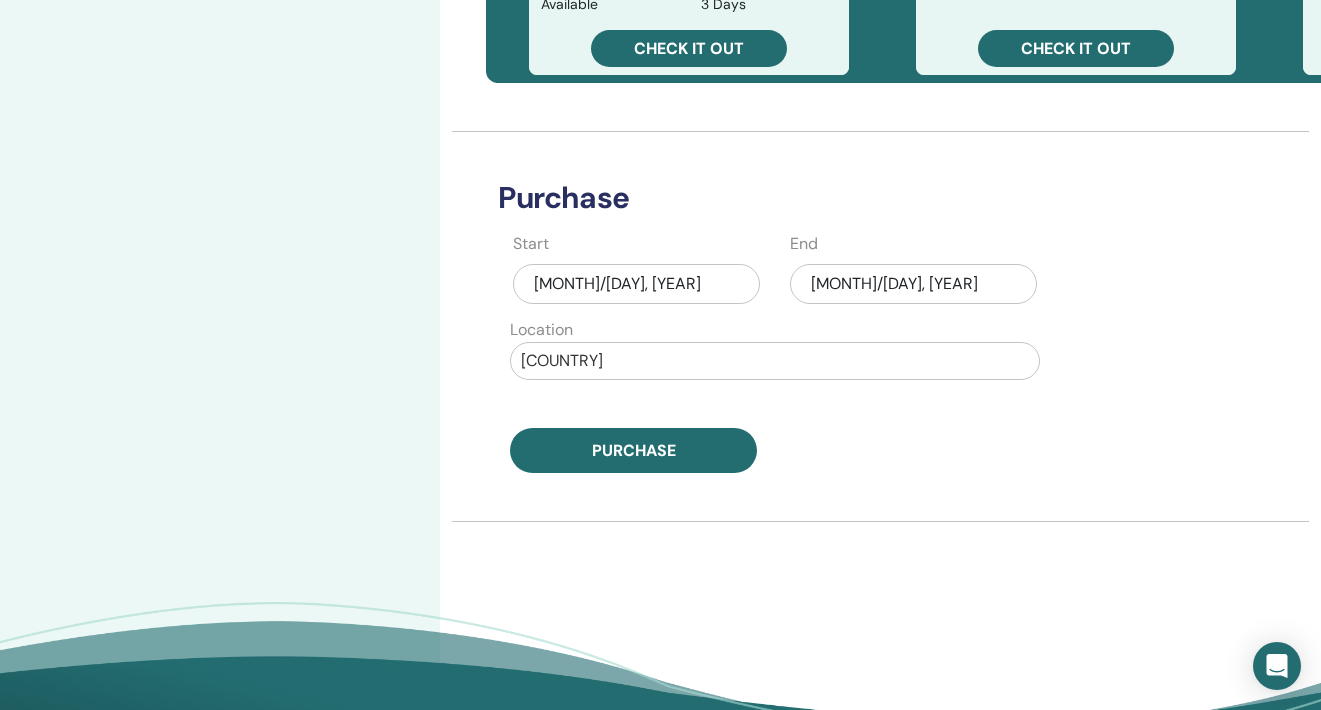 scroll, scrollTop: 826, scrollLeft: 0, axis: vertical 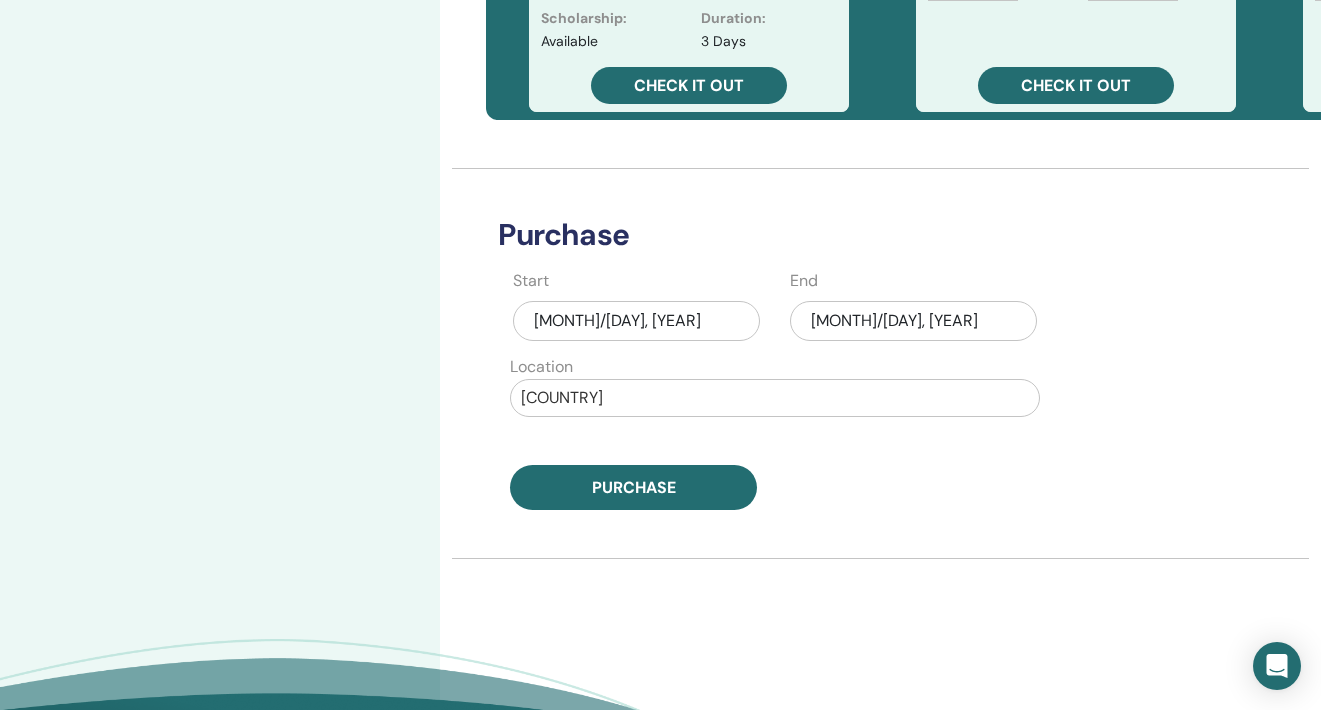 click on "Aug/01, 2025" at bounding box center (913, 321) 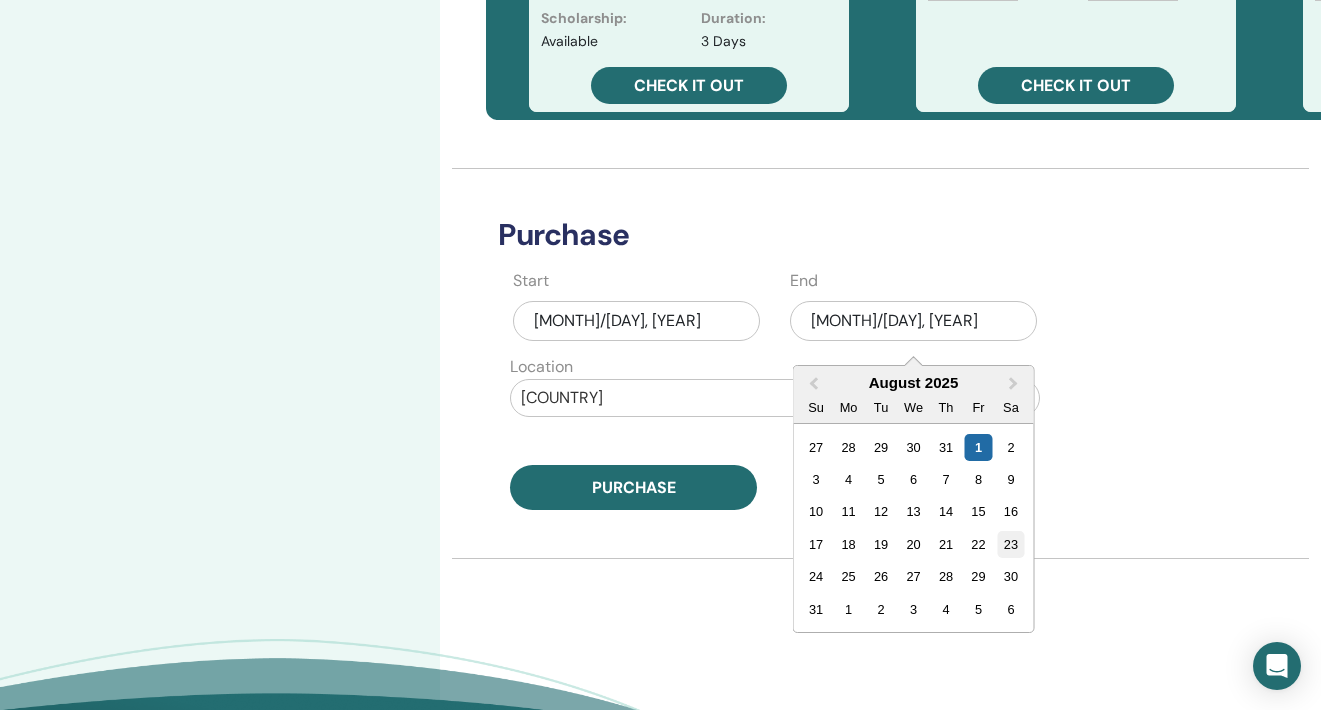 click on "23" at bounding box center (1011, 544) 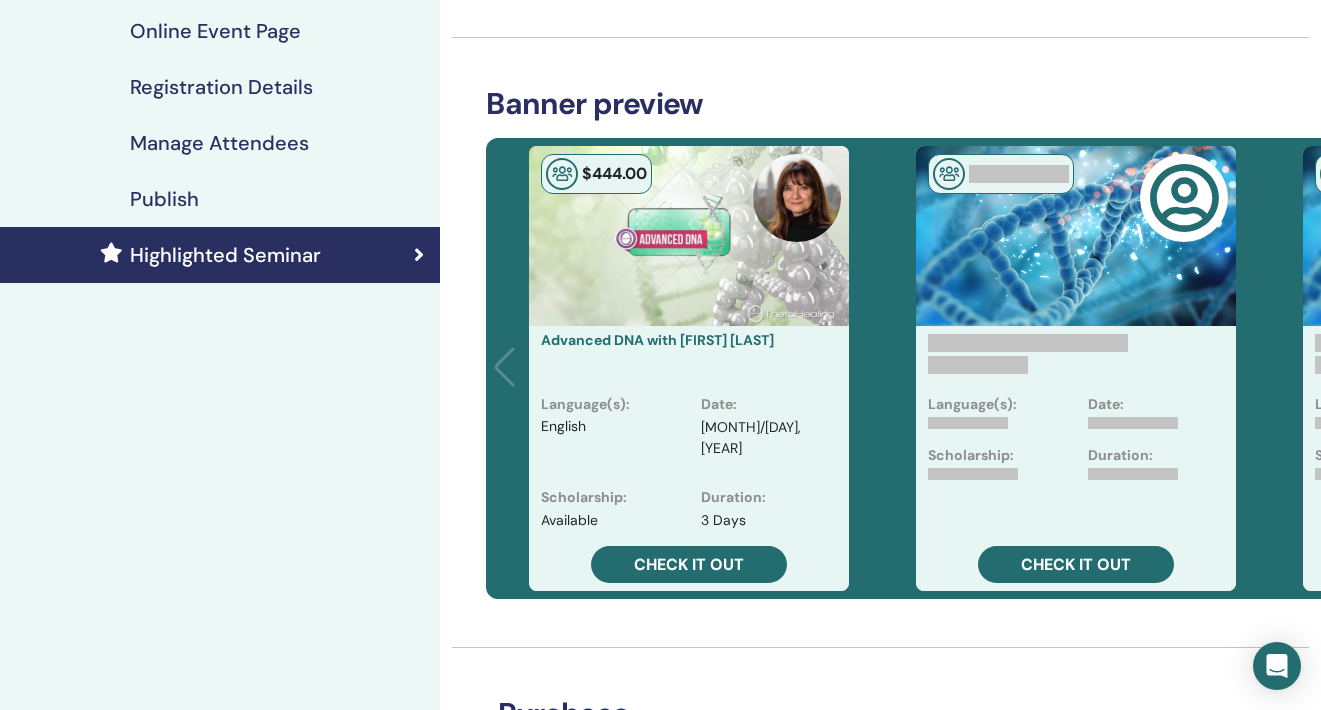 scroll, scrollTop: 648, scrollLeft: 0, axis: vertical 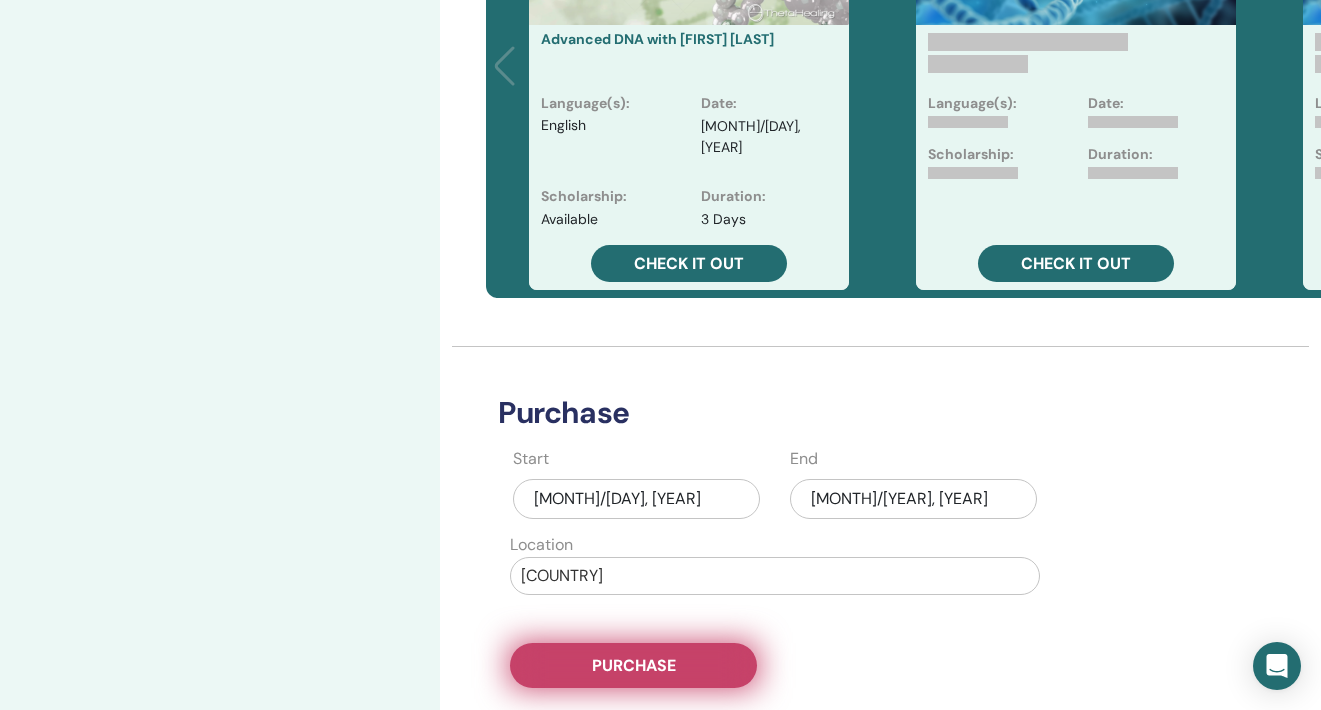 click on "Purchase" at bounding box center (634, 665) 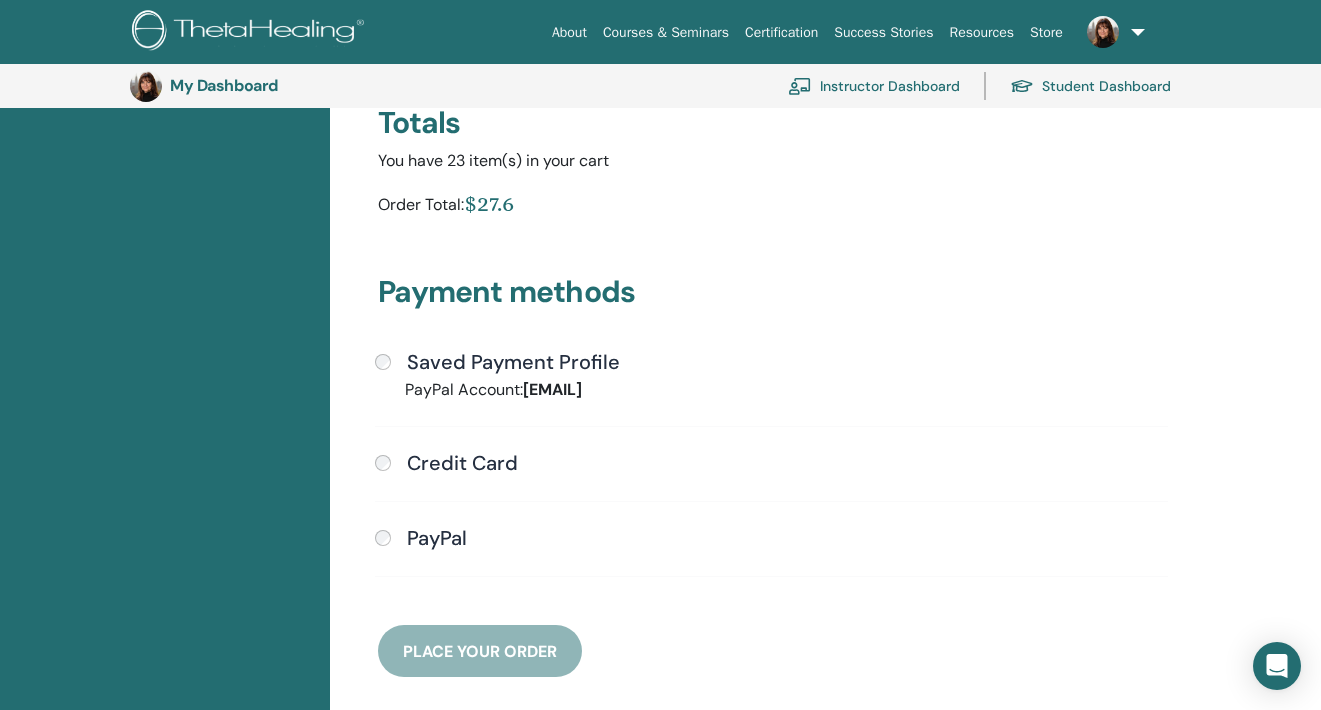 scroll, scrollTop: 473, scrollLeft: 0, axis: vertical 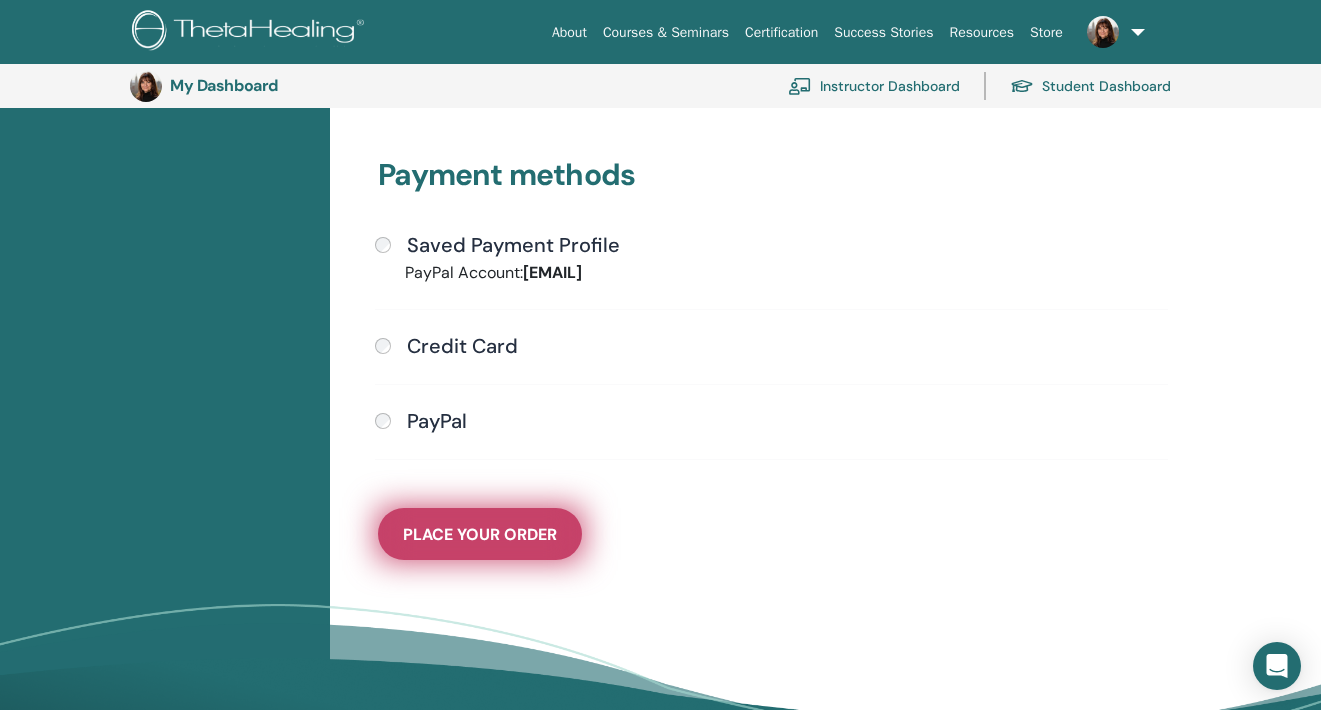 click on "Place Your Order" at bounding box center [480, 534] 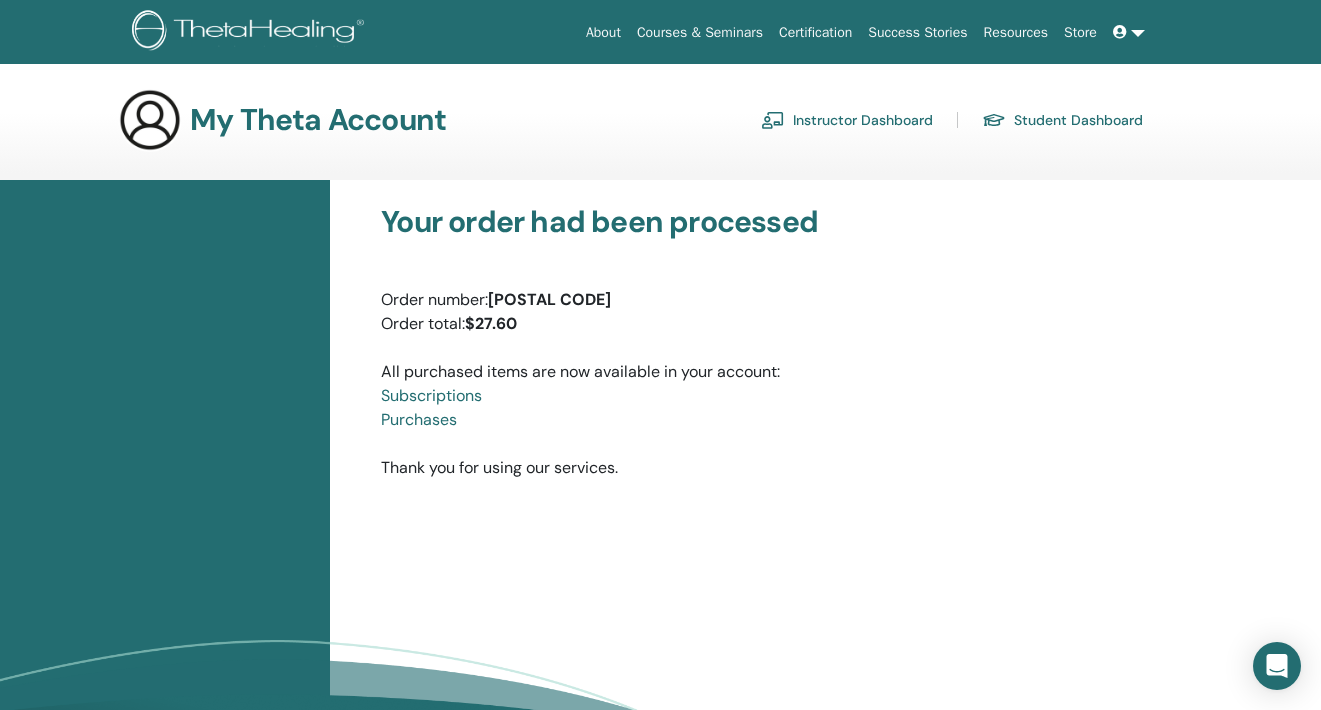 scroll, scrollTop: 0, scrollLeft: 0, axis: both 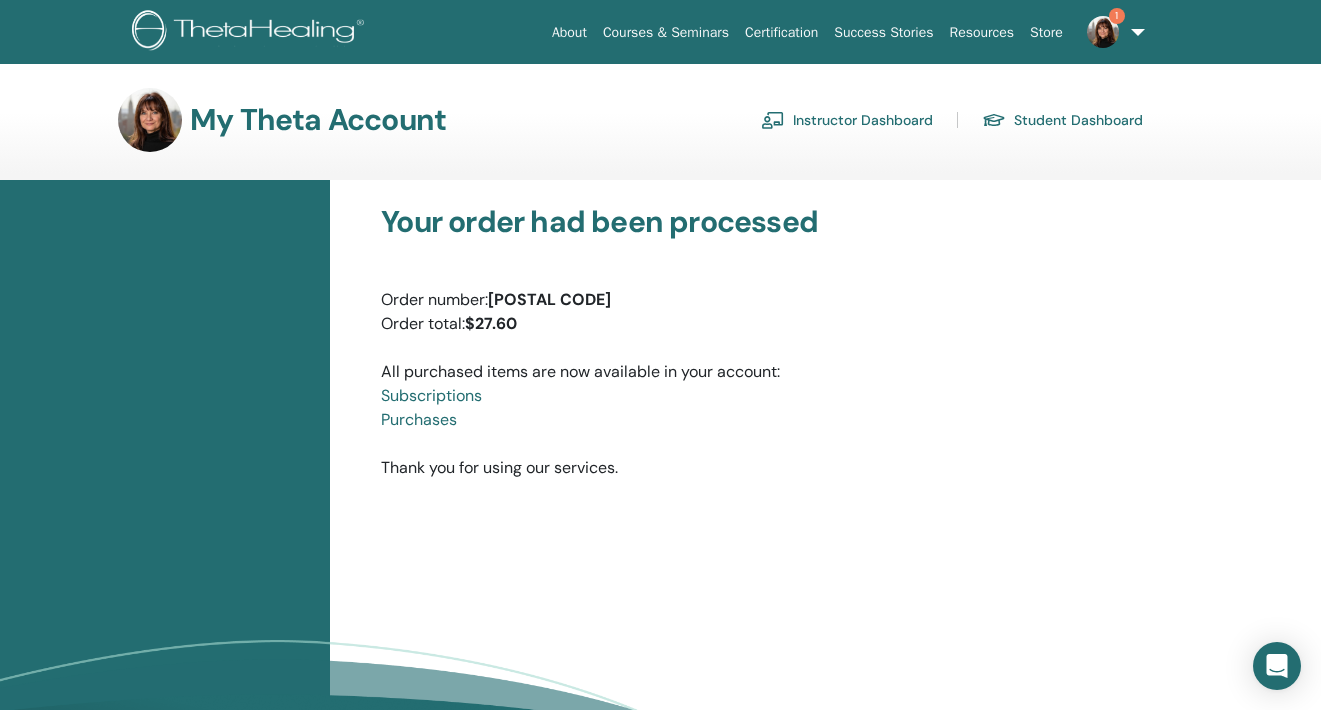 click at bounding box center [1103, 32] 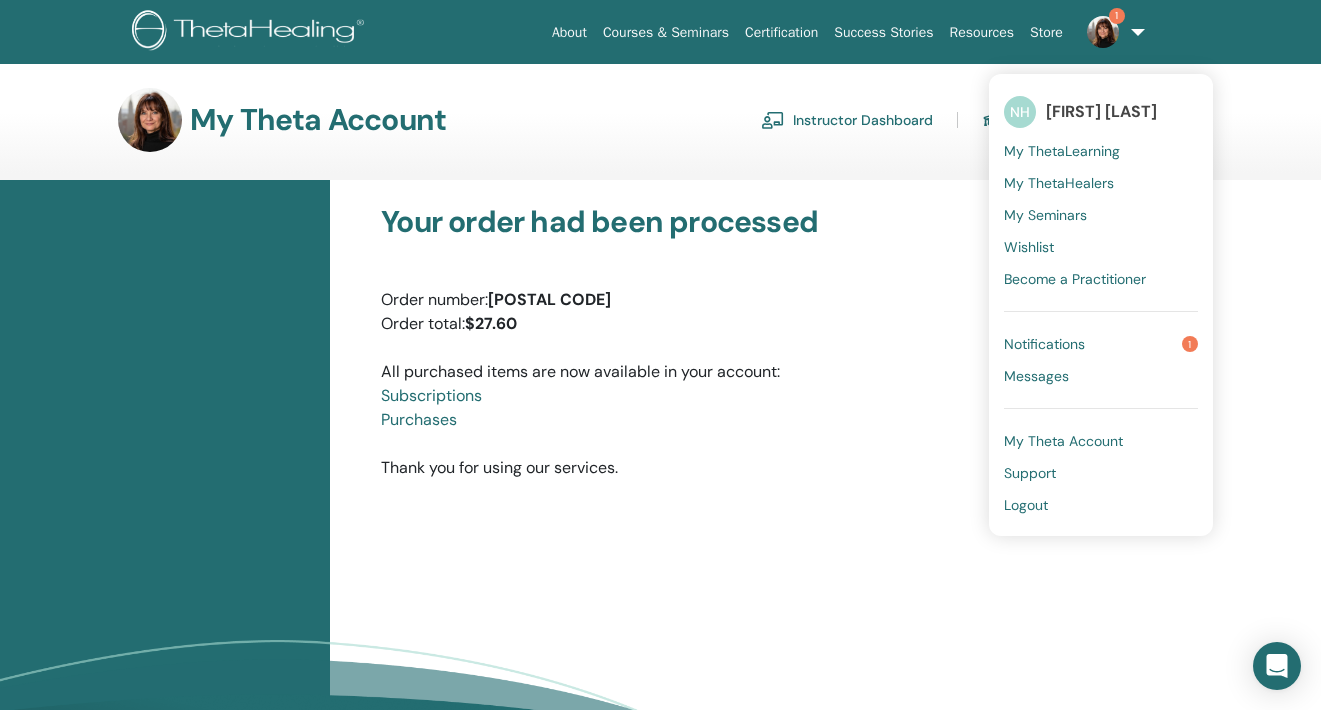 click on "Notifications" at bounding box center (1044, 344) 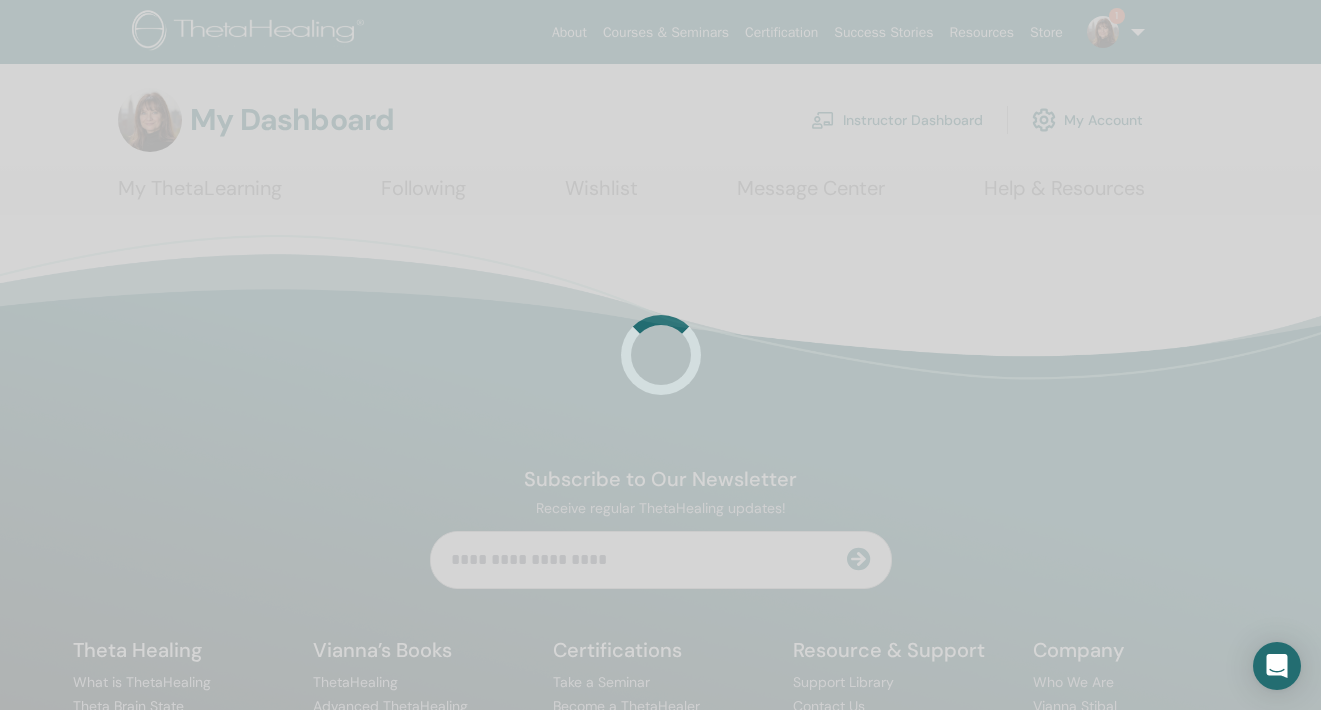 scroll, scrollTop: 0, scrollLeft: 0, axis: both 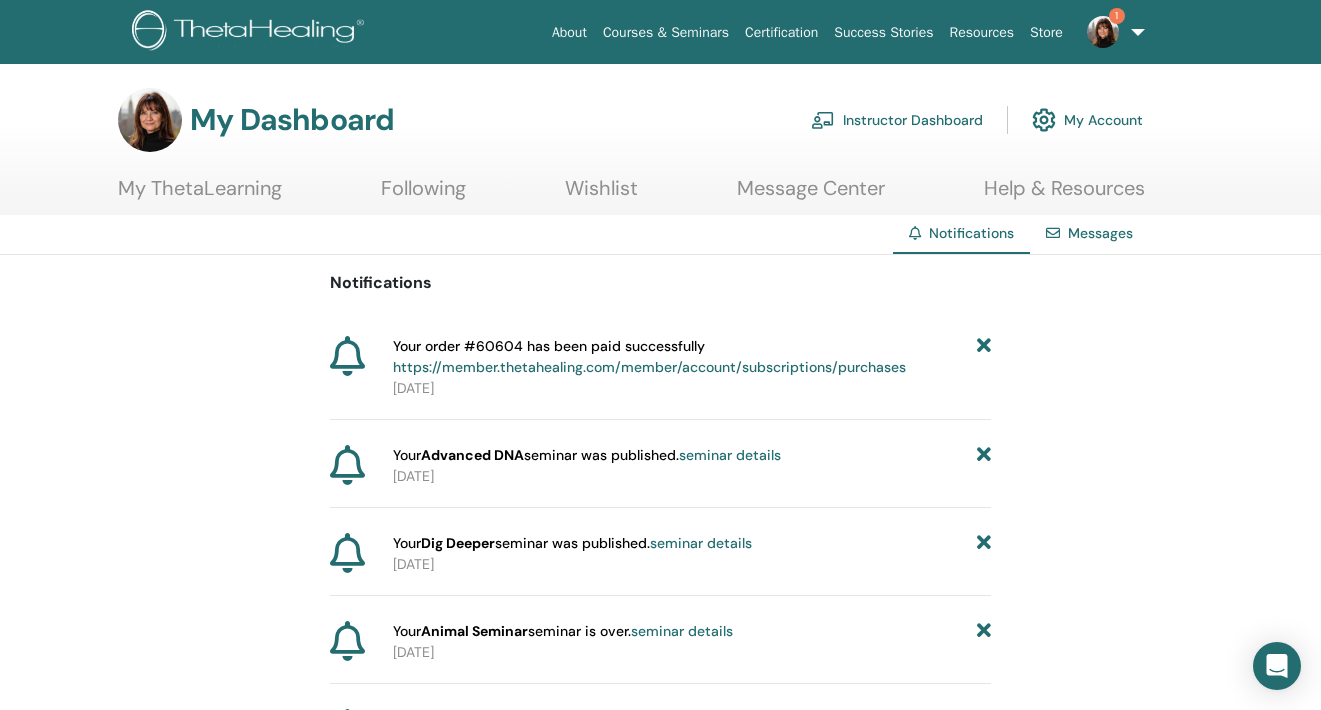 click on "Instructor Dashboard" at bounding box center [897, 120] 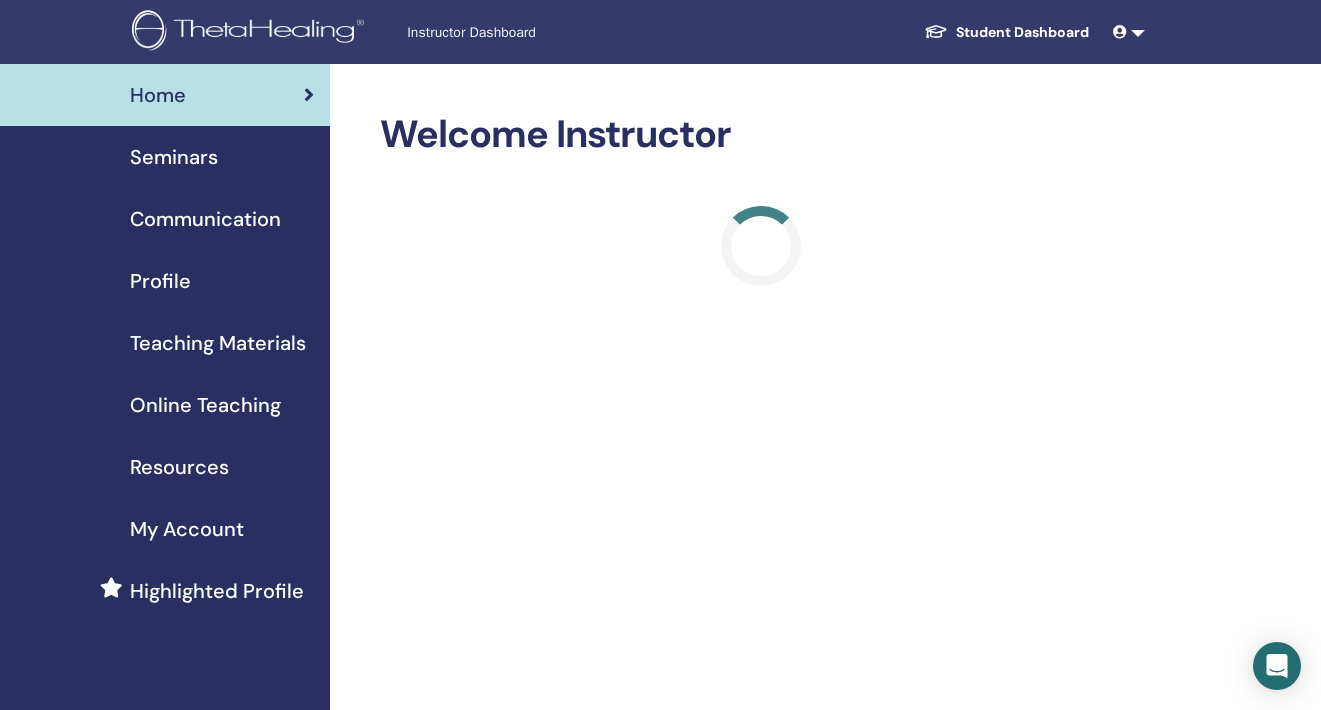 scroll, scrollTop: 0, scrollLeft: 0, axis: both 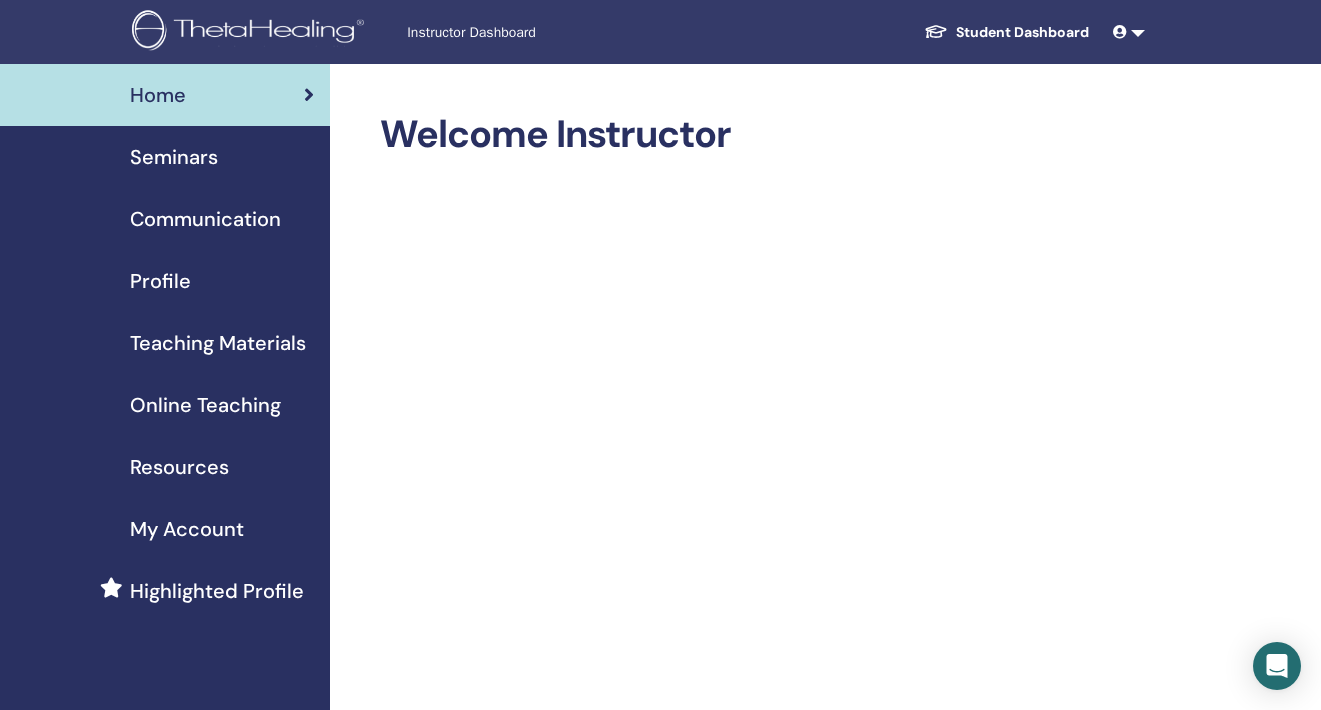click on "Seminars" at bounding box center [174, 157] 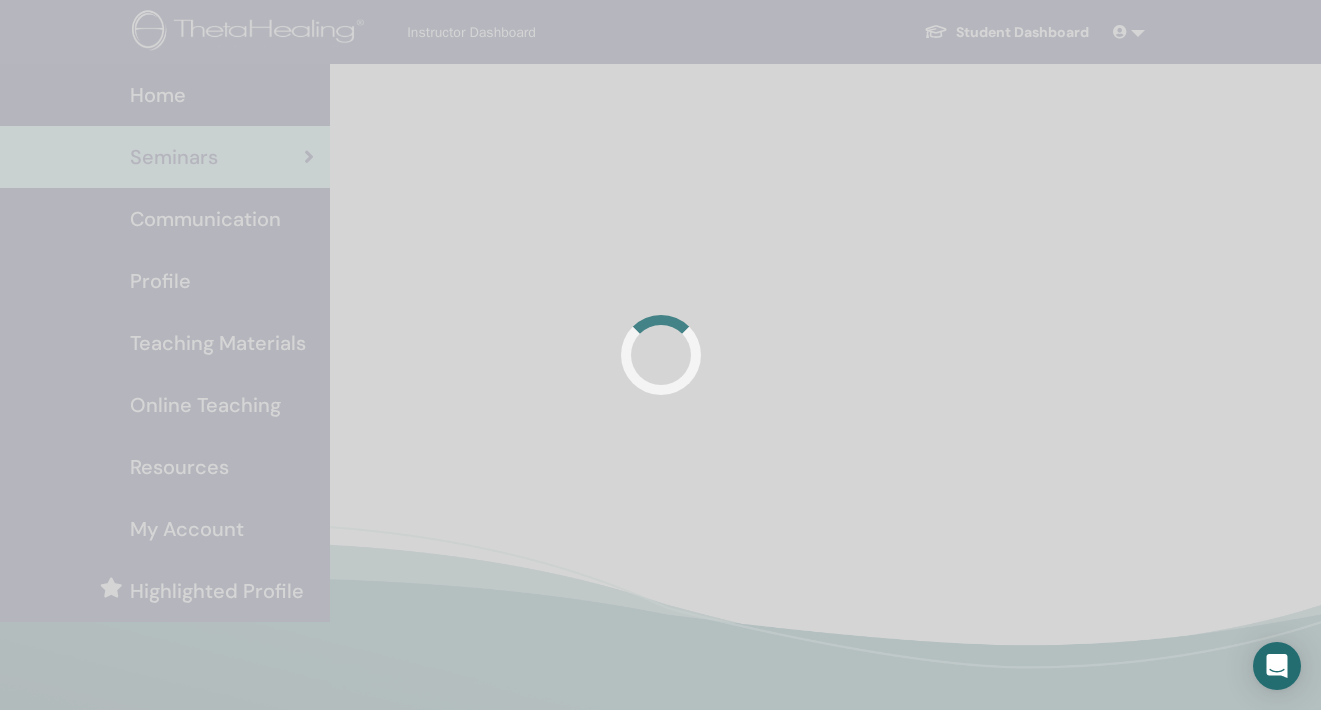 scroll, scrollTop: 0, scrollLeft: 0, axis: both 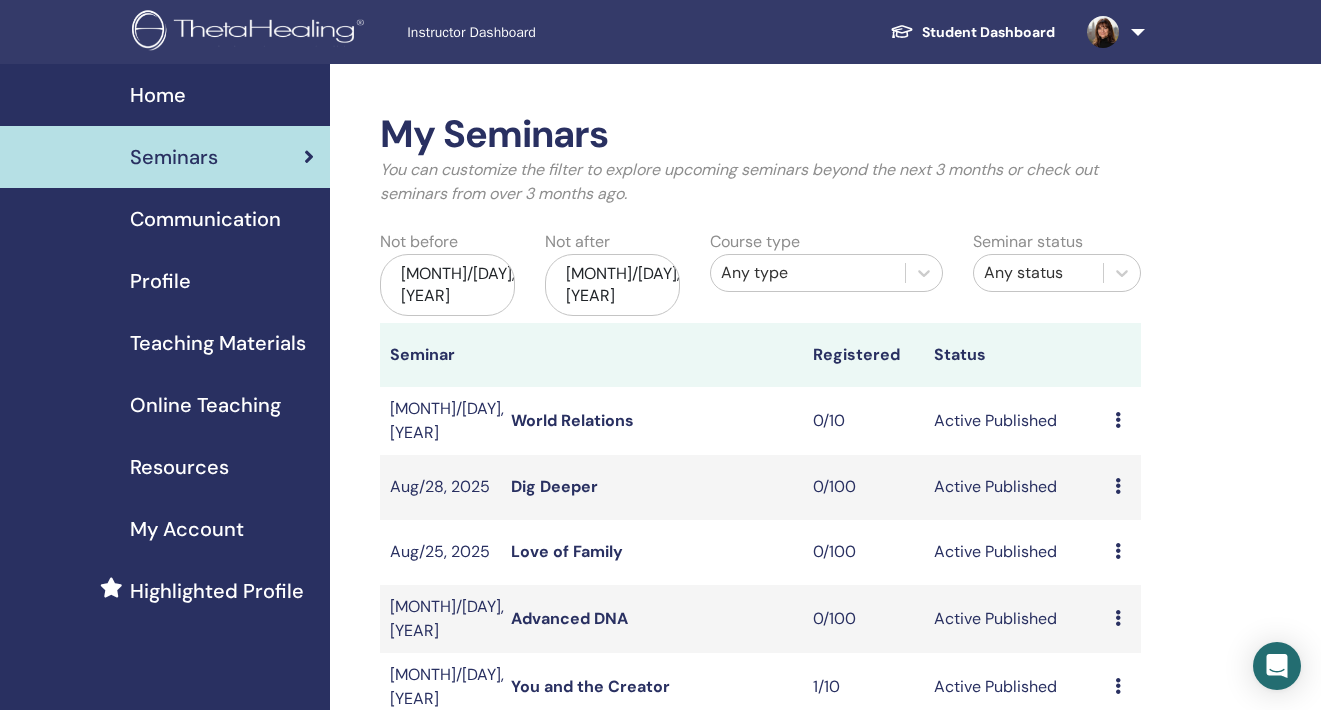 click on "Dig Deeper" at bounding box center [554, 486] 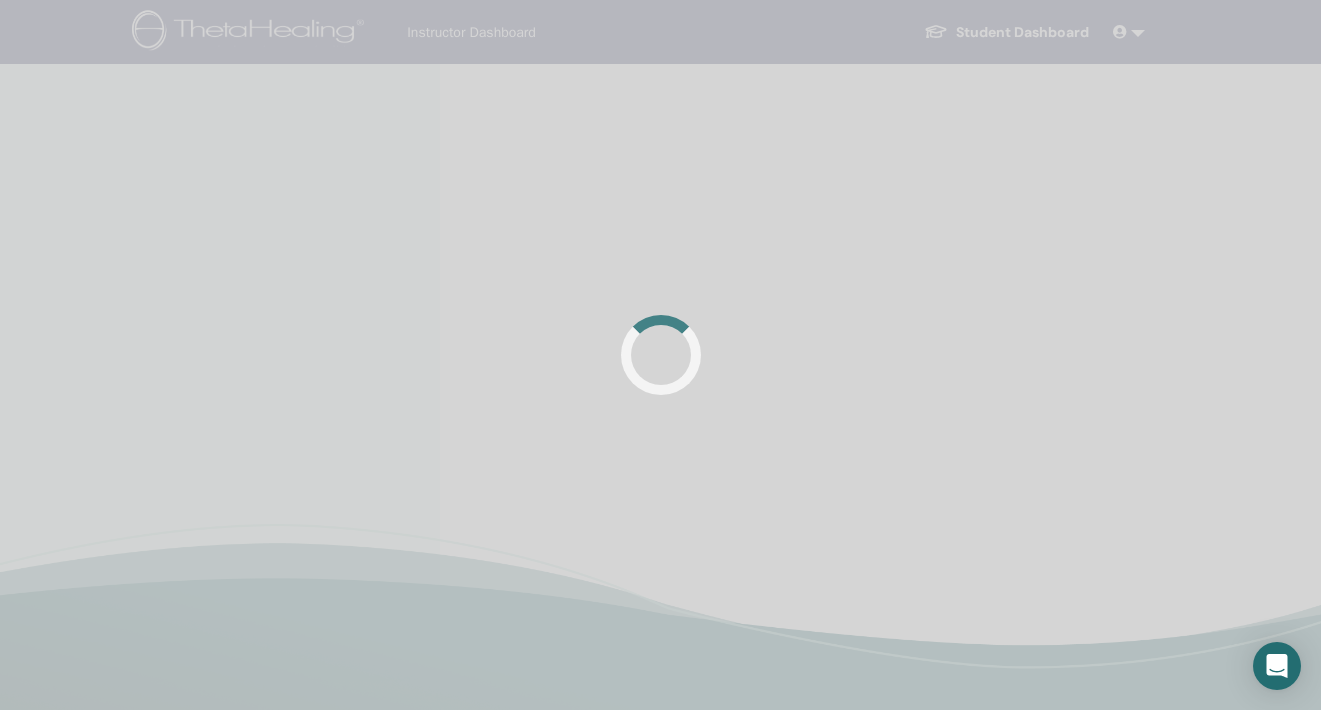 scroll, scrollTop: 0, scrollLeft: 0, axis: both 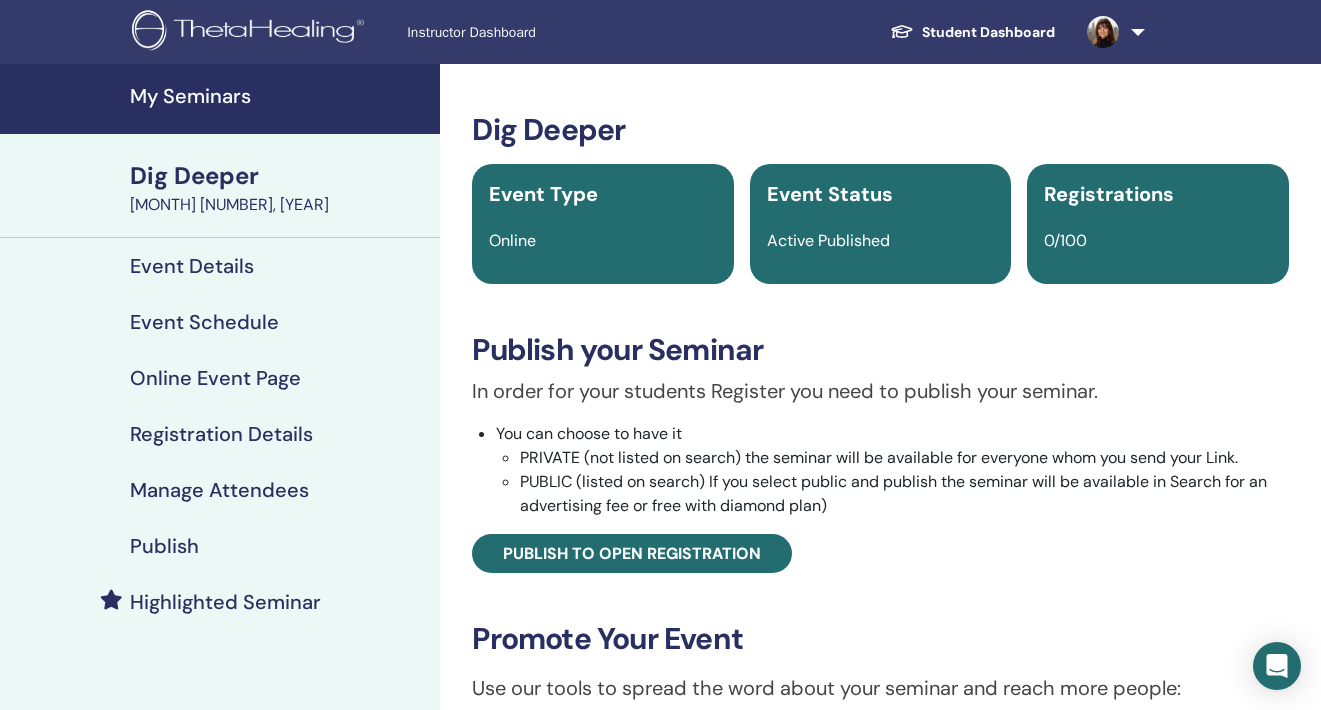 click on "Highlighted Seminar" at bounding box center (225, 602) 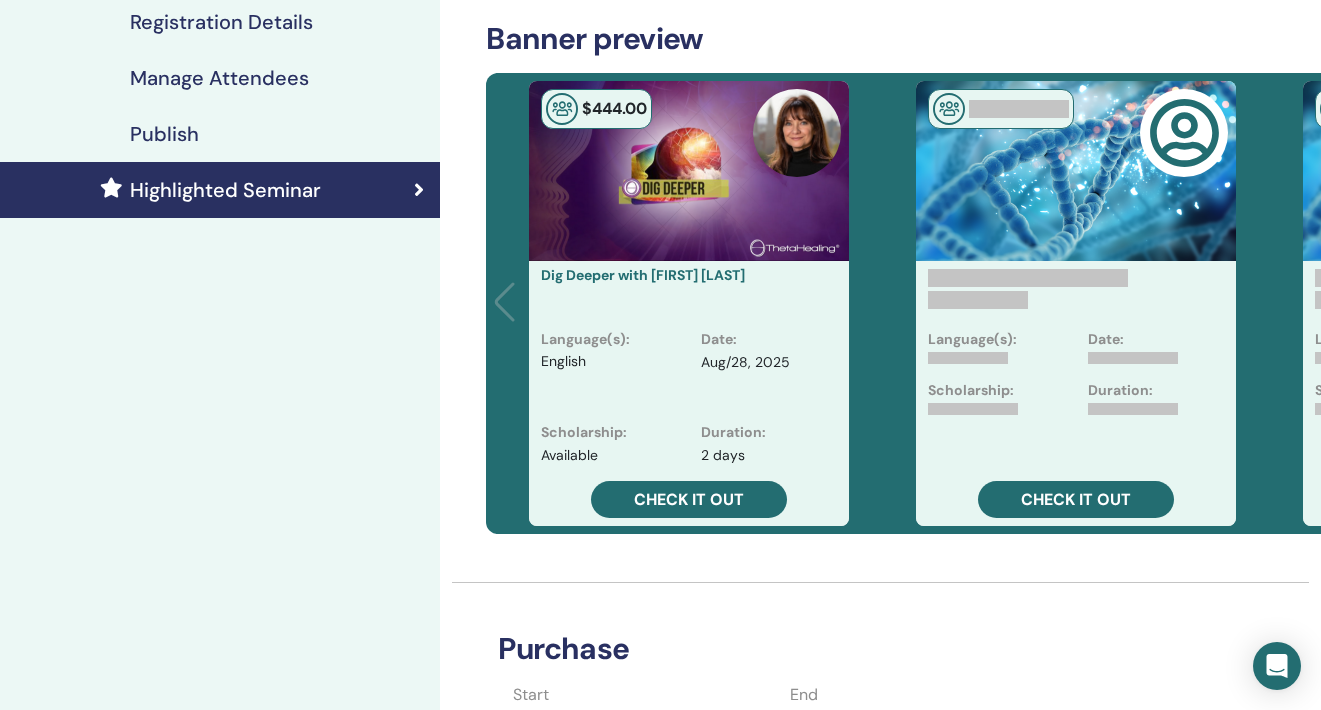 scroll, scrollTop: 672, scrollLeft: 0, axis: vertical 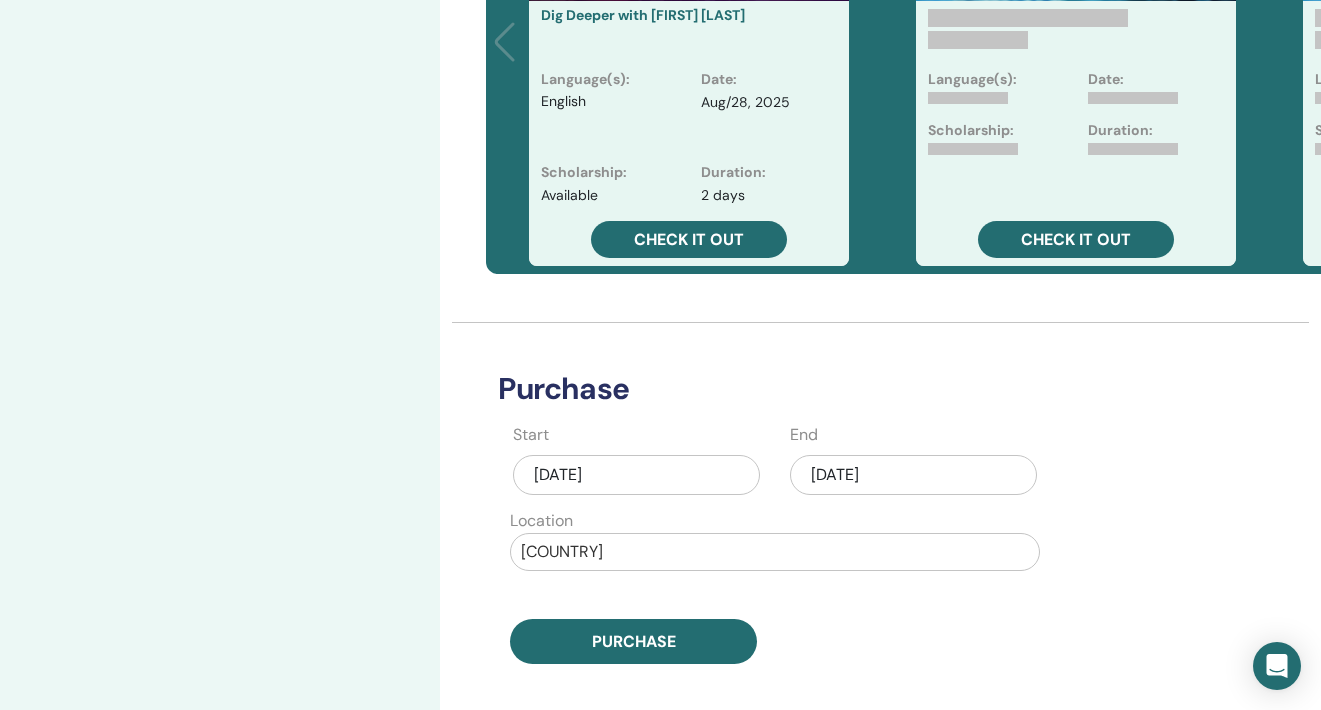 click on "Aug/01, 2025" at bounding box center [913, 475] 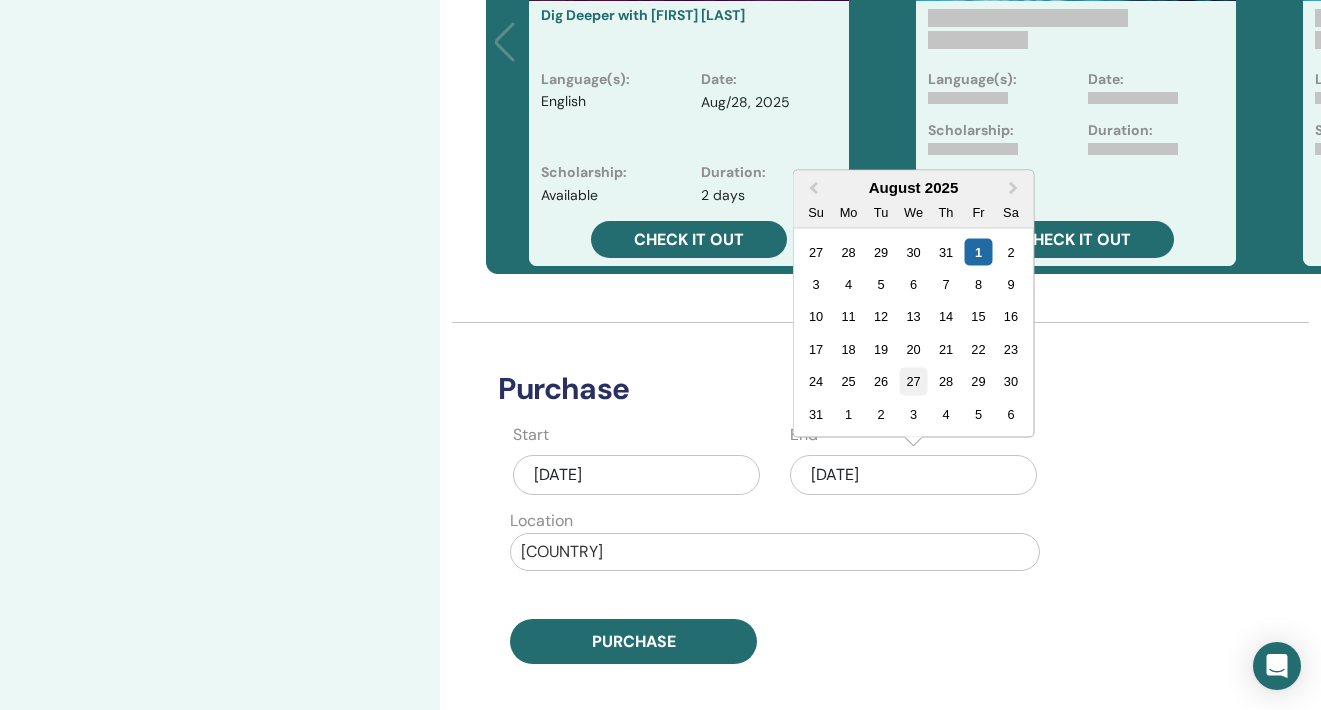 click on "27" at bounding box center [913, 381] 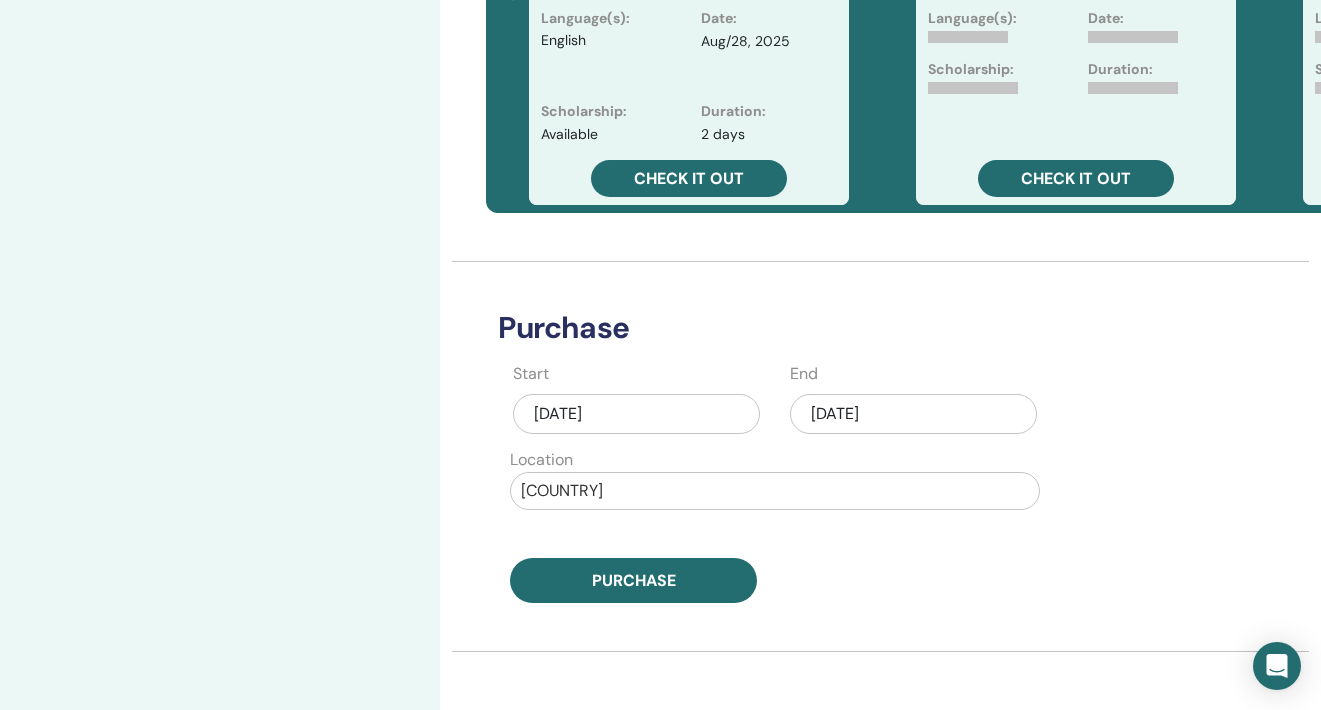 scroll, scrollTop: 773, scrollLeft: 0, axis: vertical 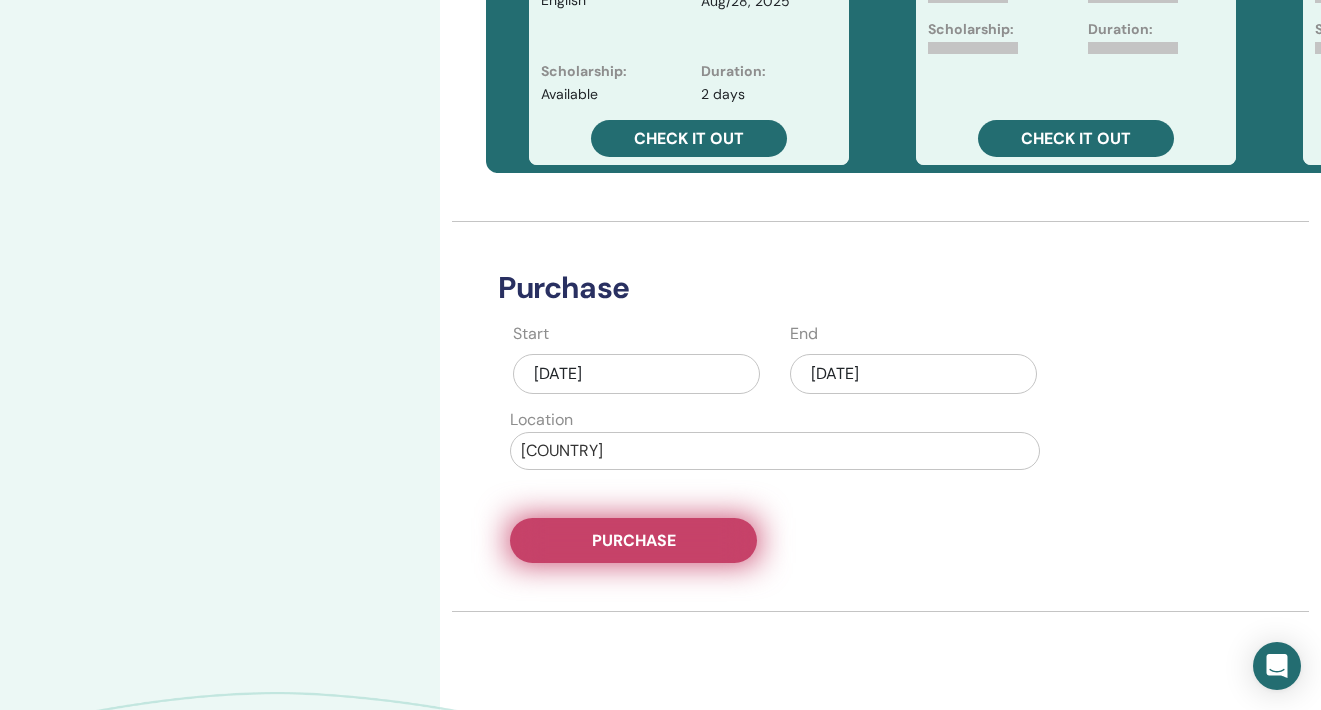 click on "Purchase" at bounding box center (634, 540) 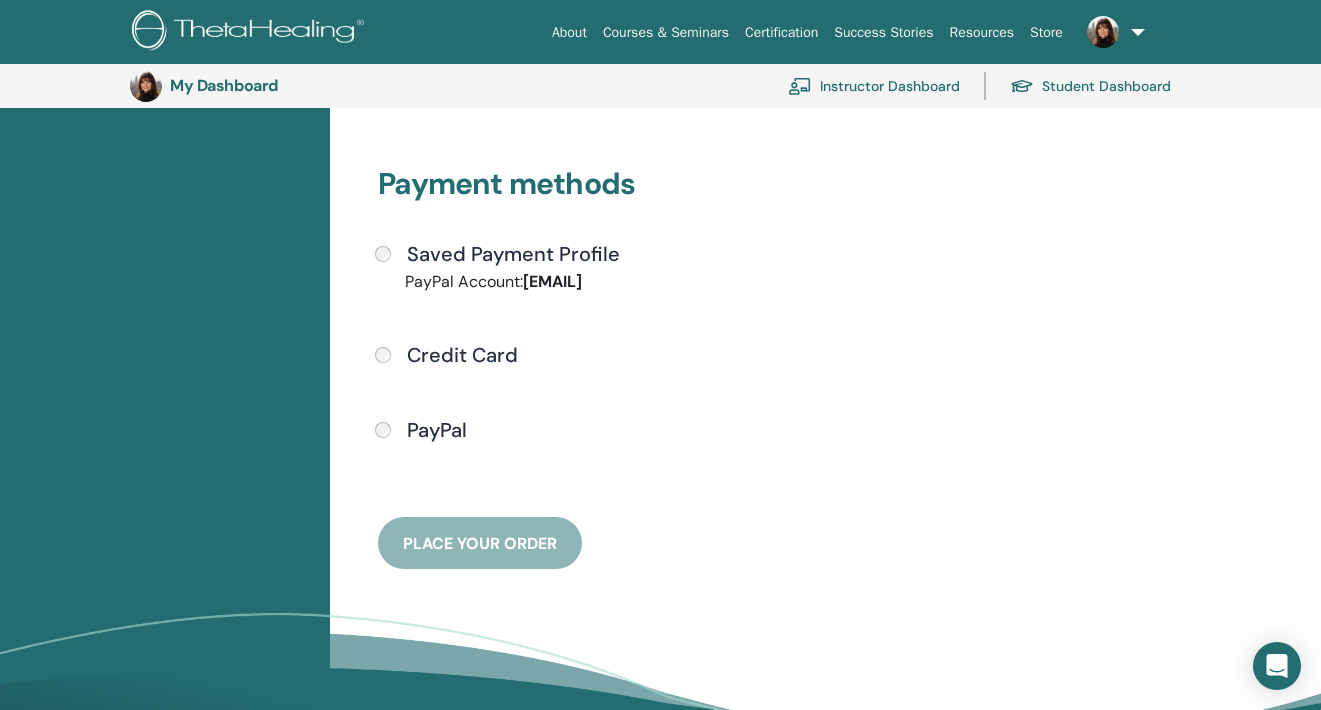 scroll, scrollTop: 513, scrollLeft: 0, axis: vertical 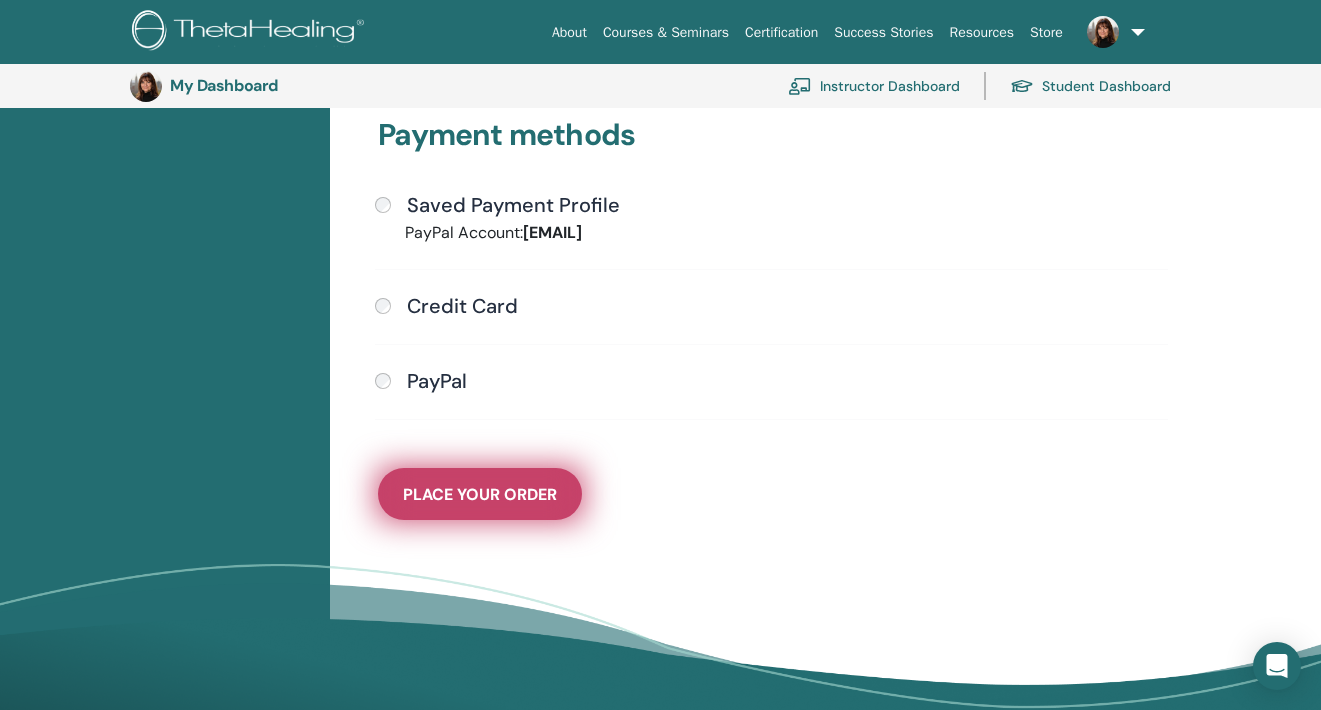 click on "Place Your Order" at bounding box center [480, 494] 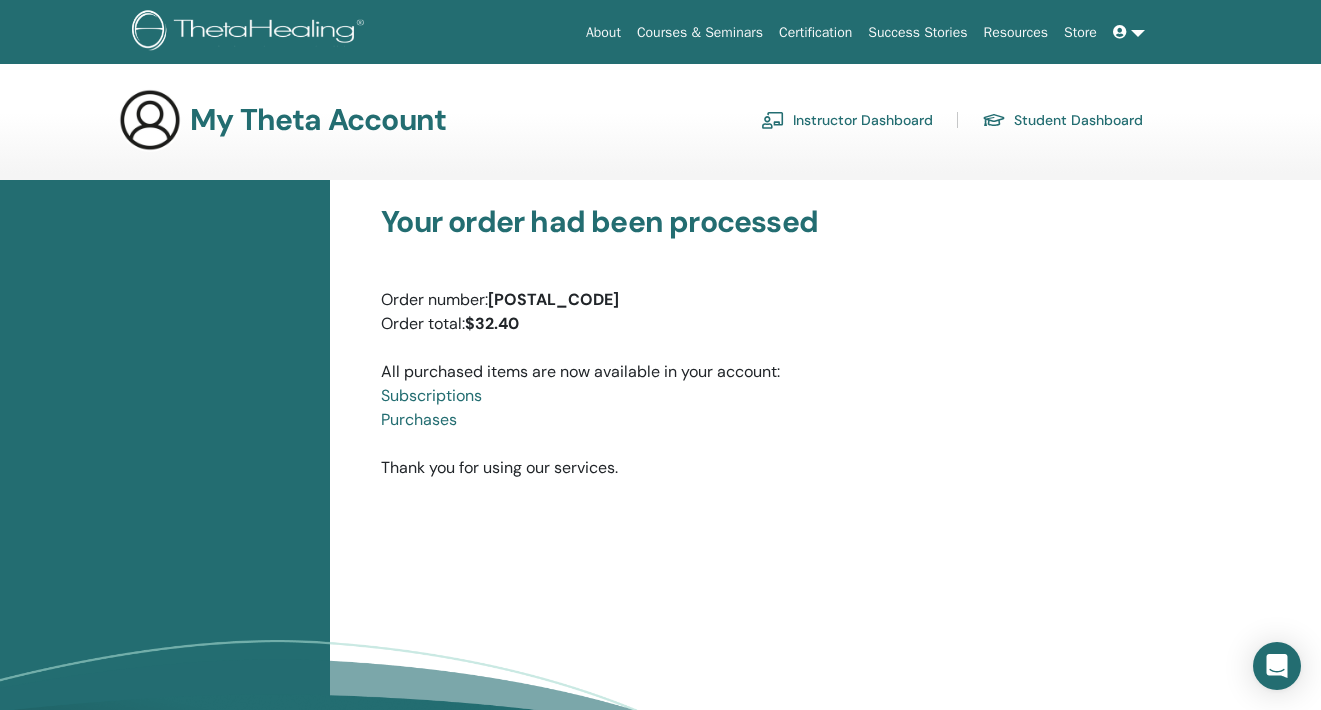 scroll, scrollTop: 0, scrollLeft: 0, axis: both 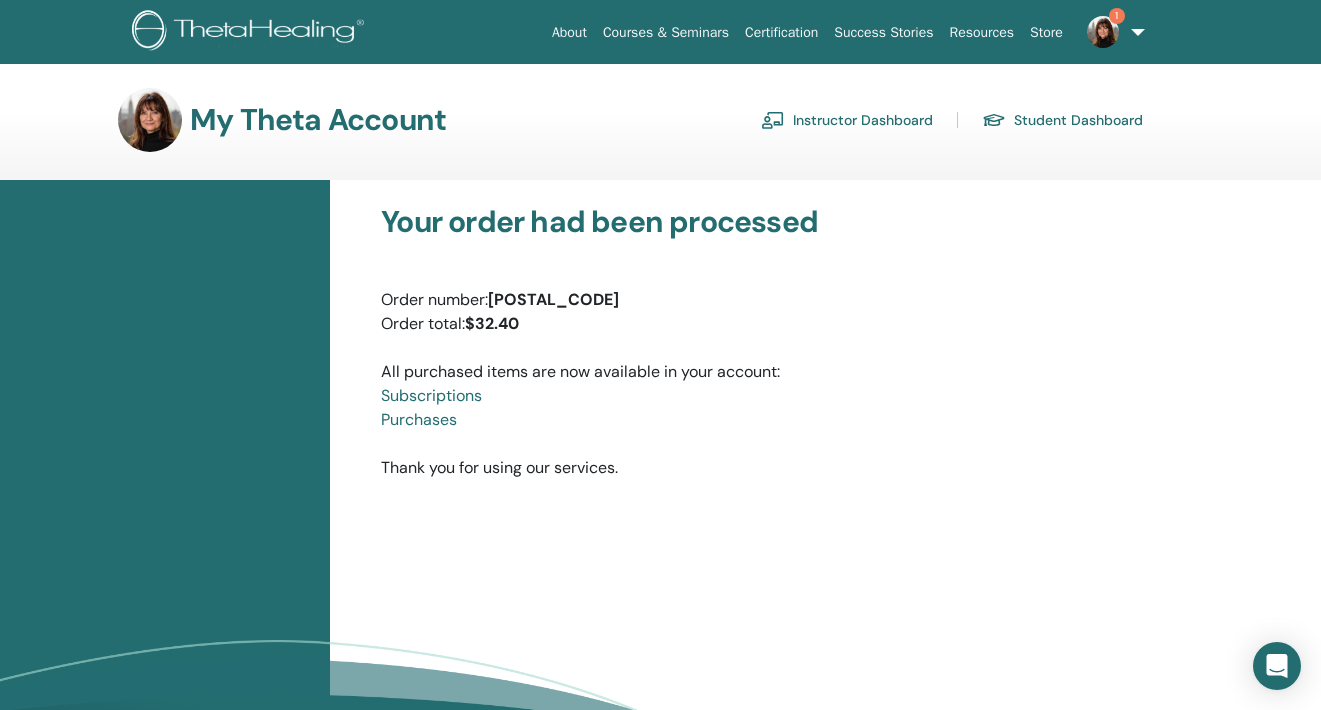 click on "Instructor Dashboard" at bounding box center [847, 120] 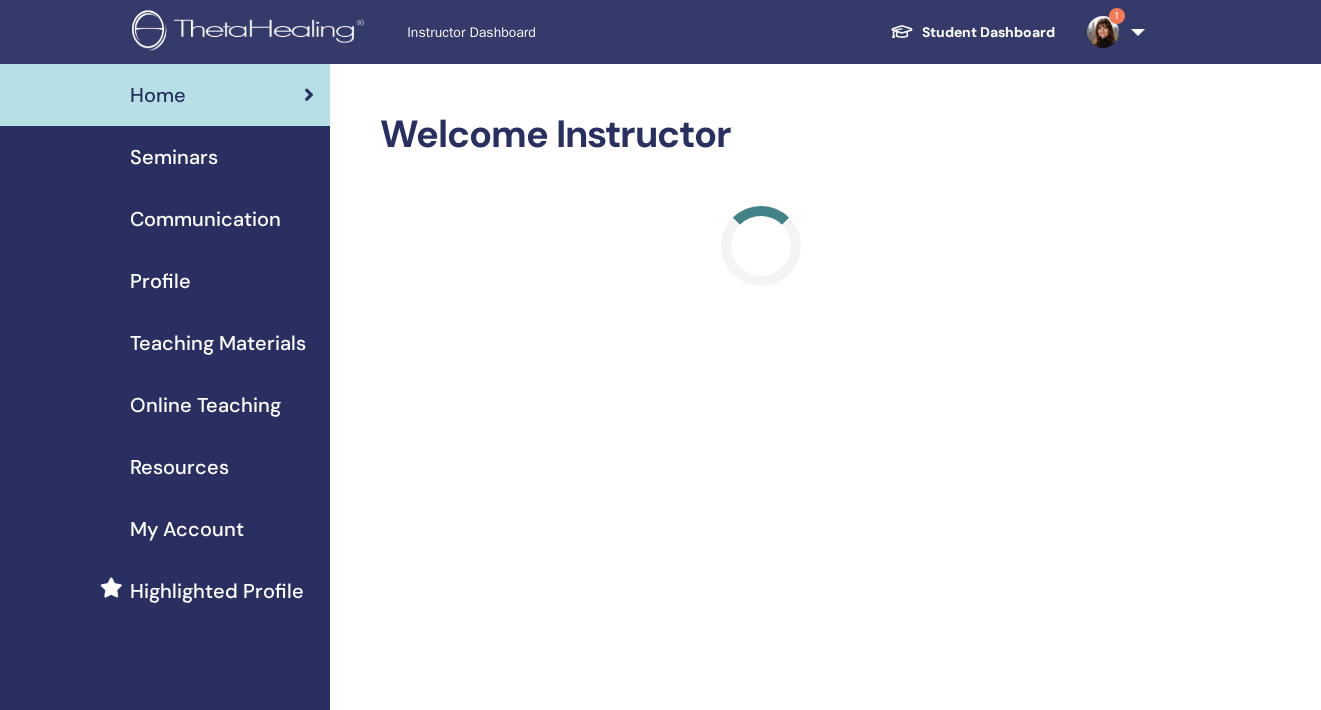 scroll, scrollTop: 0, scrollLeft: 0, axis: both 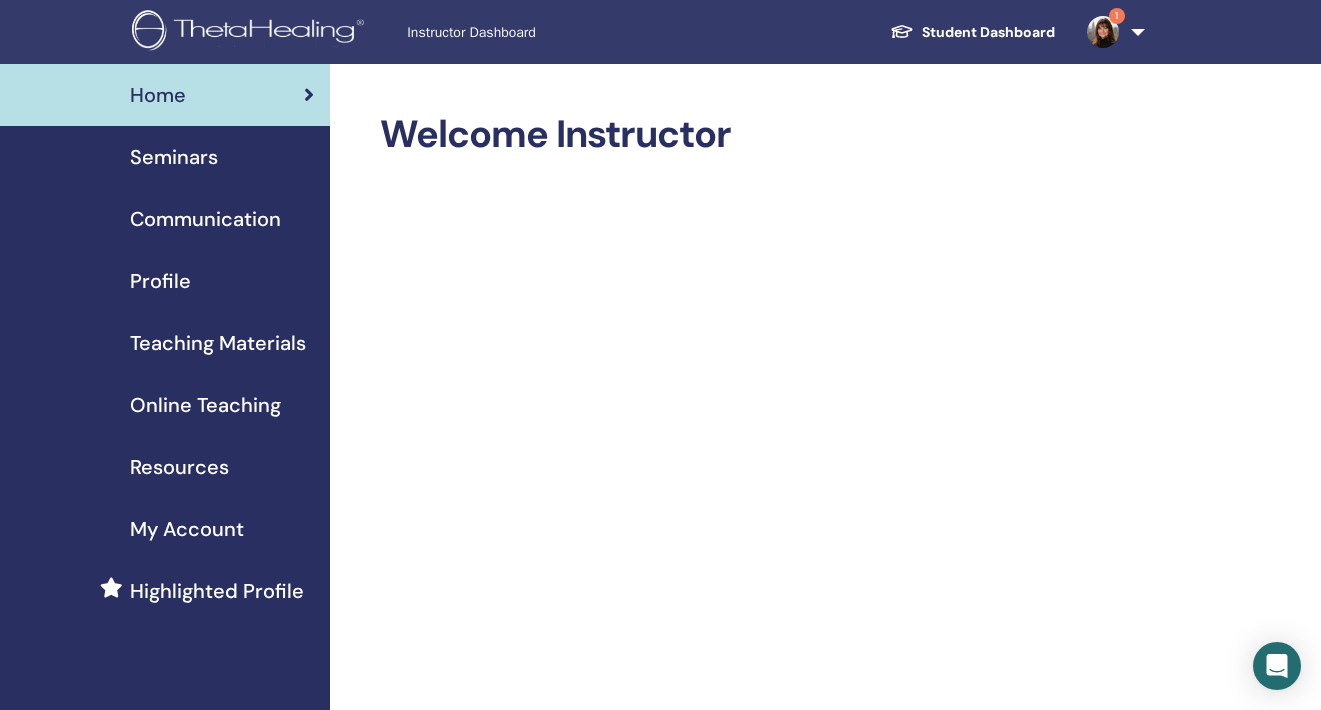 click on "Seminars" at bounding box center [174, 157] 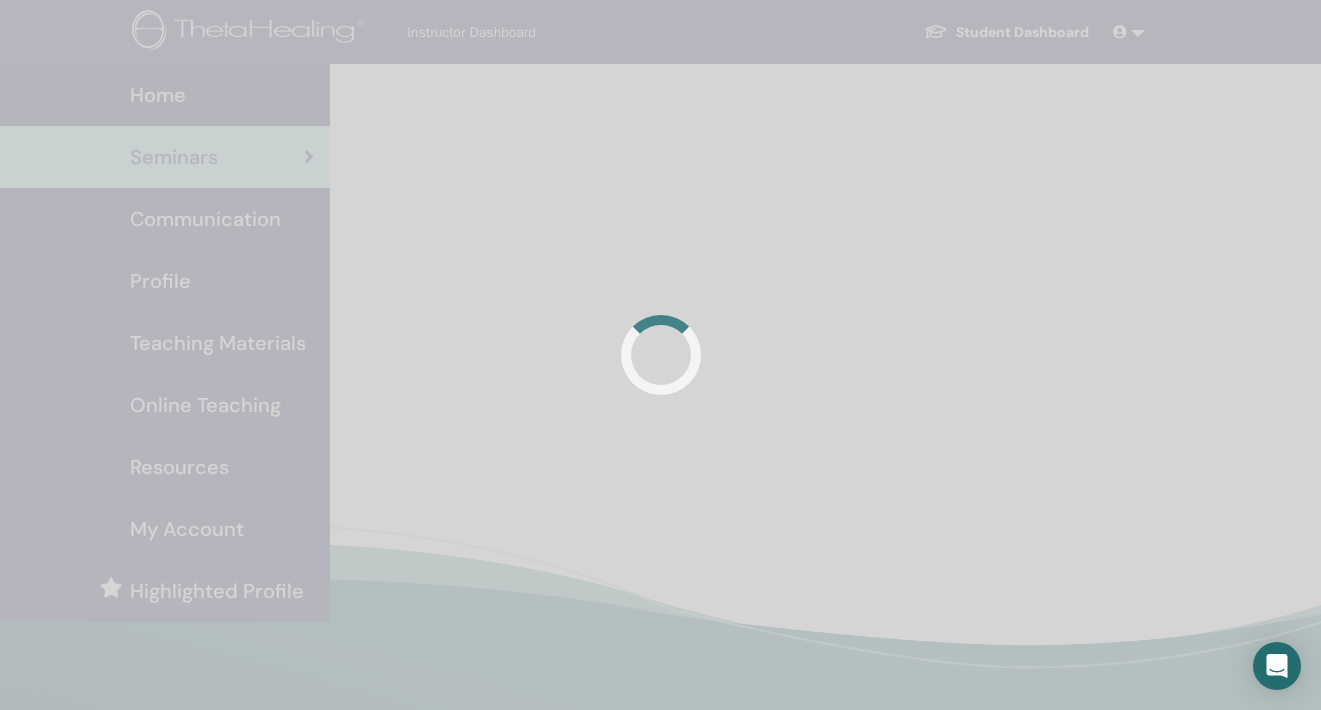 scroll, scrollTop: 0, scrollLeft: 0, axis: both 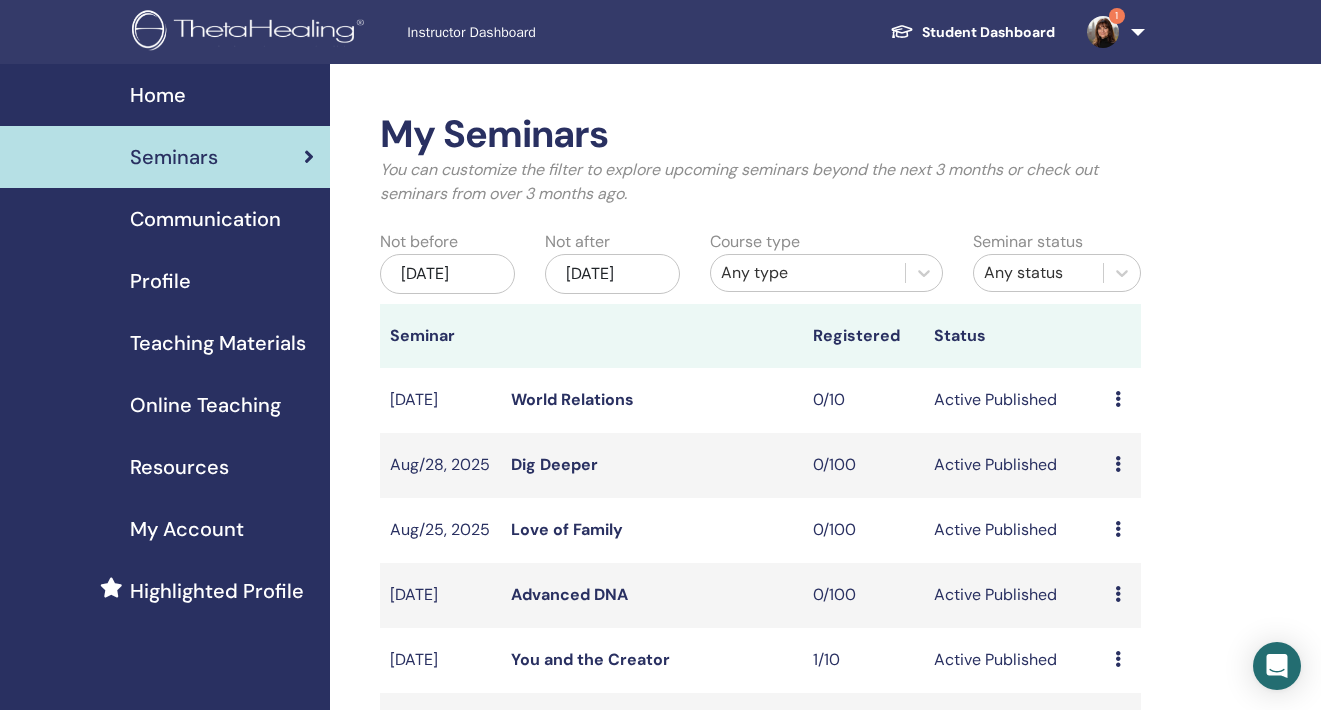 click at bounding box center [1103, 32] 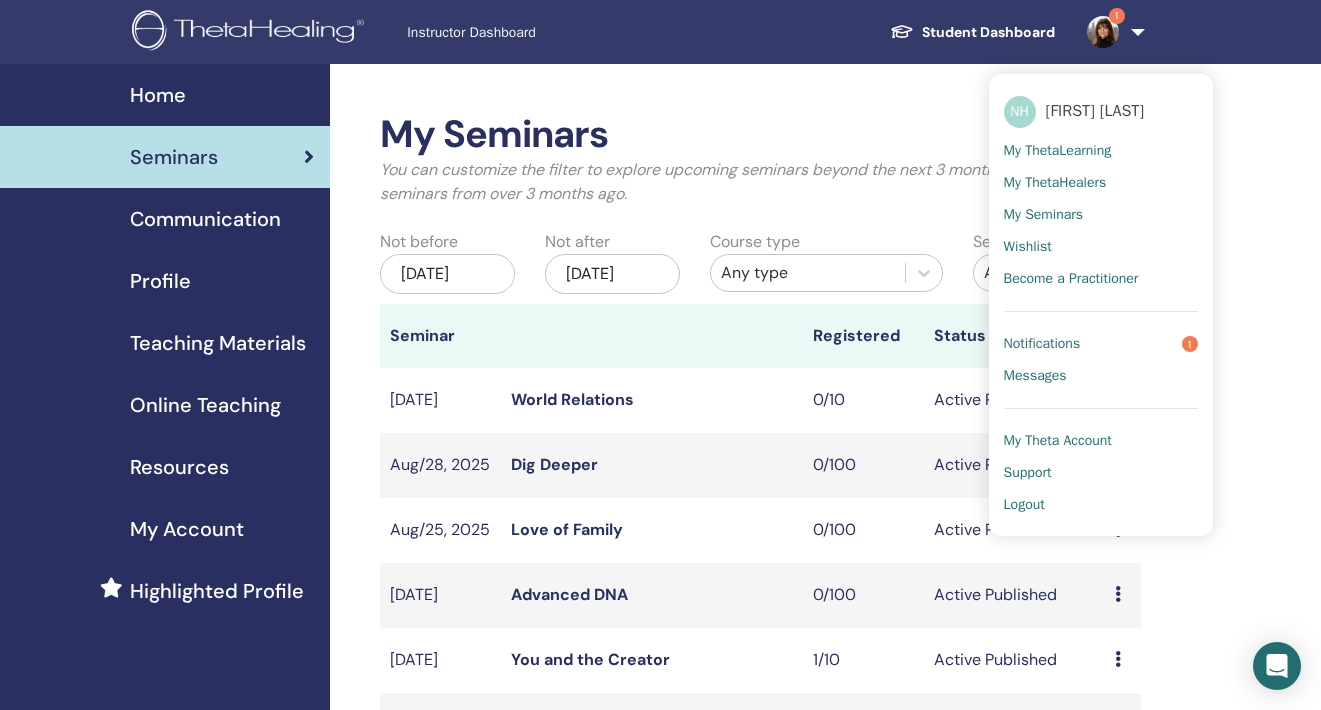 click on "Notifications" at bounding box center [1042, 344] 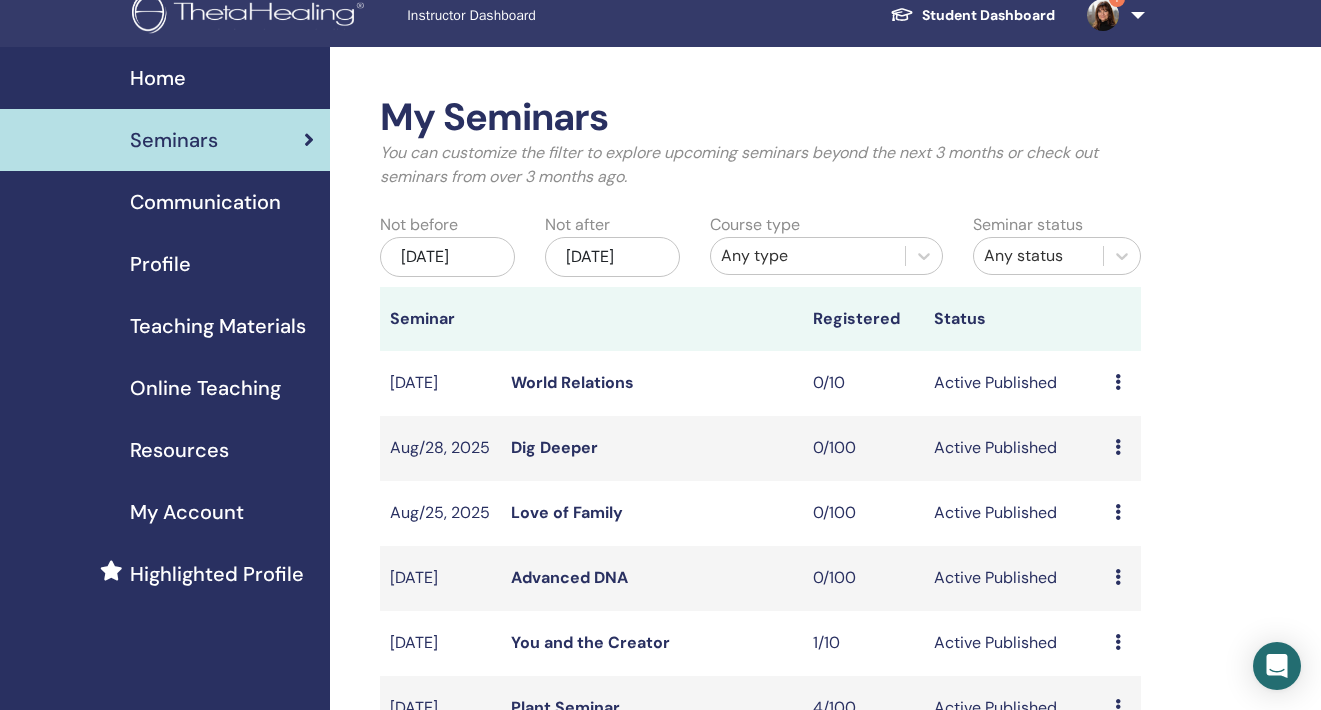 scroll, scrollTop: 5, scrollLeft: 0, axis: vertical 